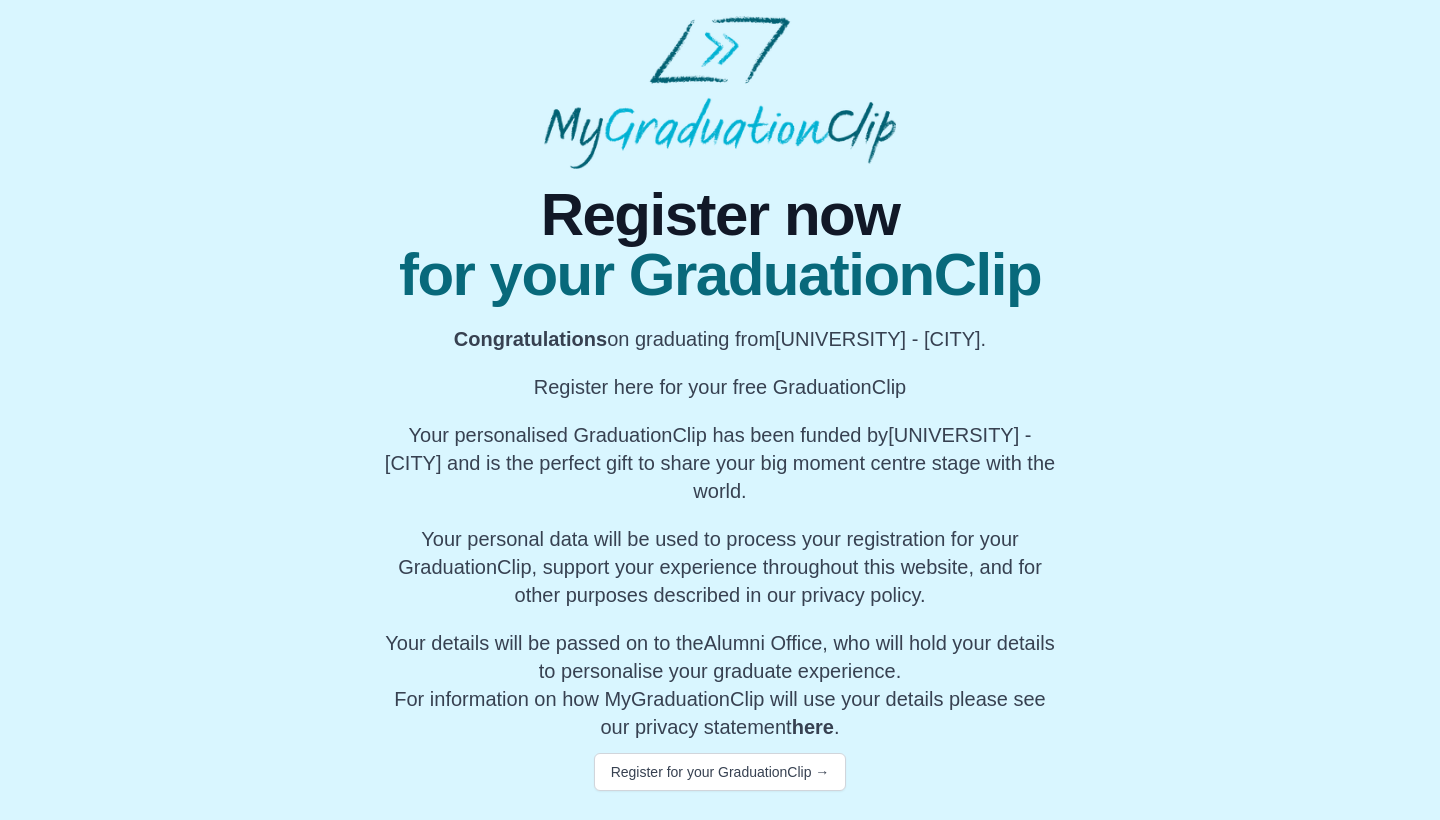 scroll, scrollTop: 15, scrollLeft: 0, axis: vertical 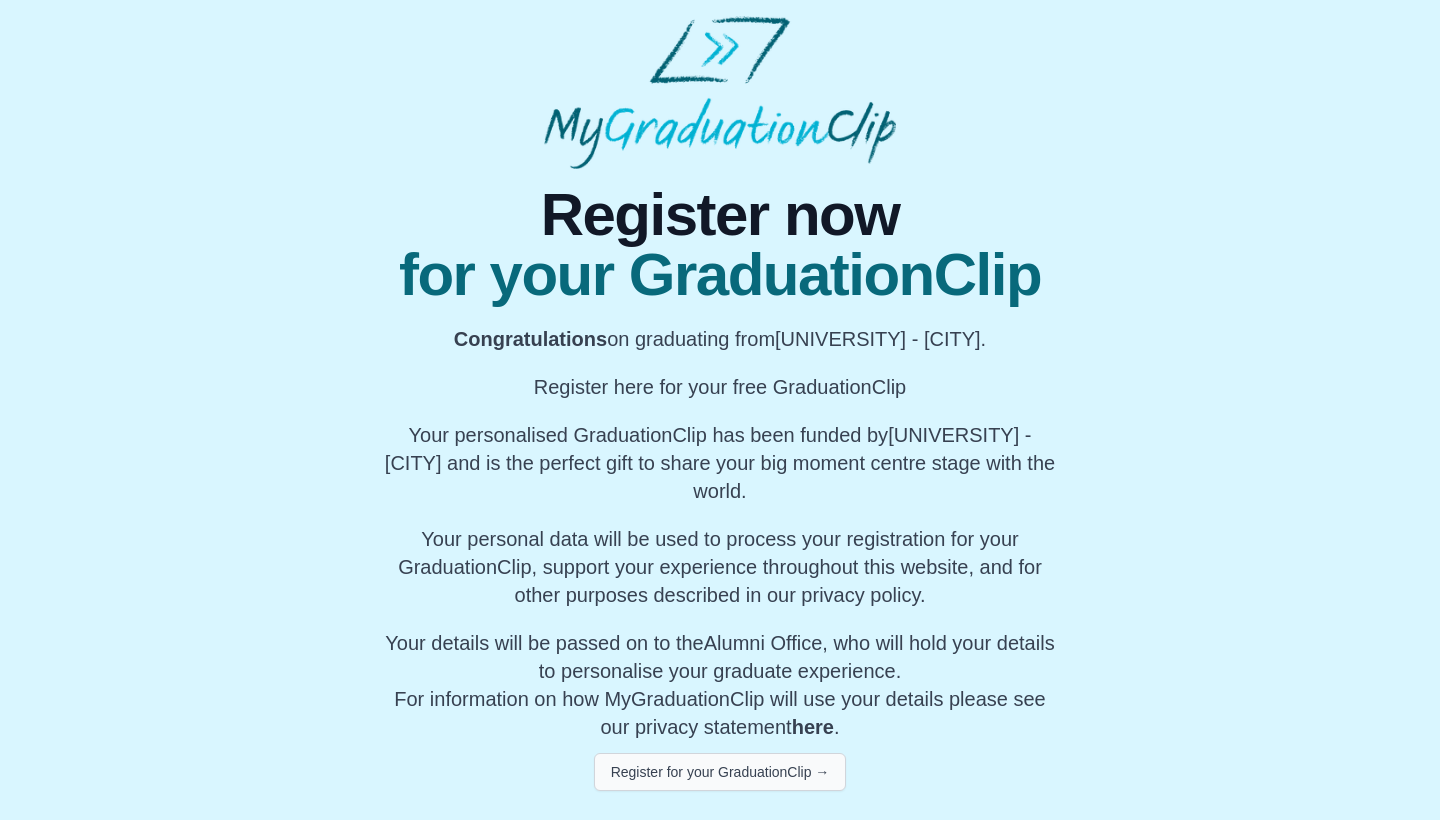 click on "Register for your GraduationClip →" at bounding box center (720, 772) 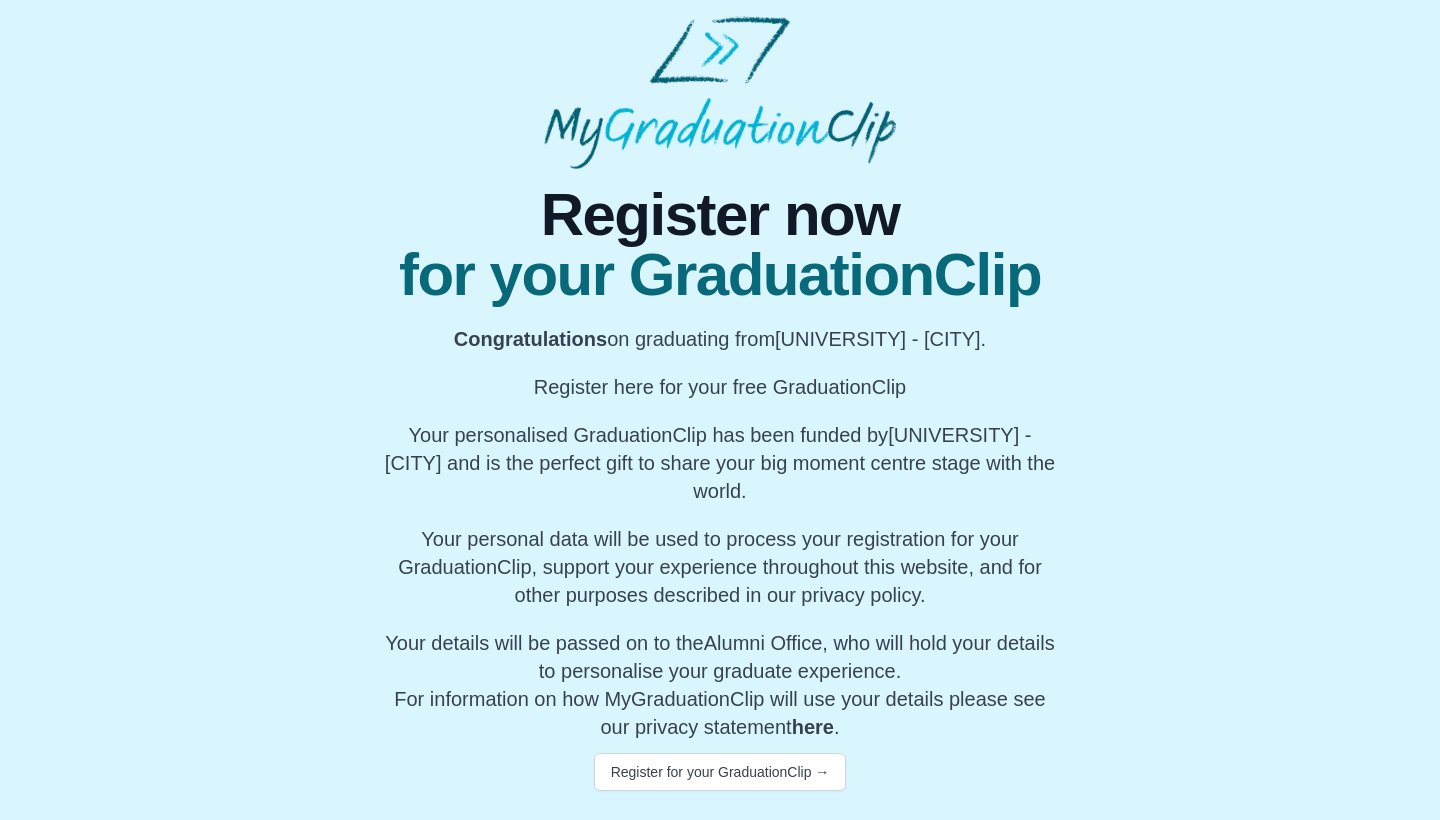 scroll, scrollTop: 0, scrollLeft: 0, axis: both 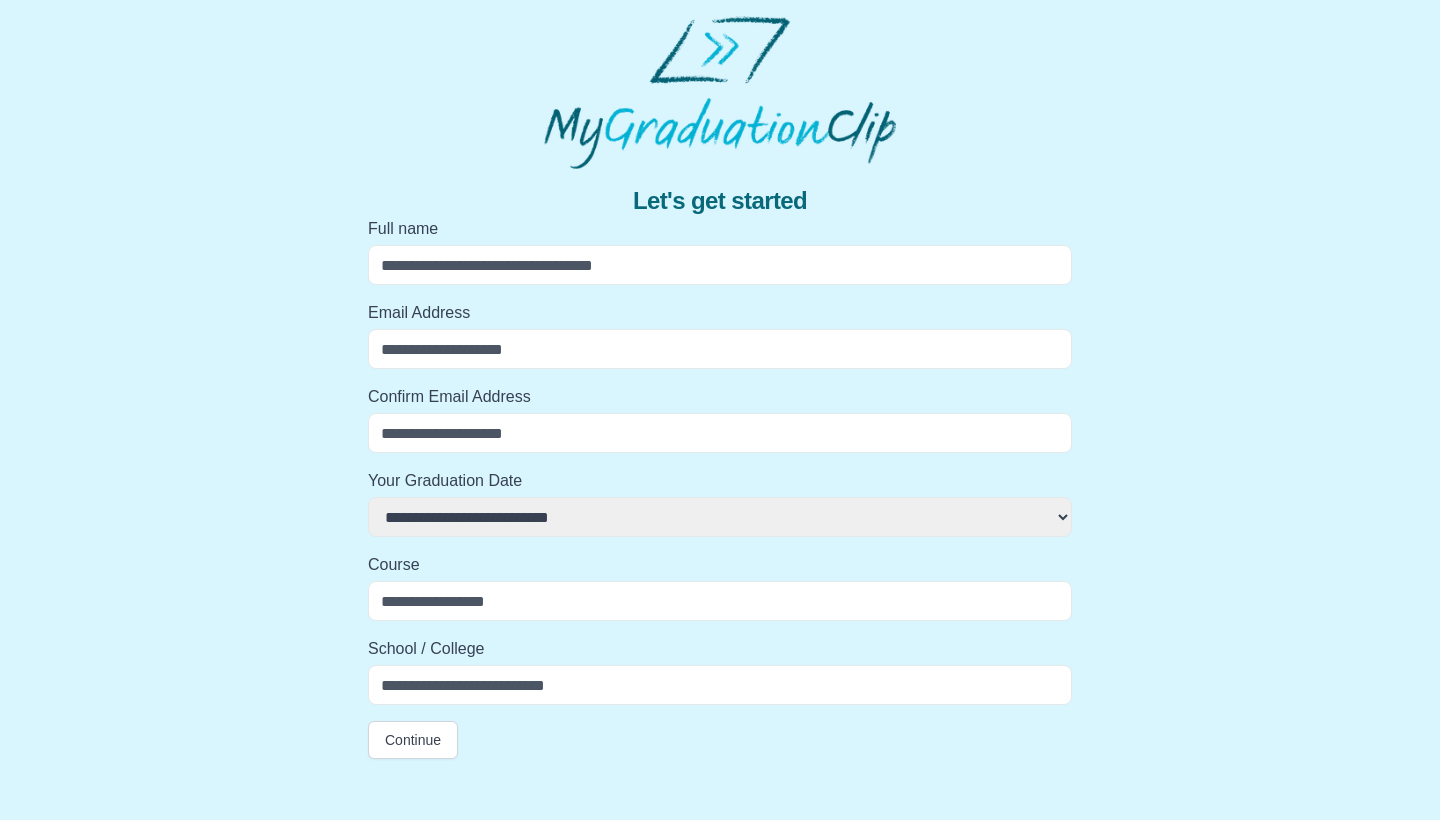type on "*" 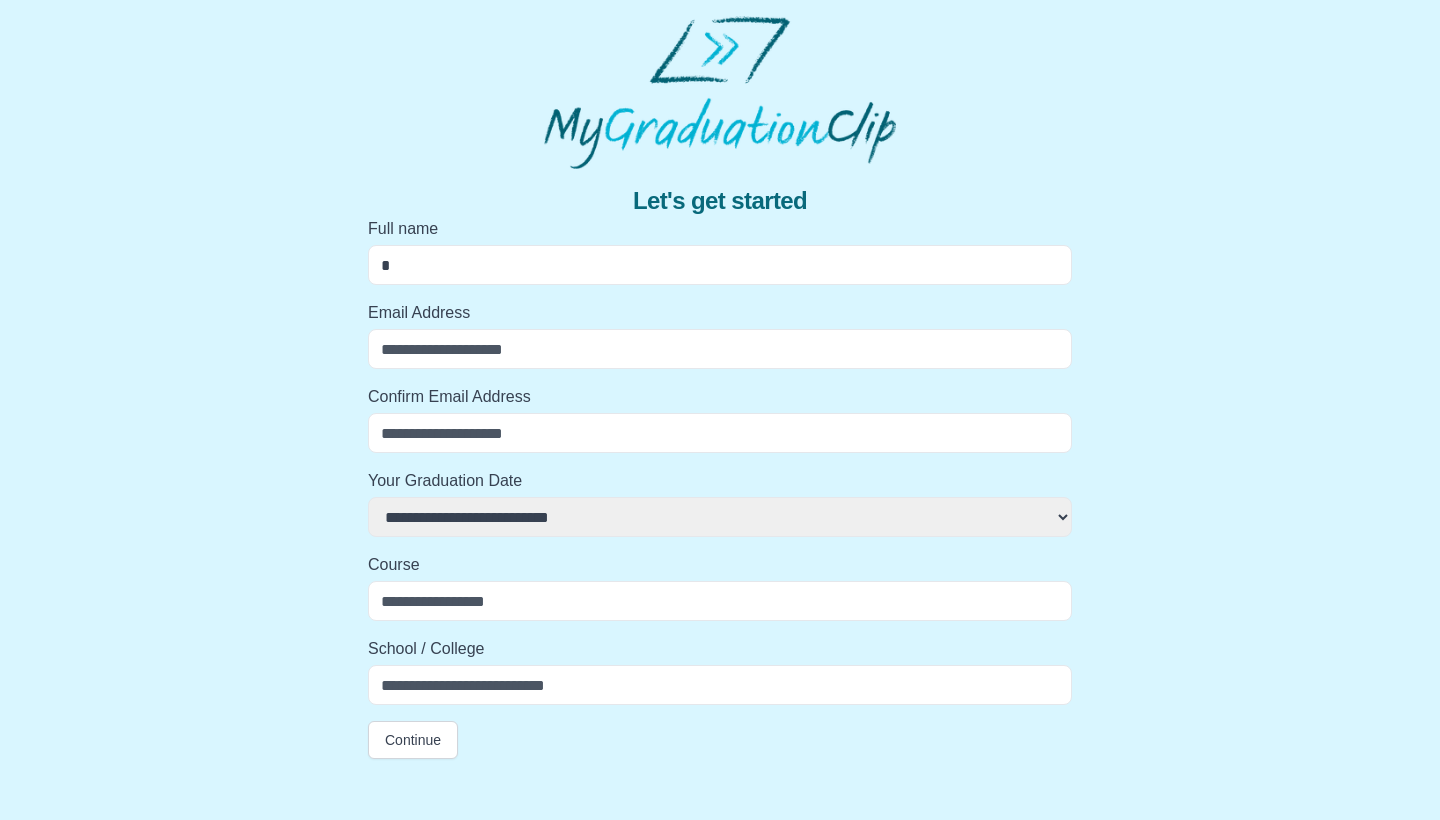select 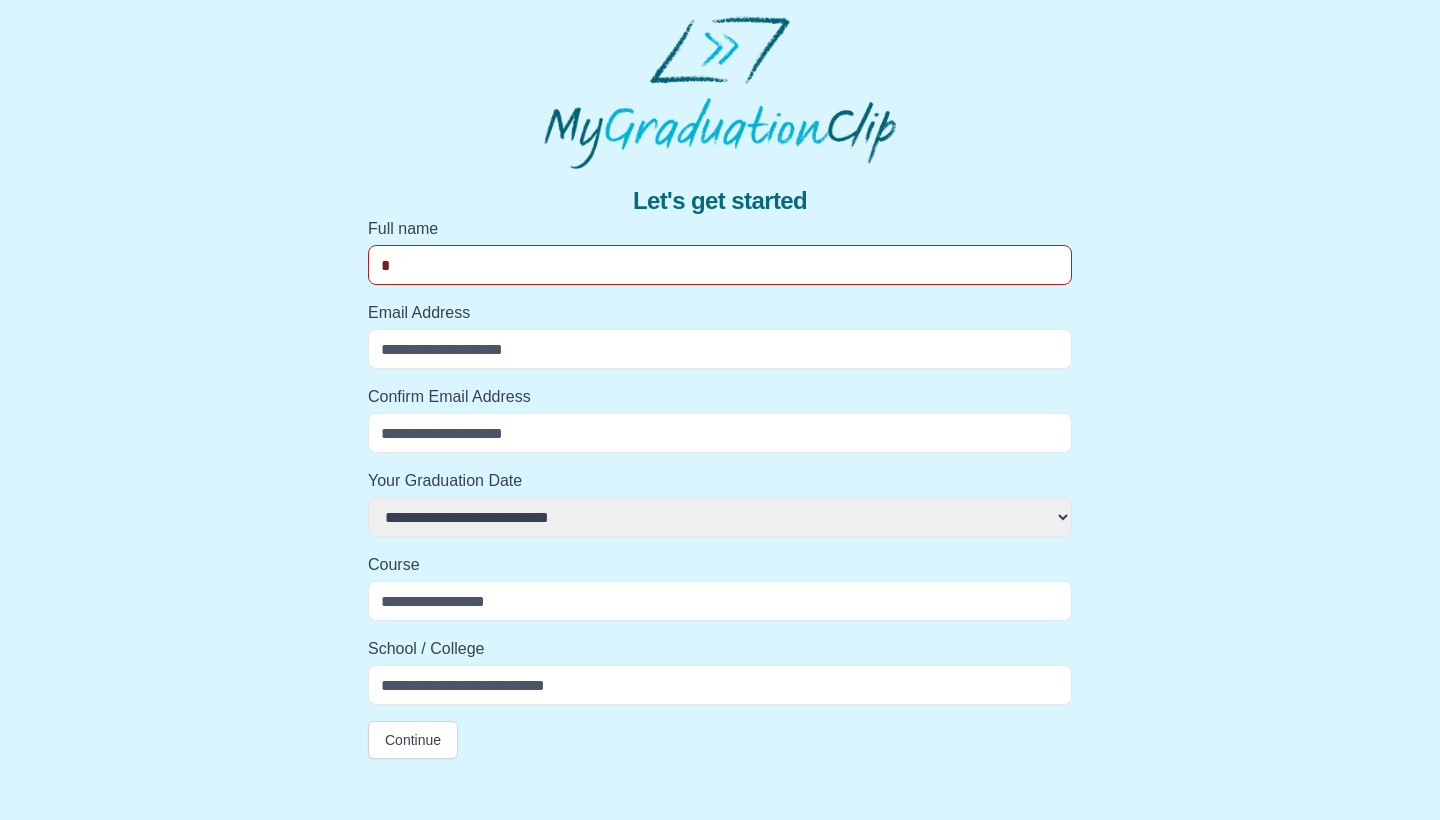 type on "**" 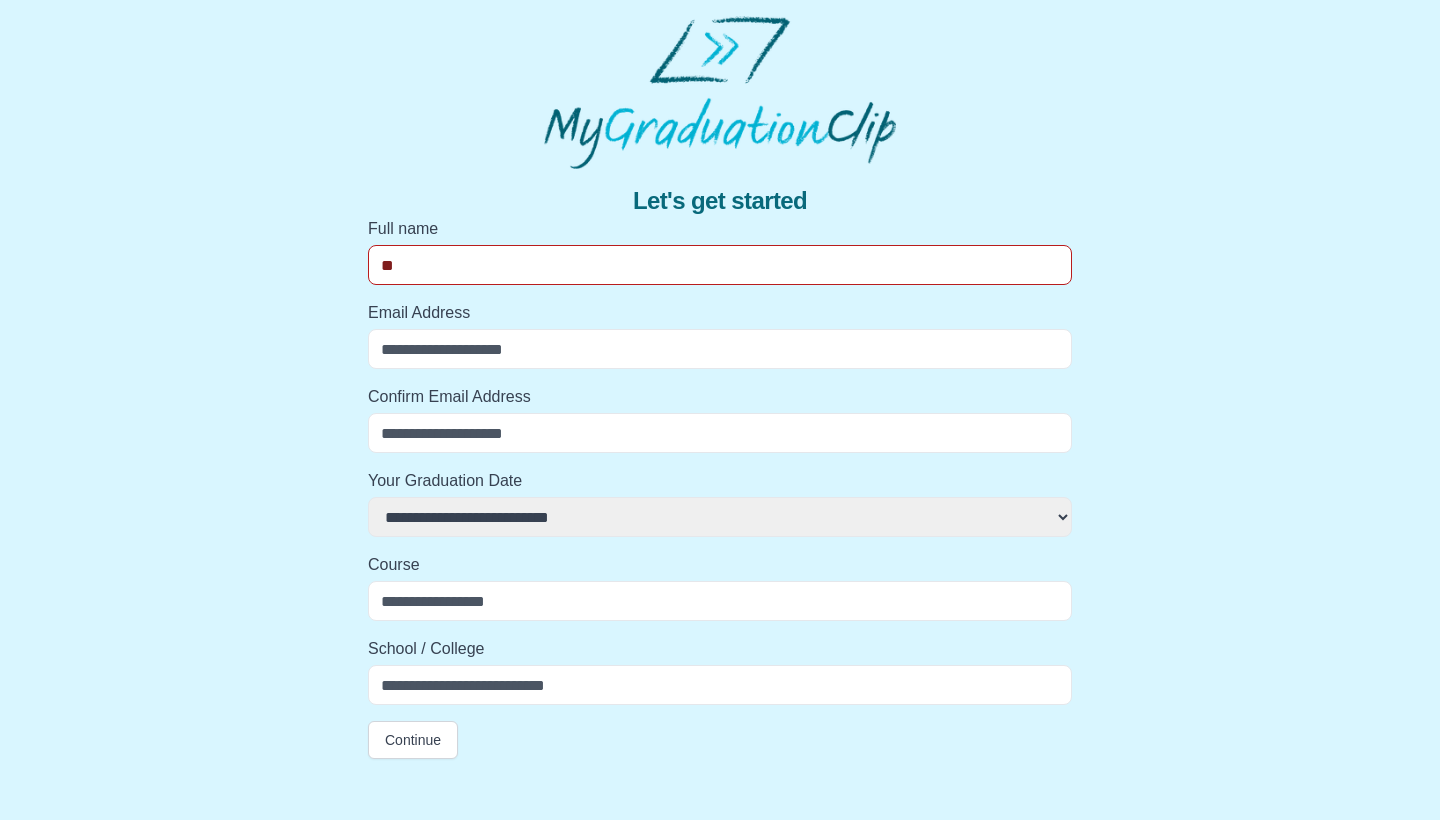 select 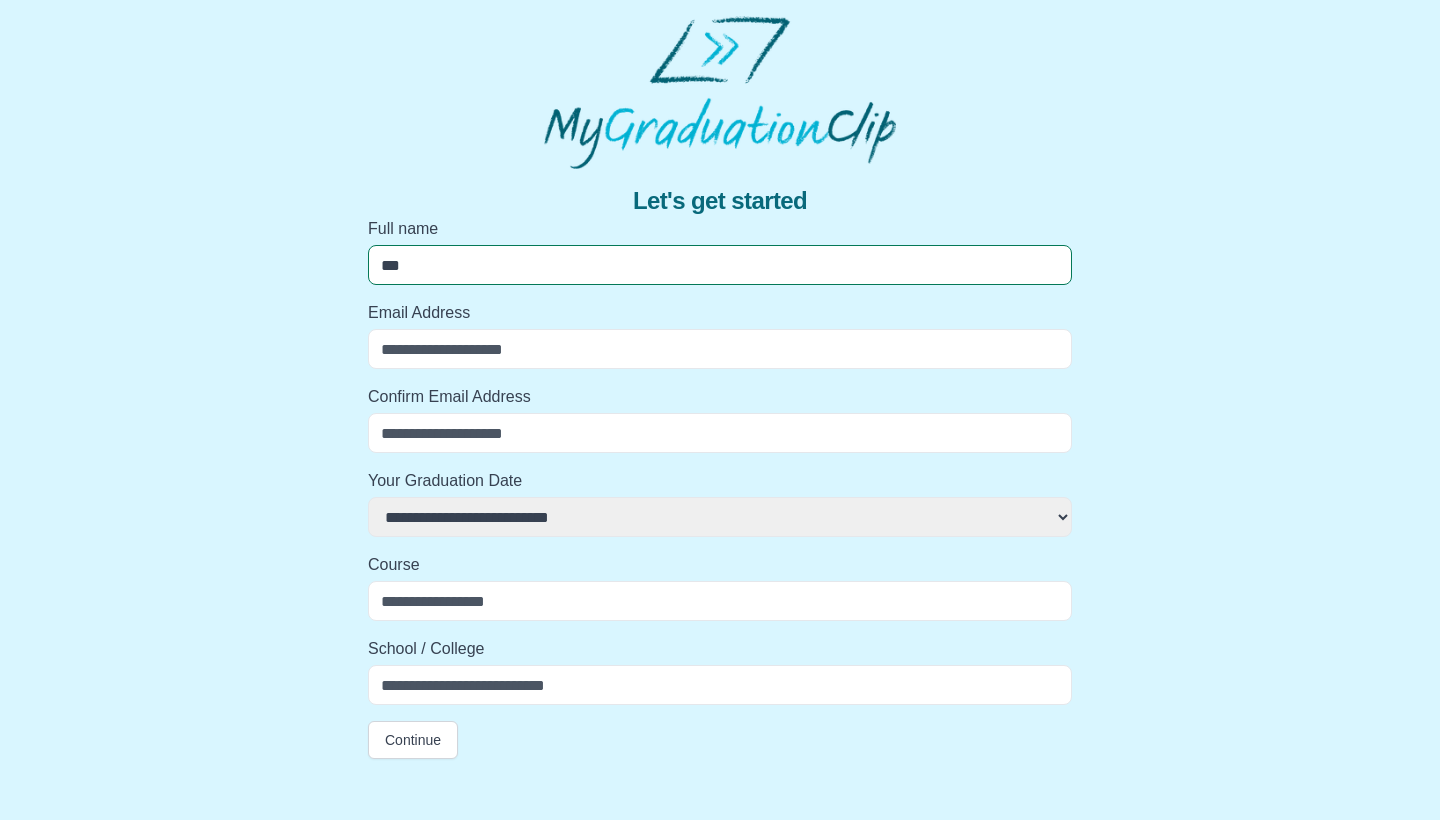 select 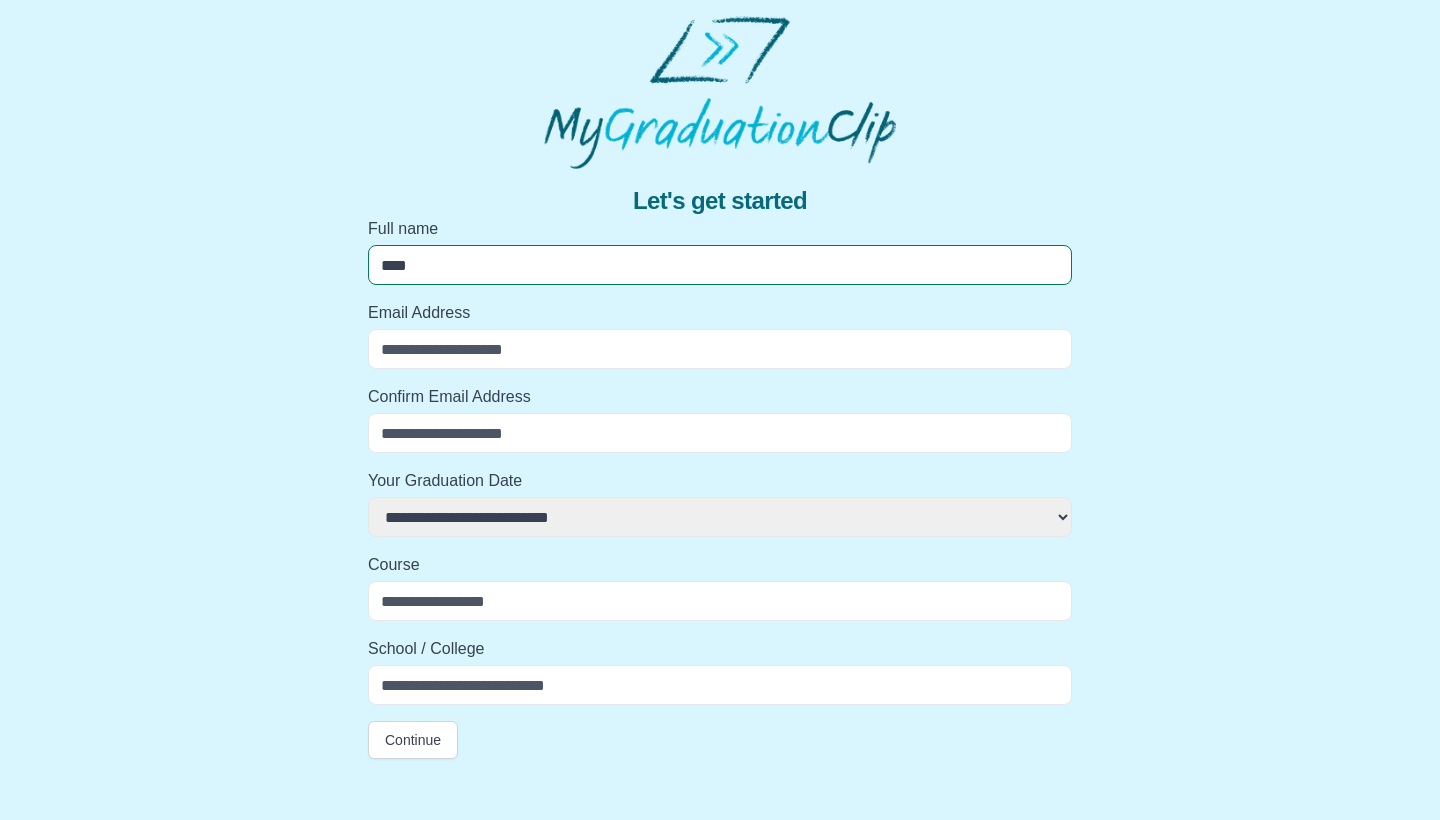 select 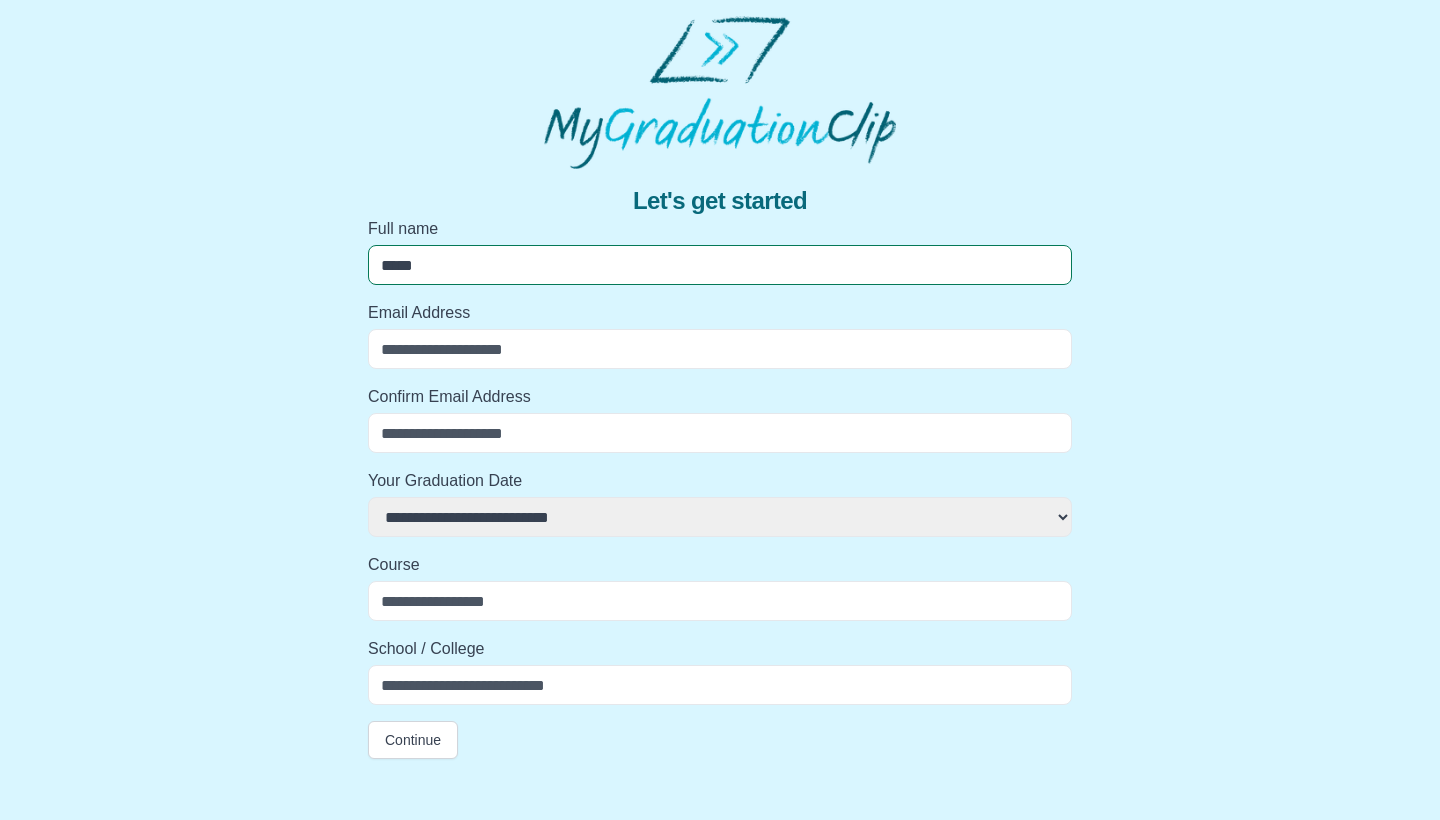 select 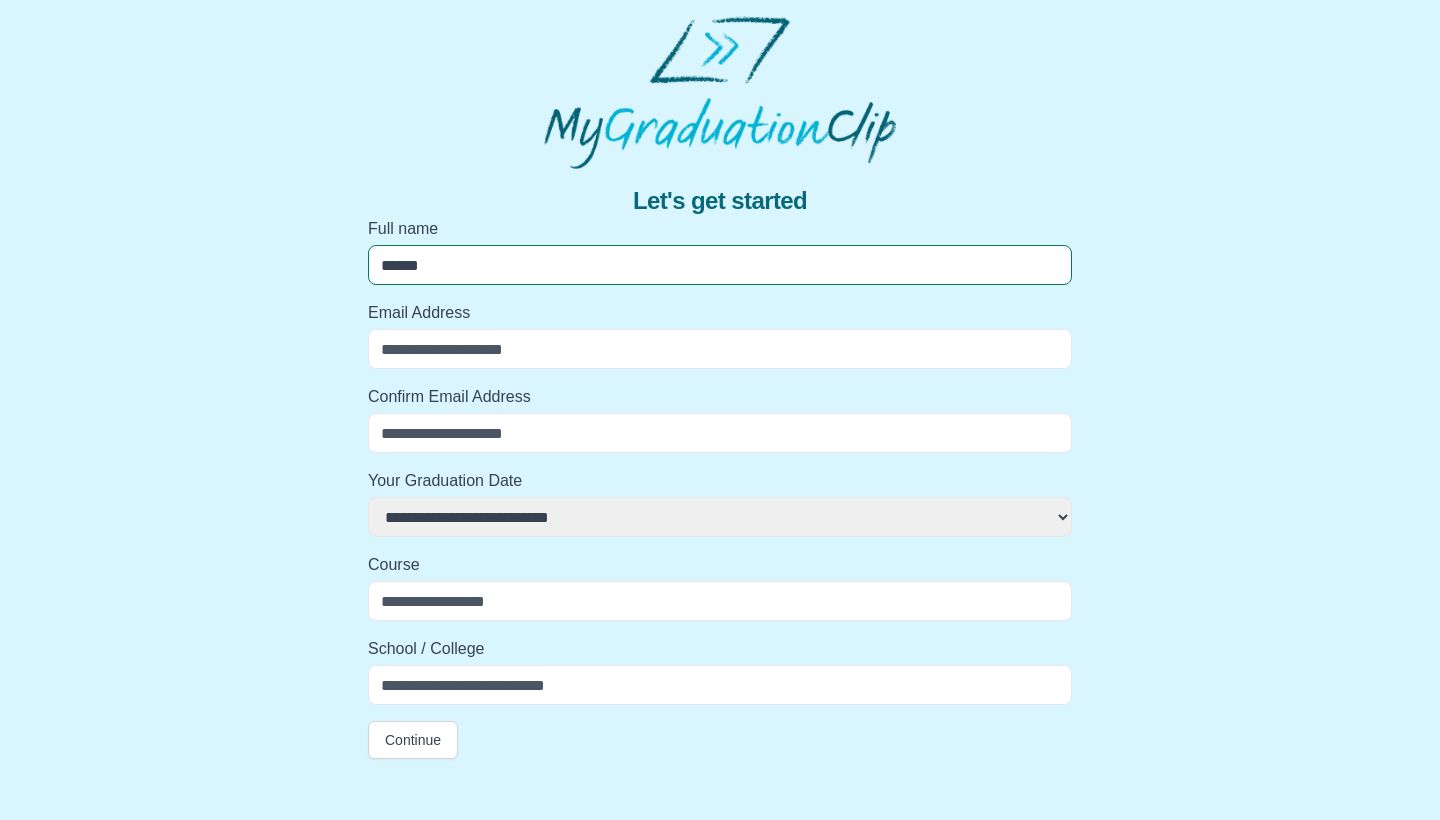 select 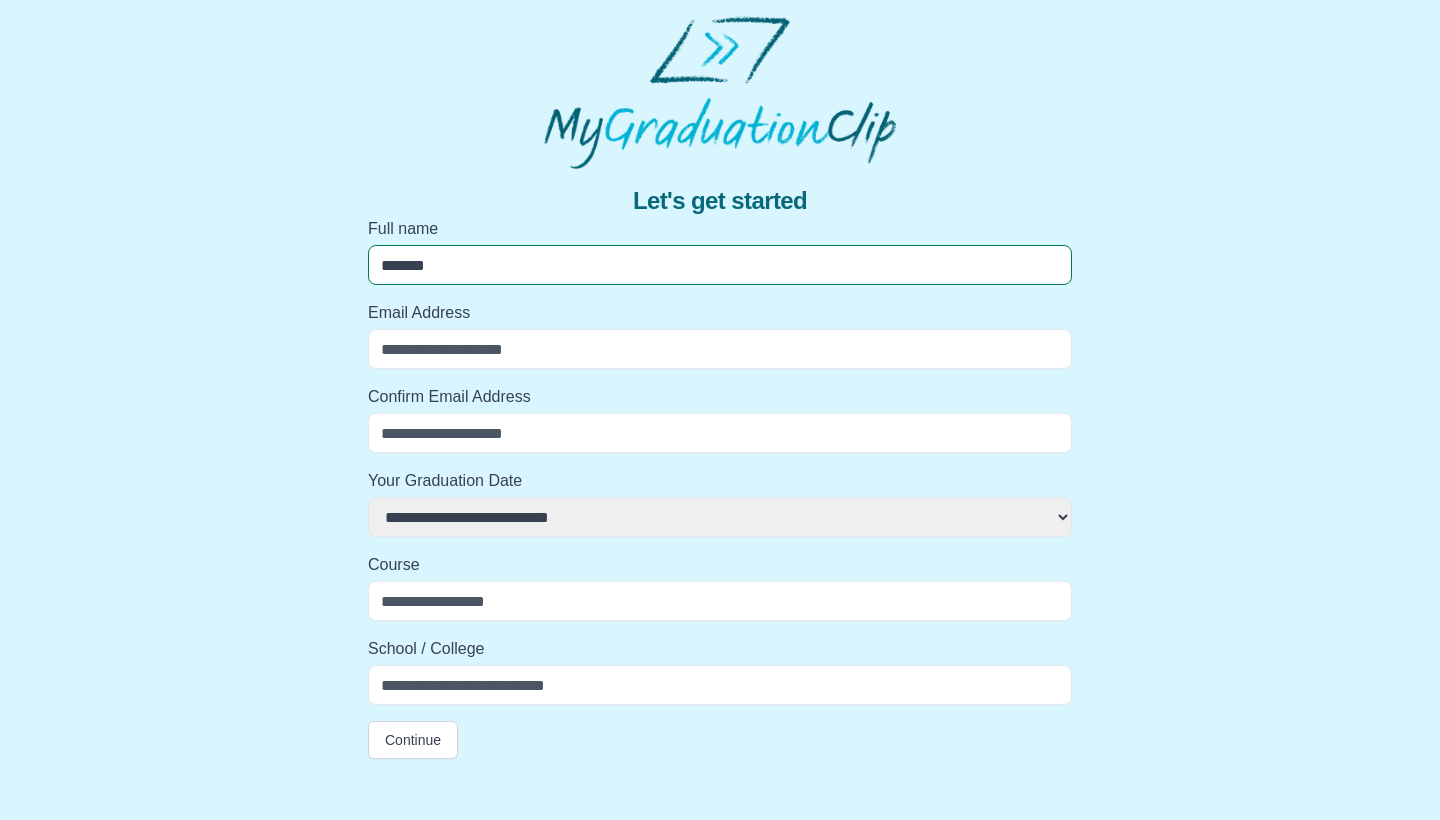 select 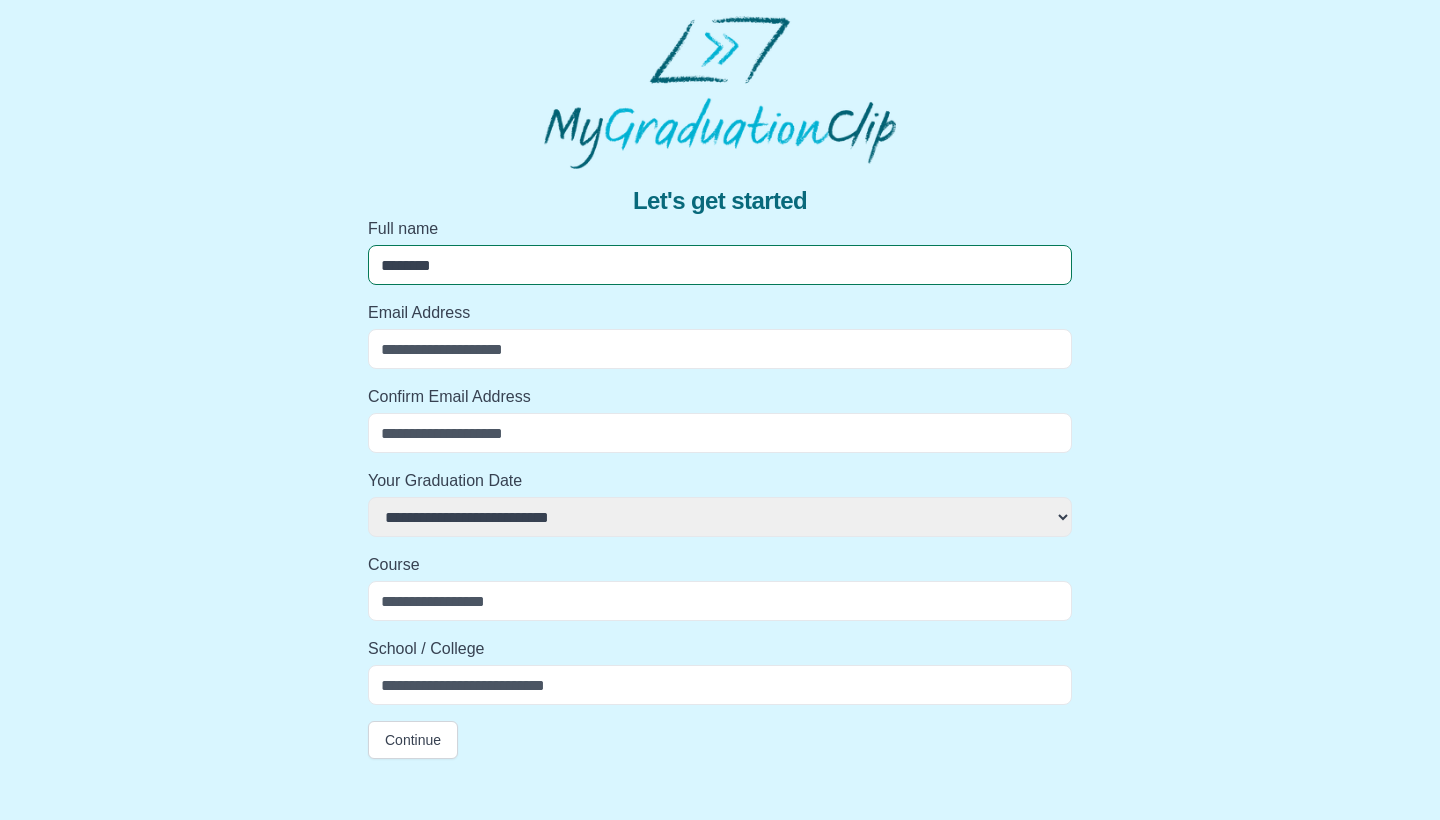 select 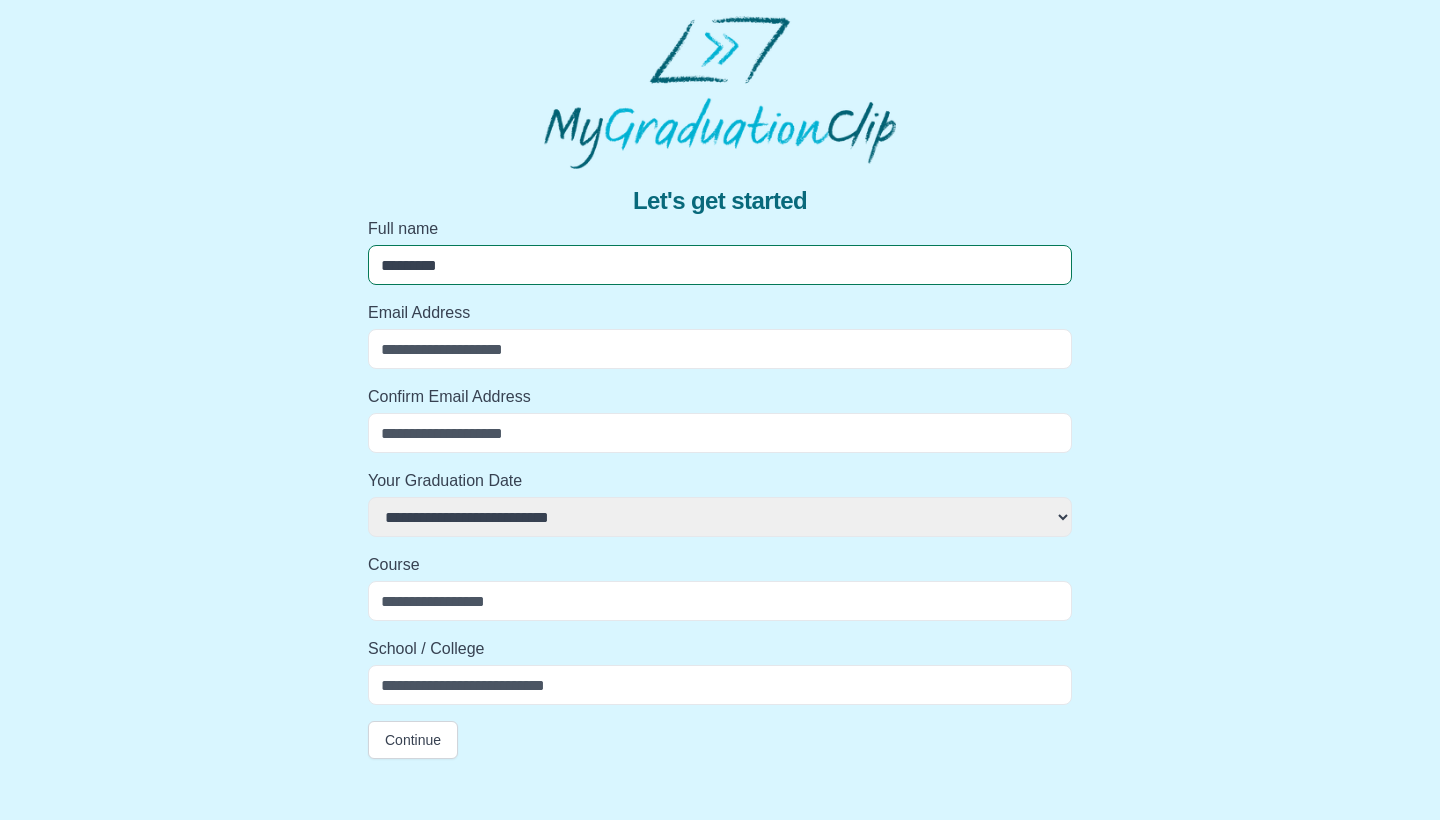 select 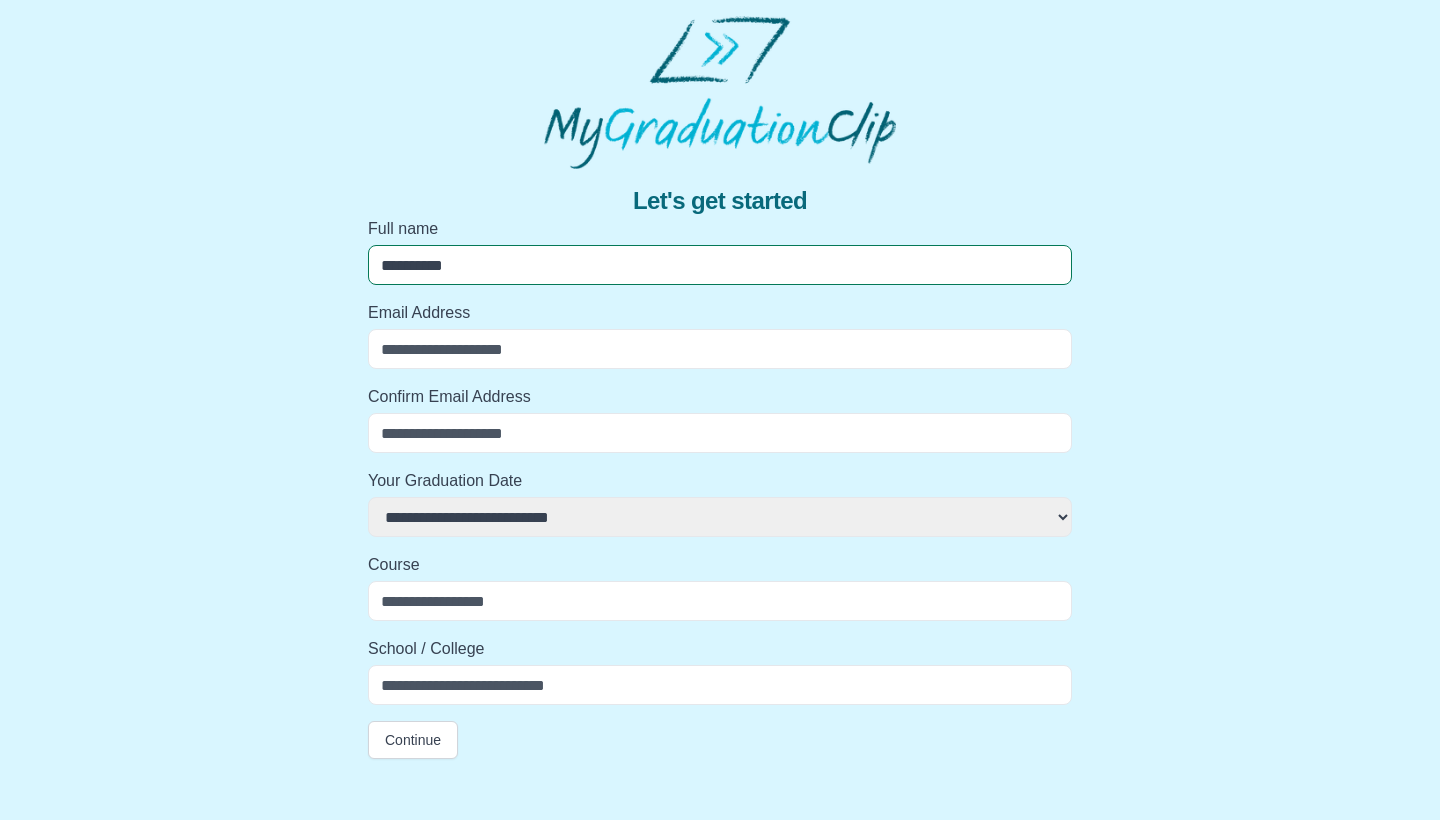 select 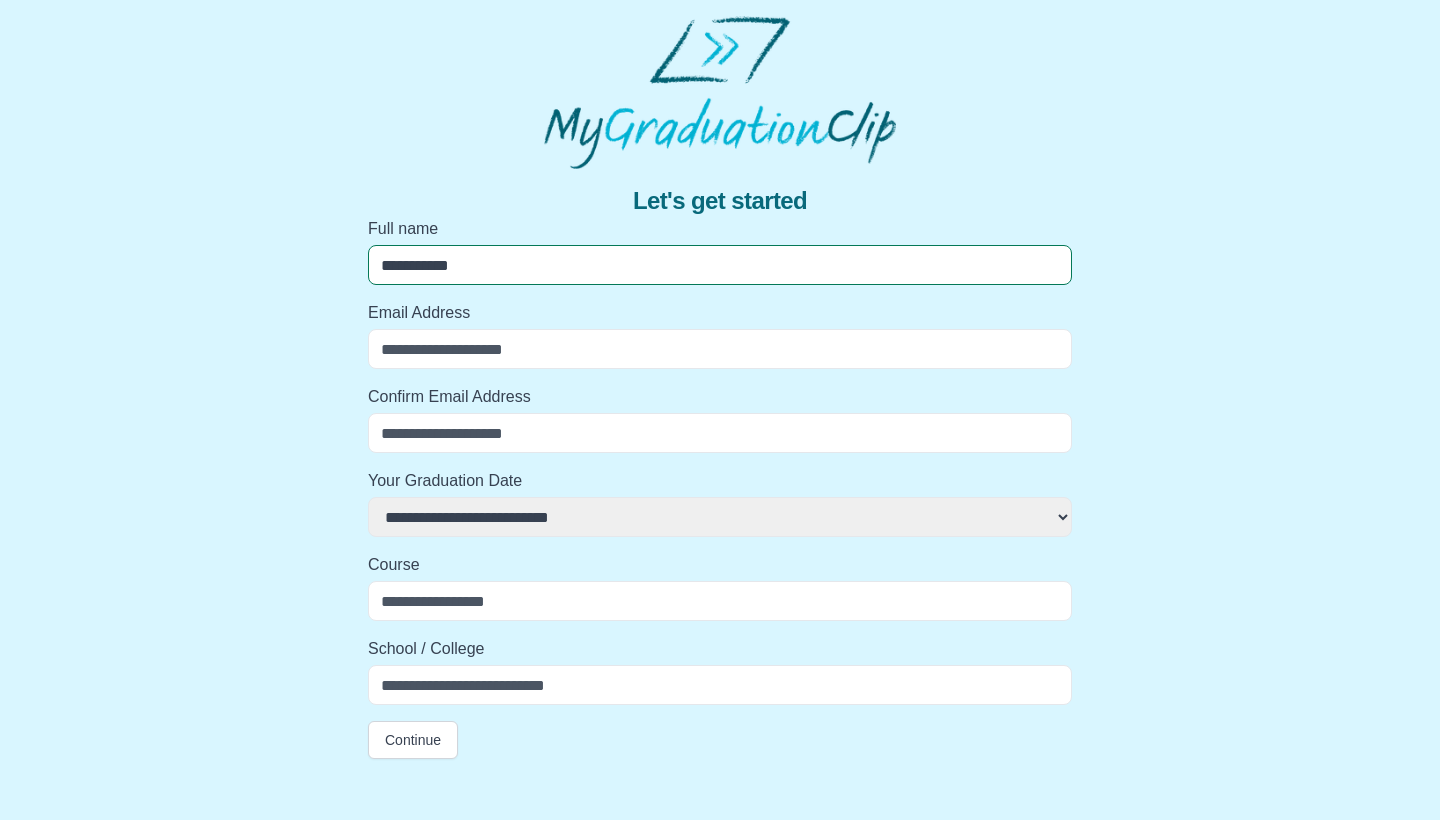 select 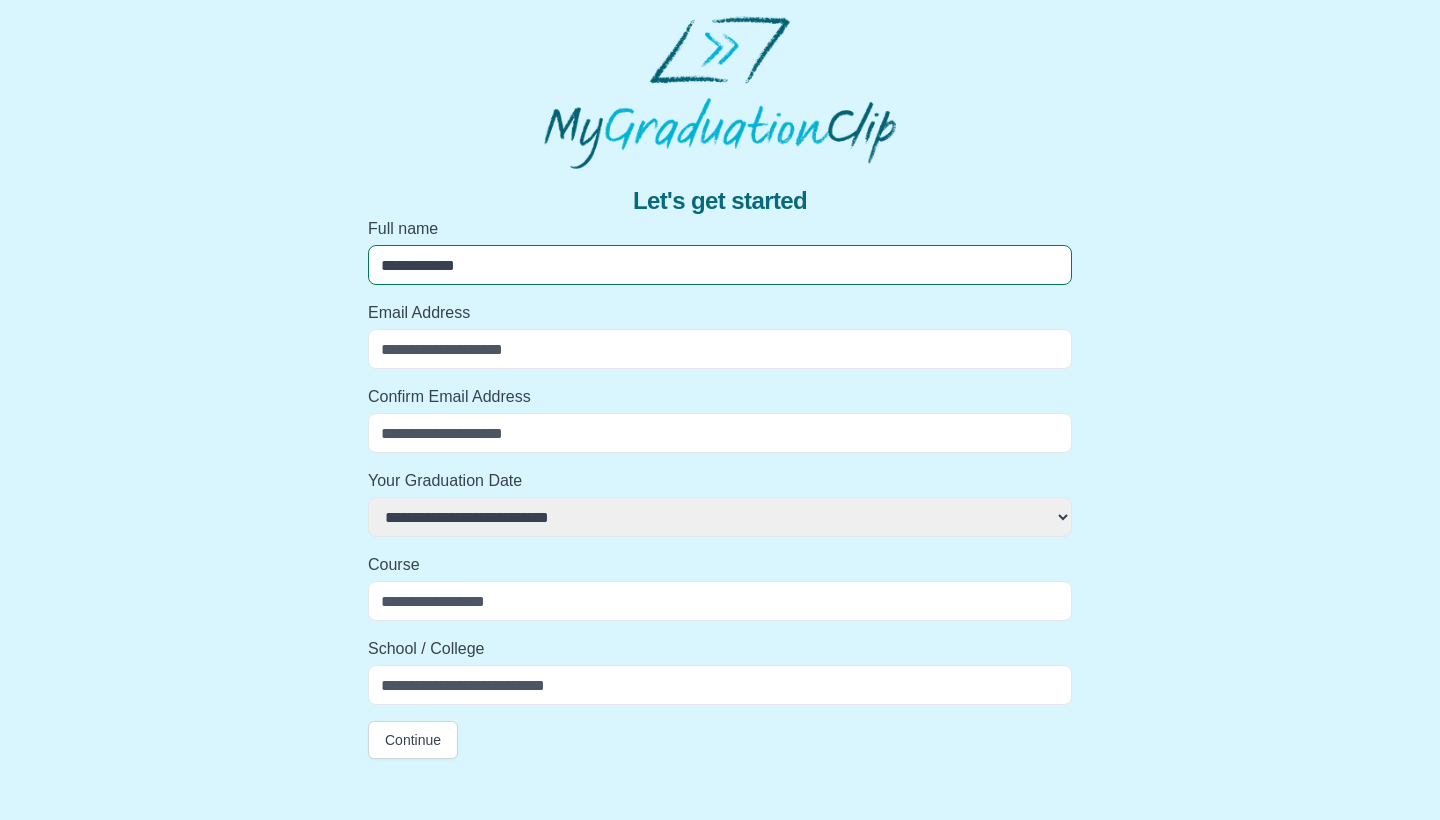 select 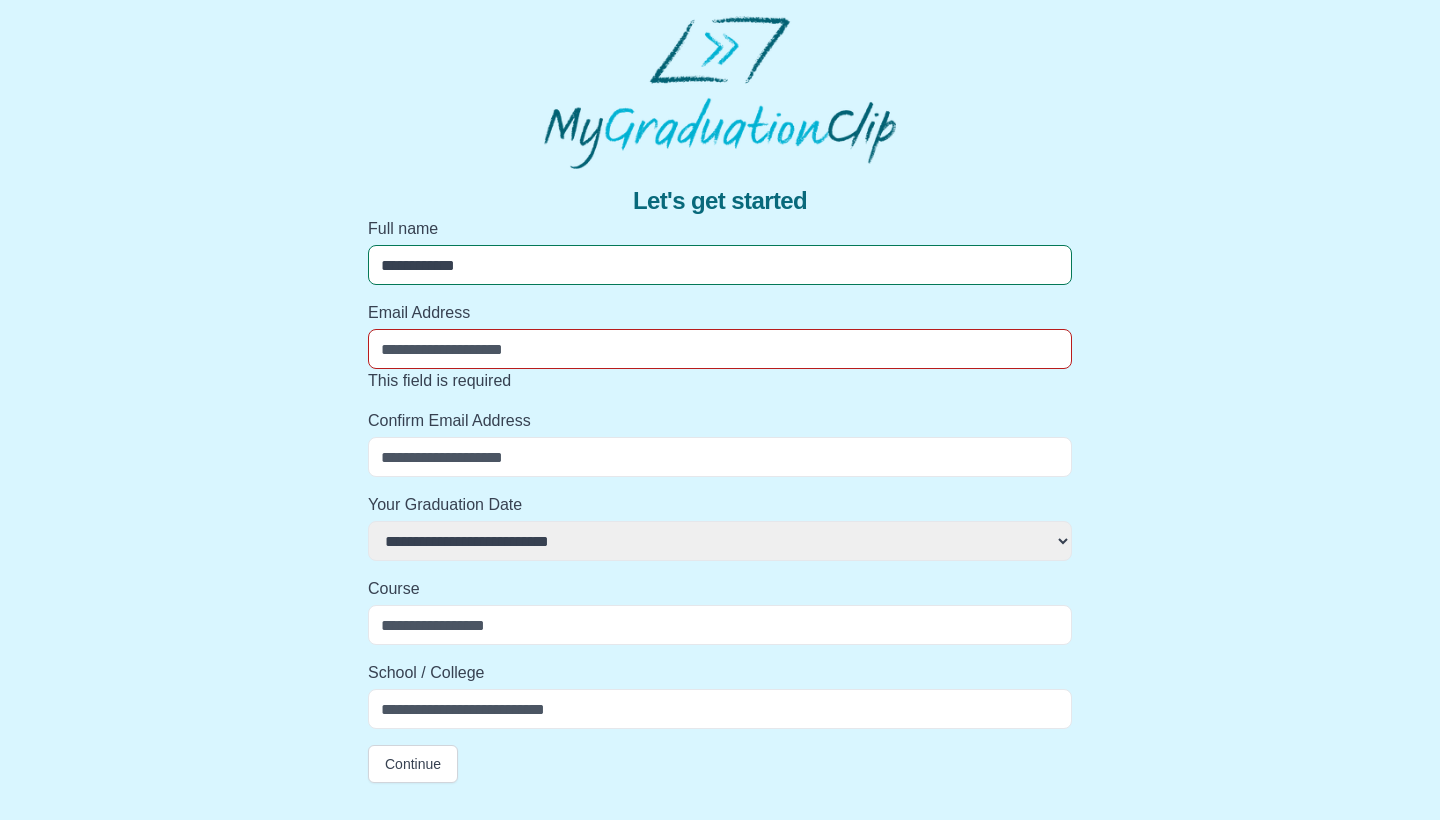 click on "Email Address" at bounding box center [720, 349] 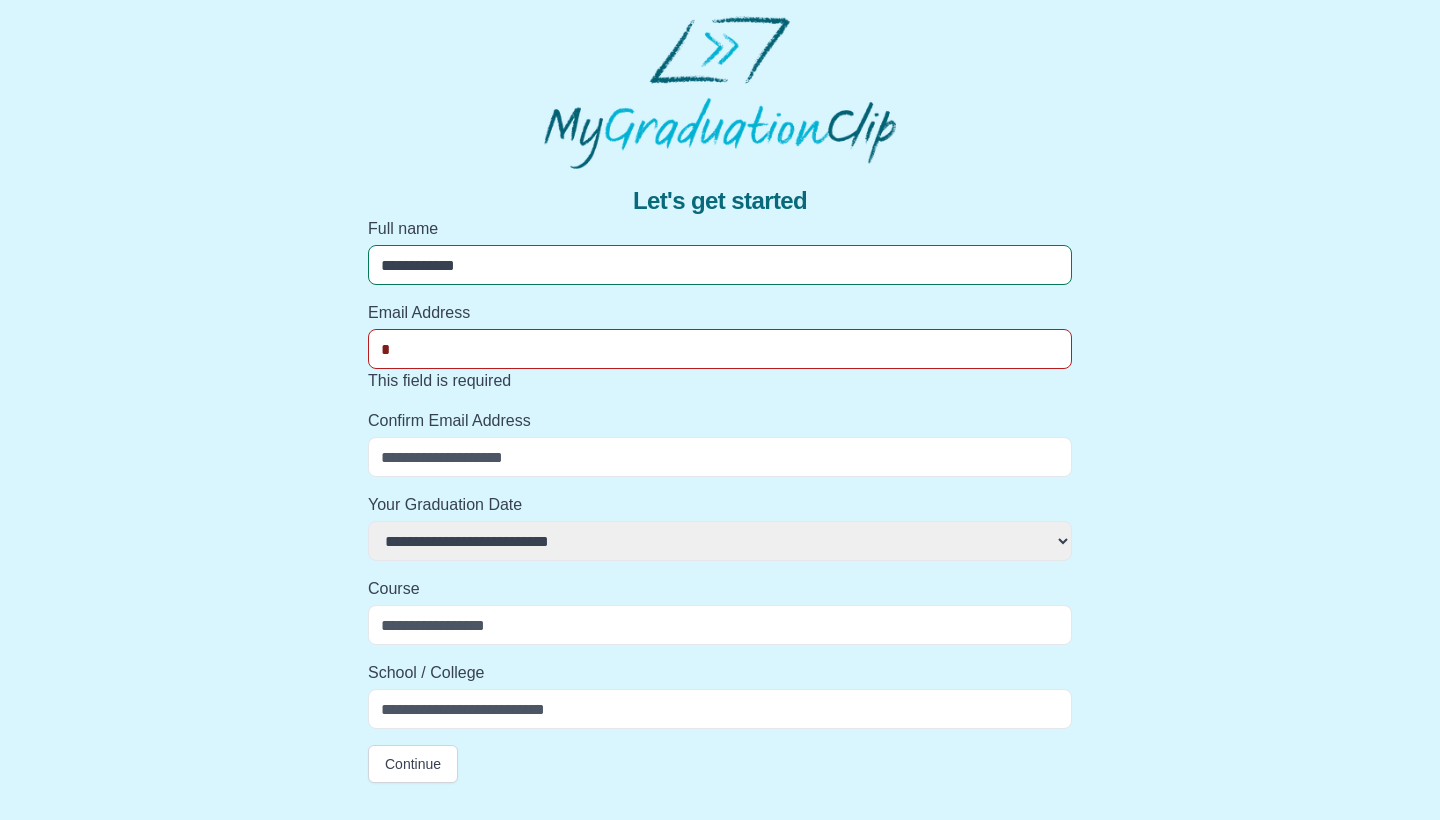 select 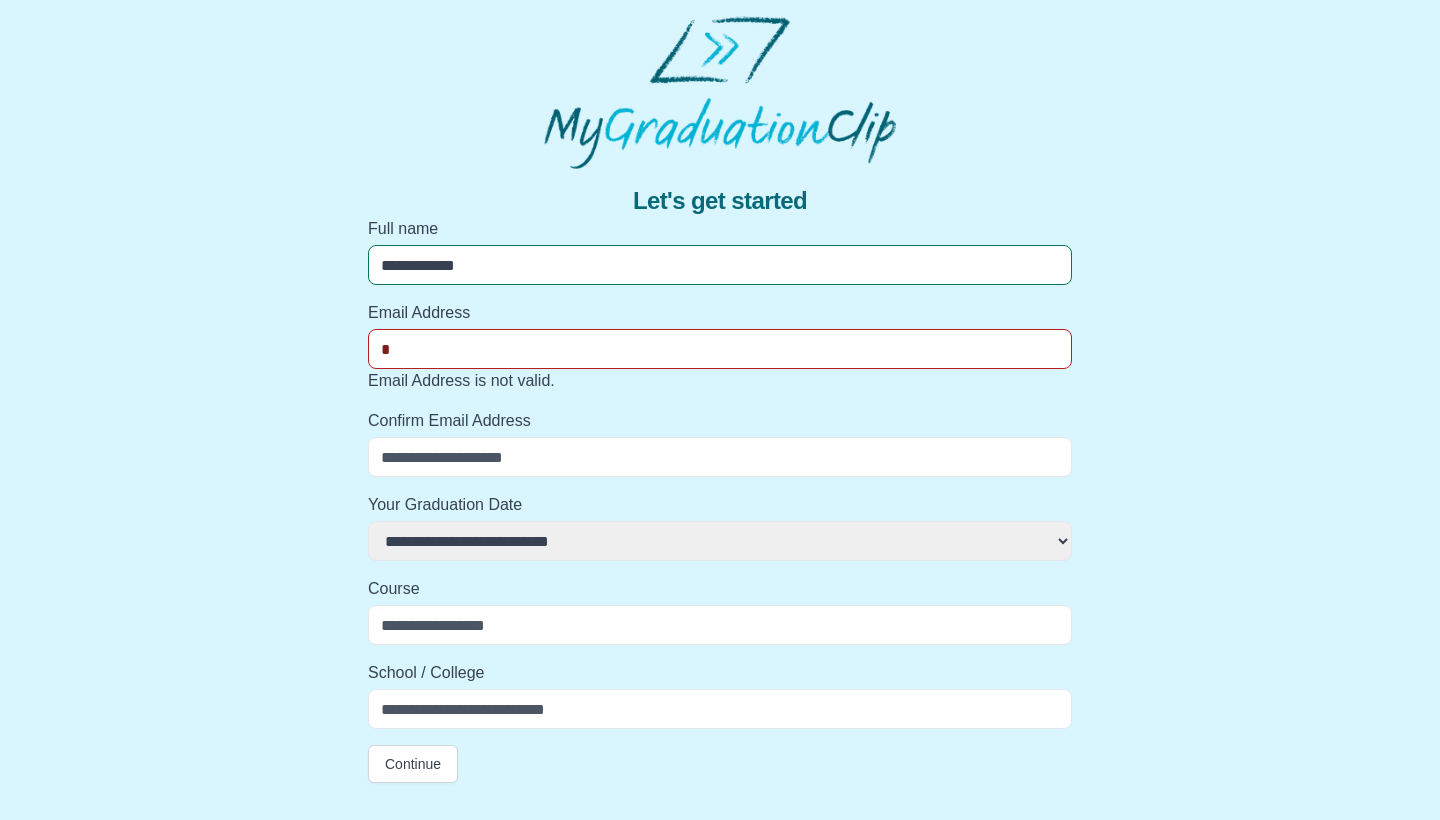 type on "**" 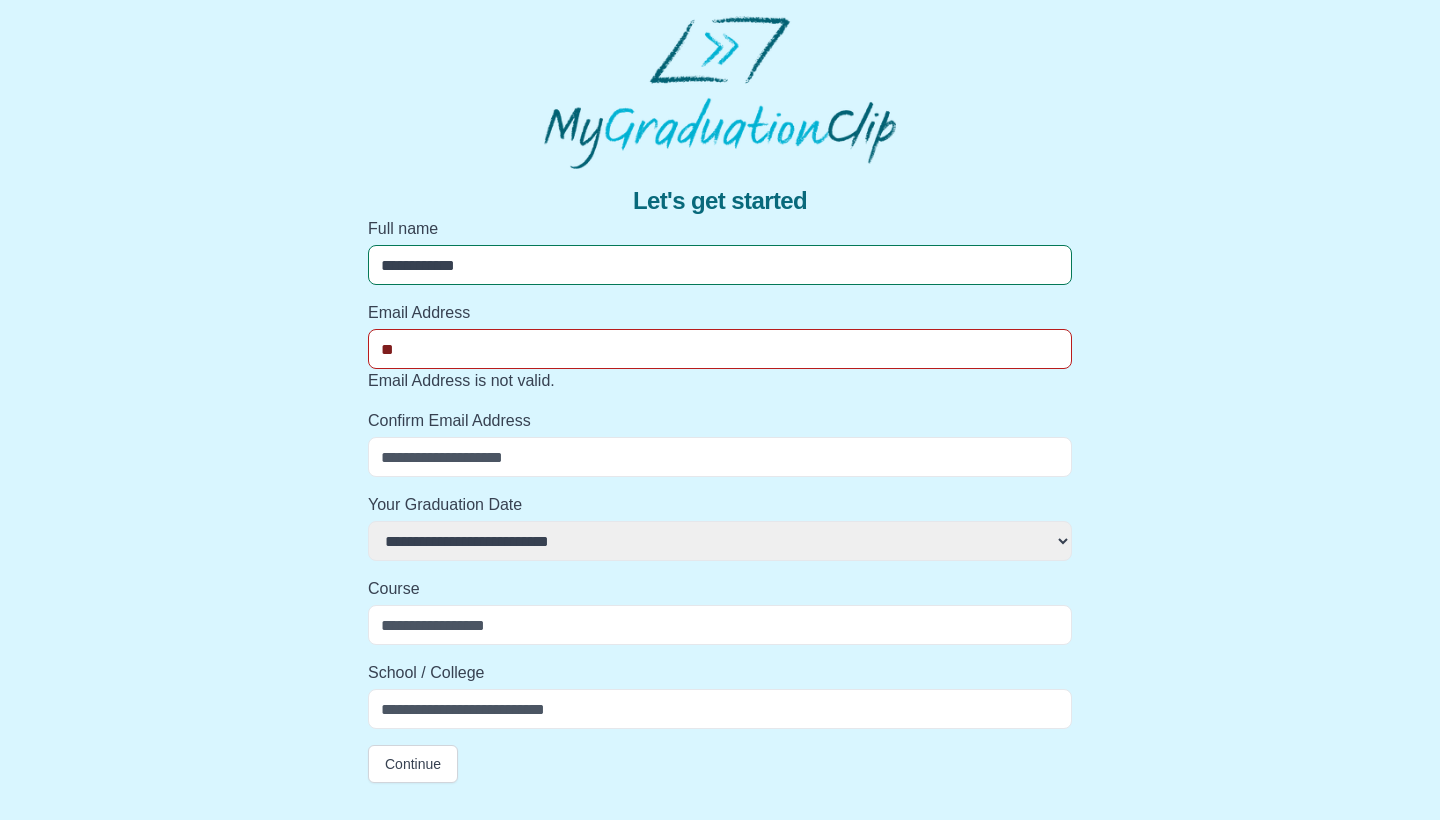 select 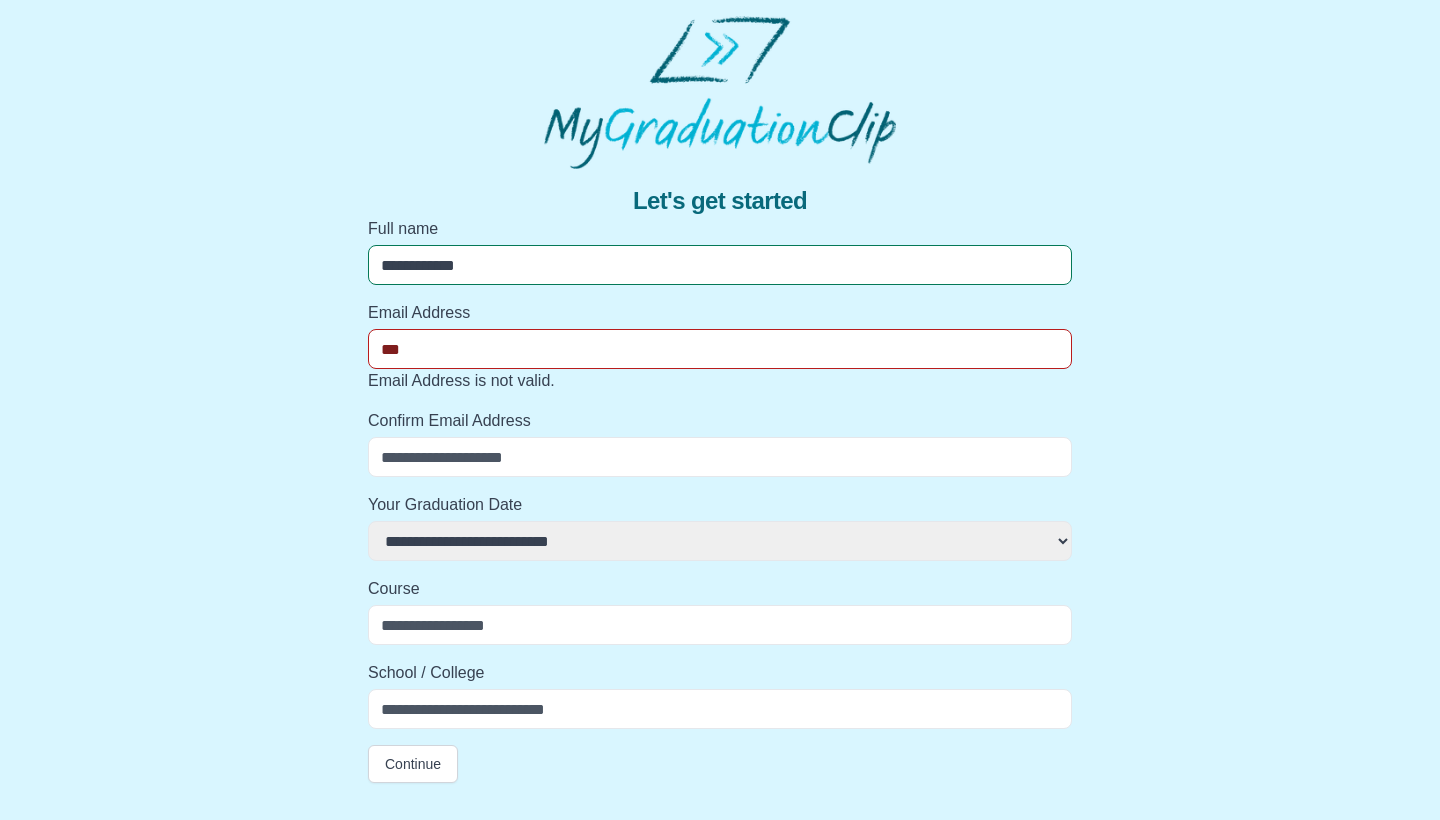 select 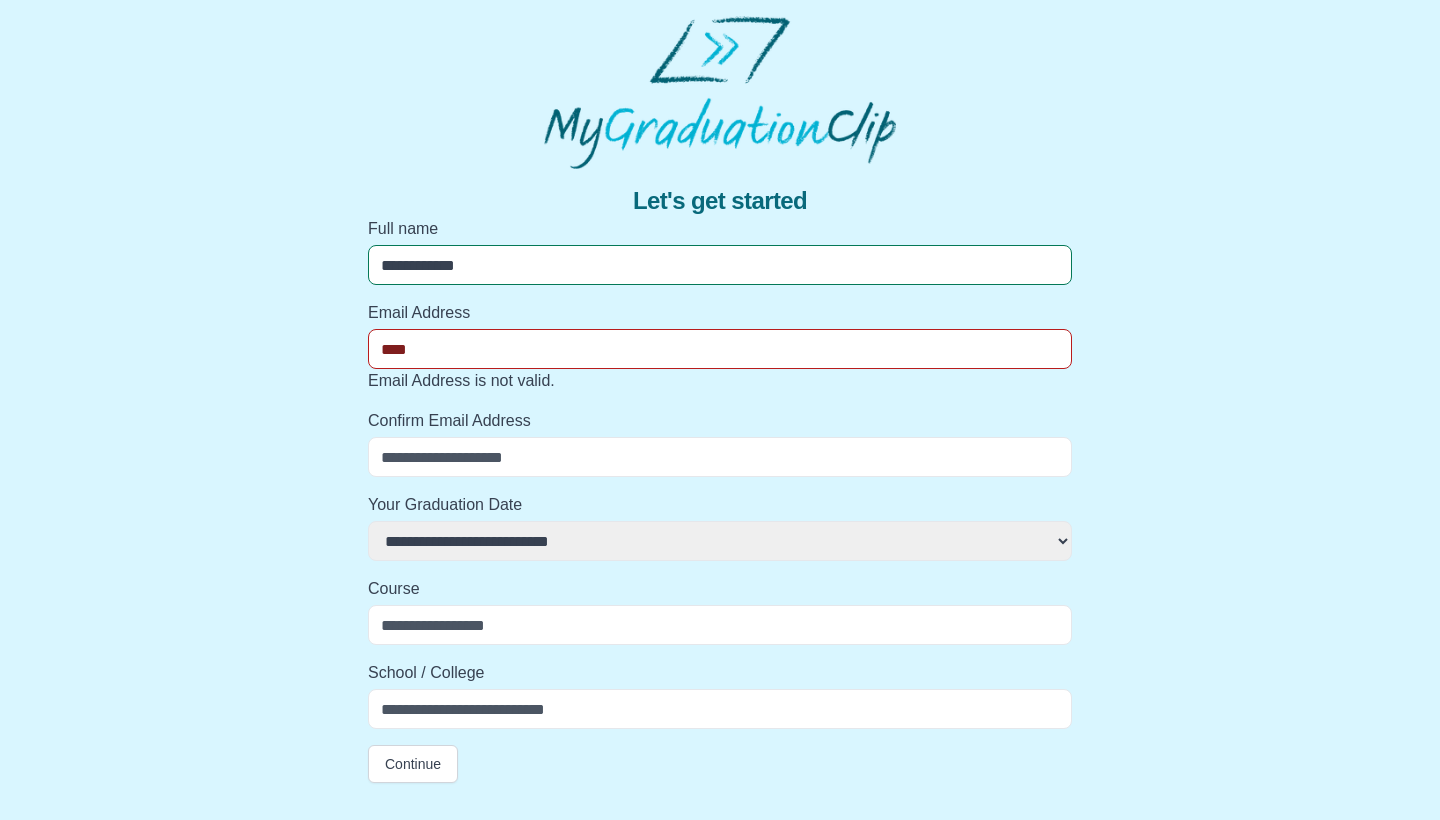 select 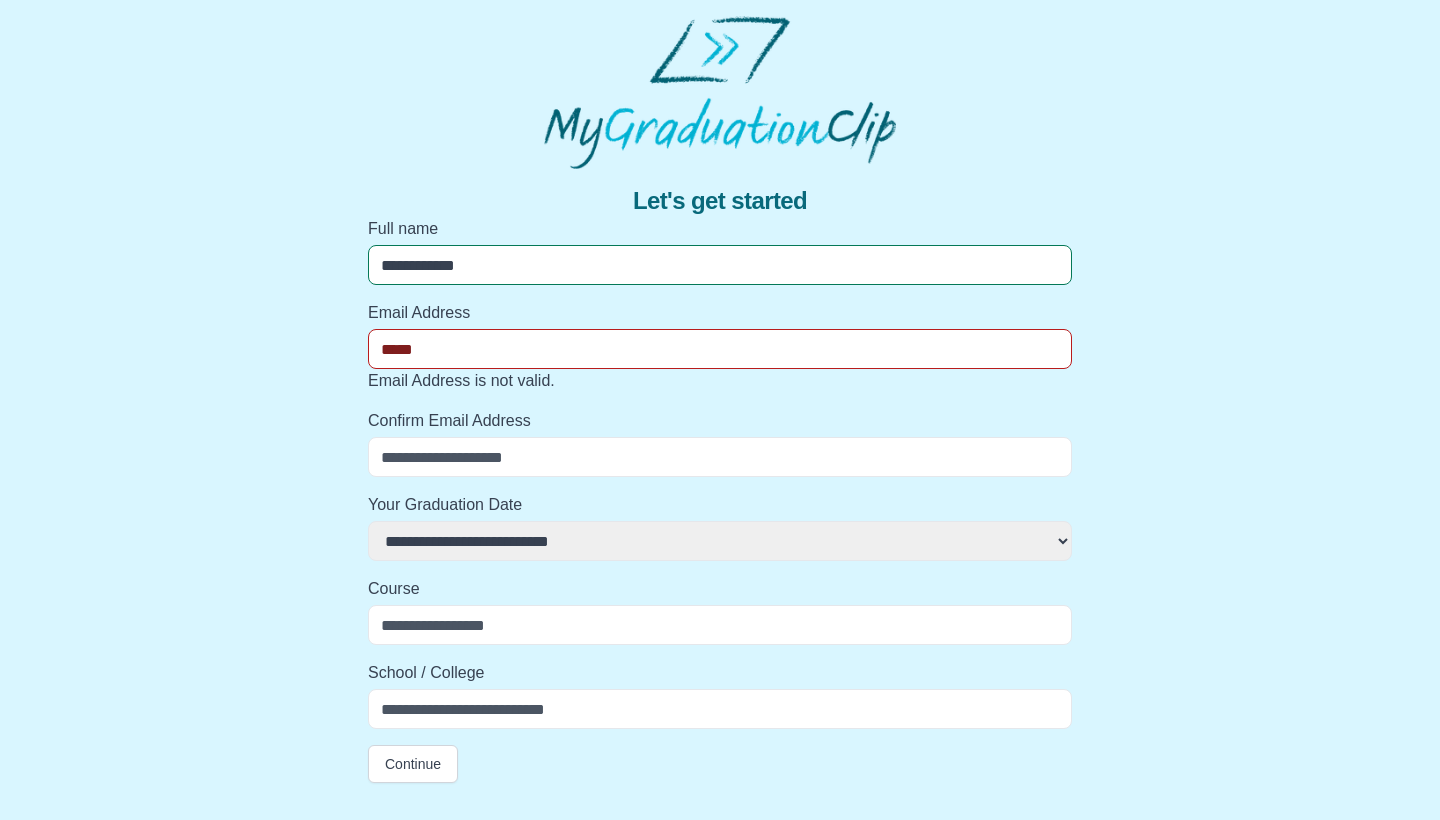 select 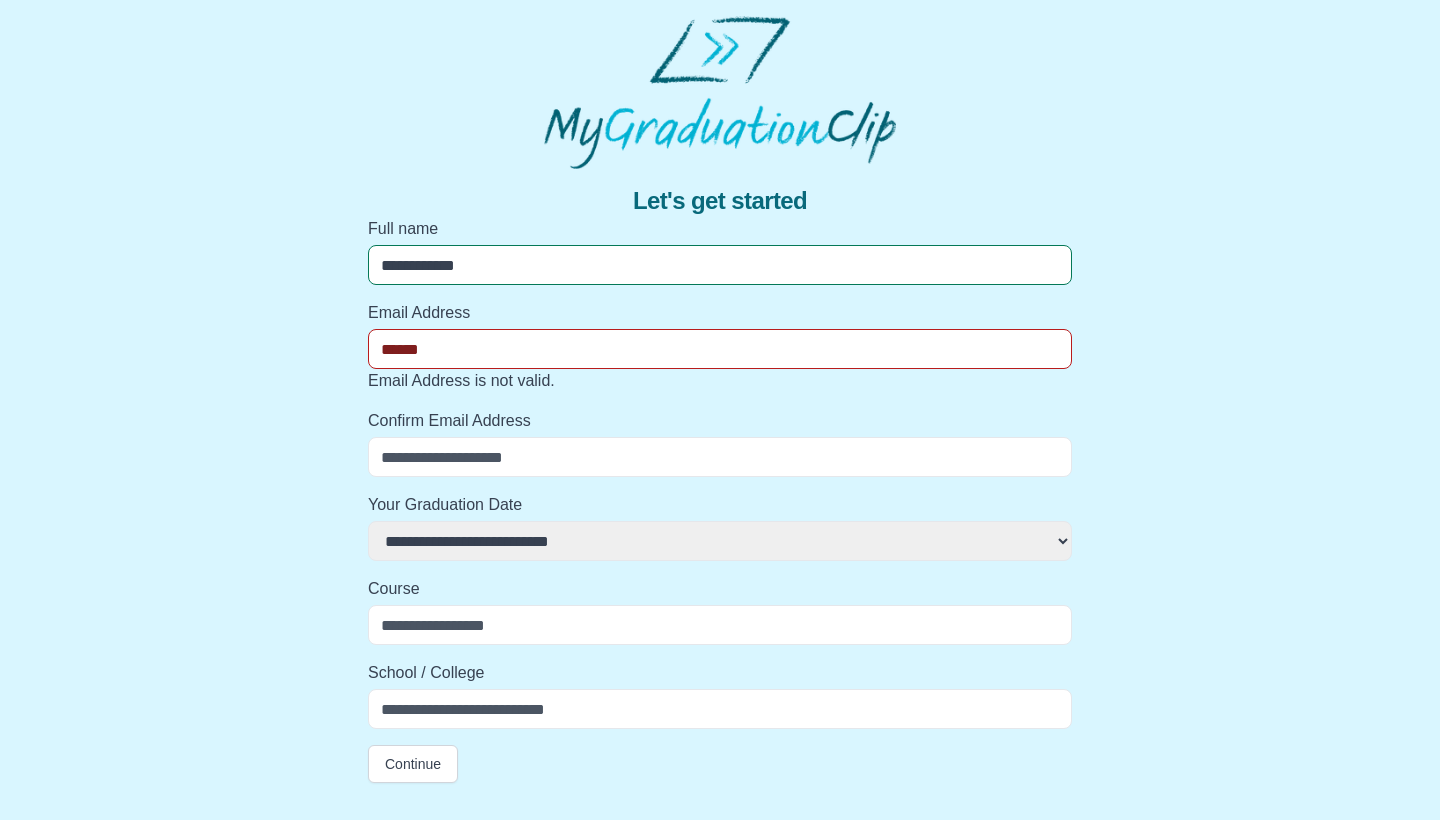 select 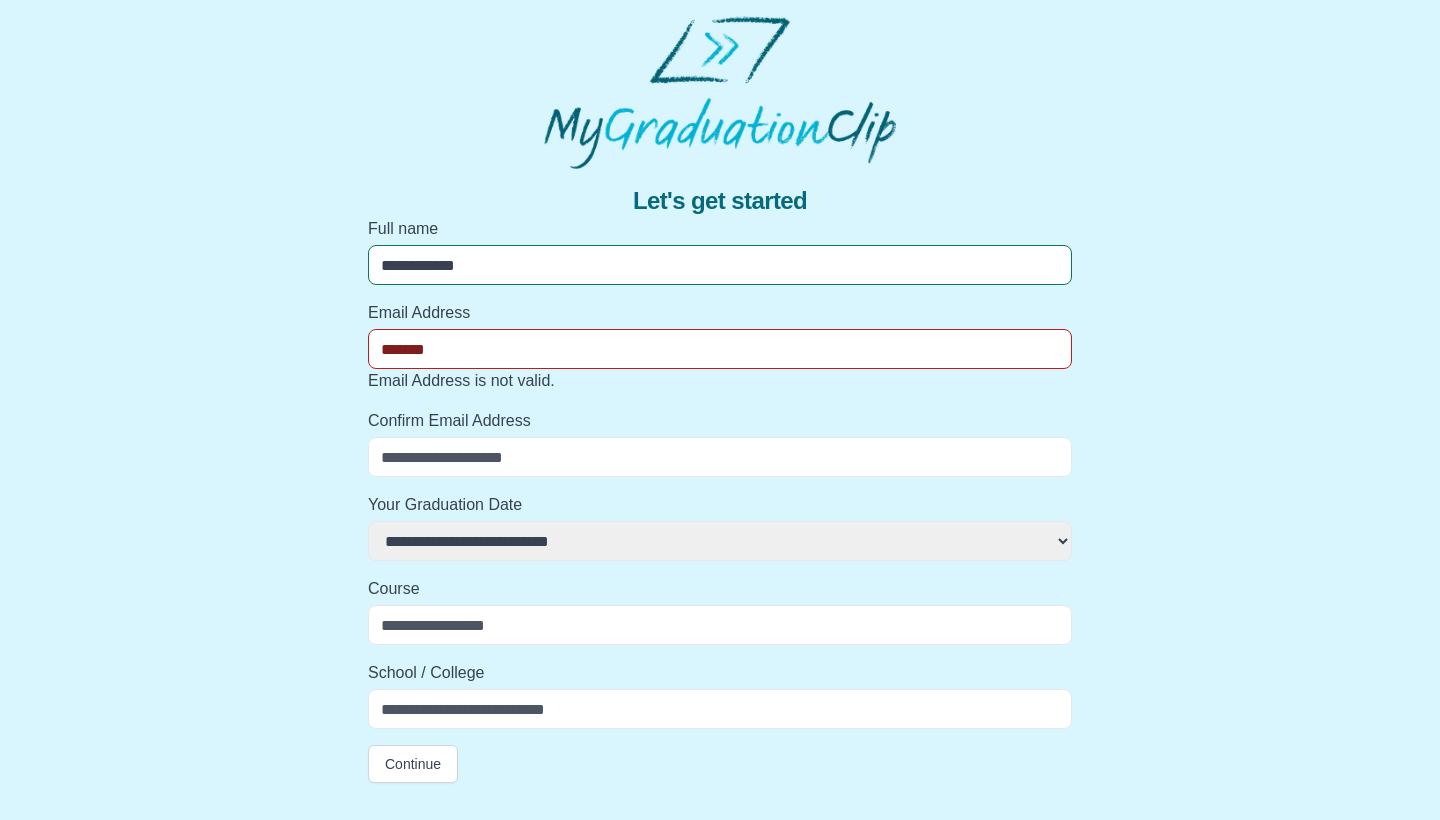 select 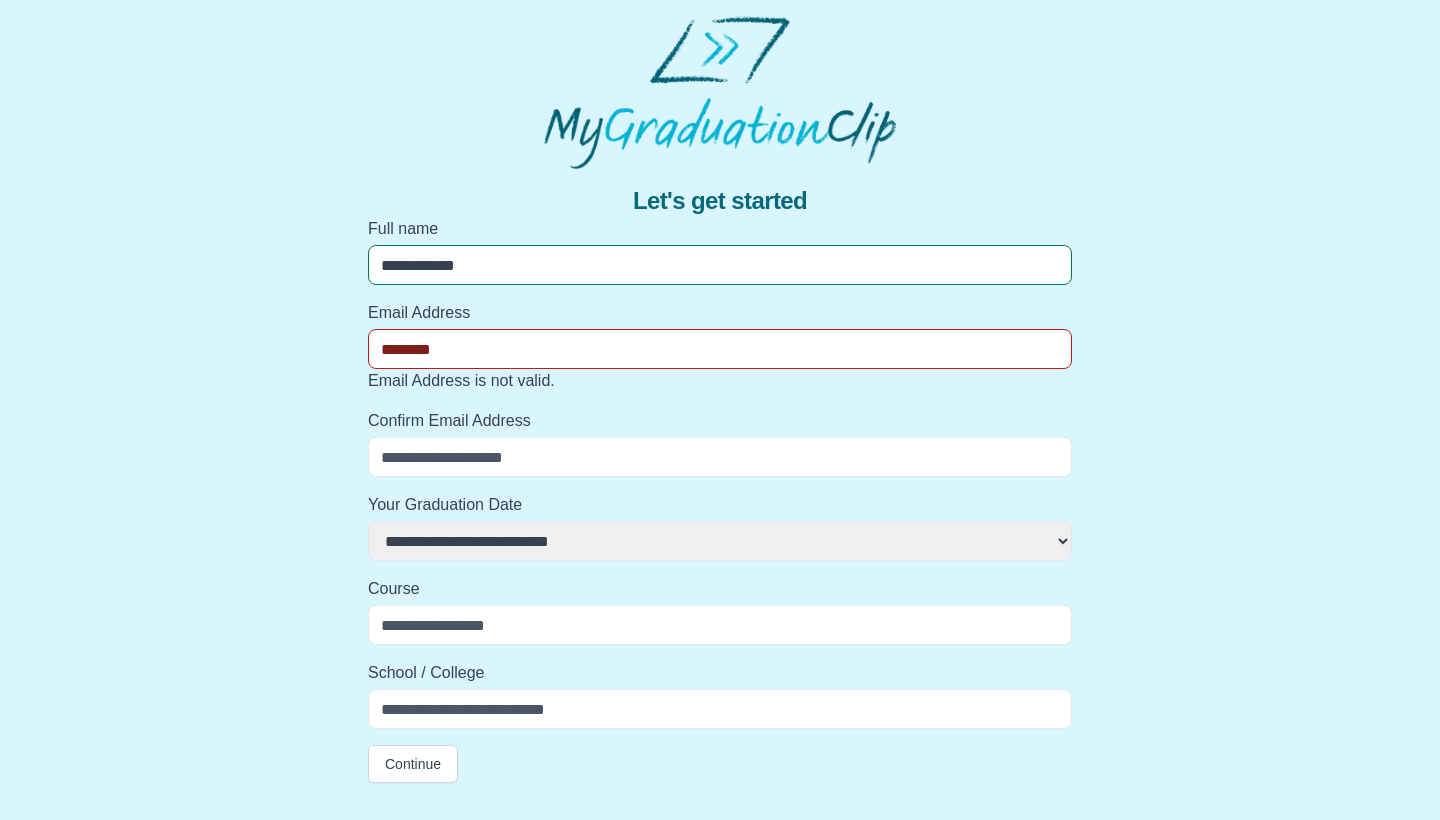 select 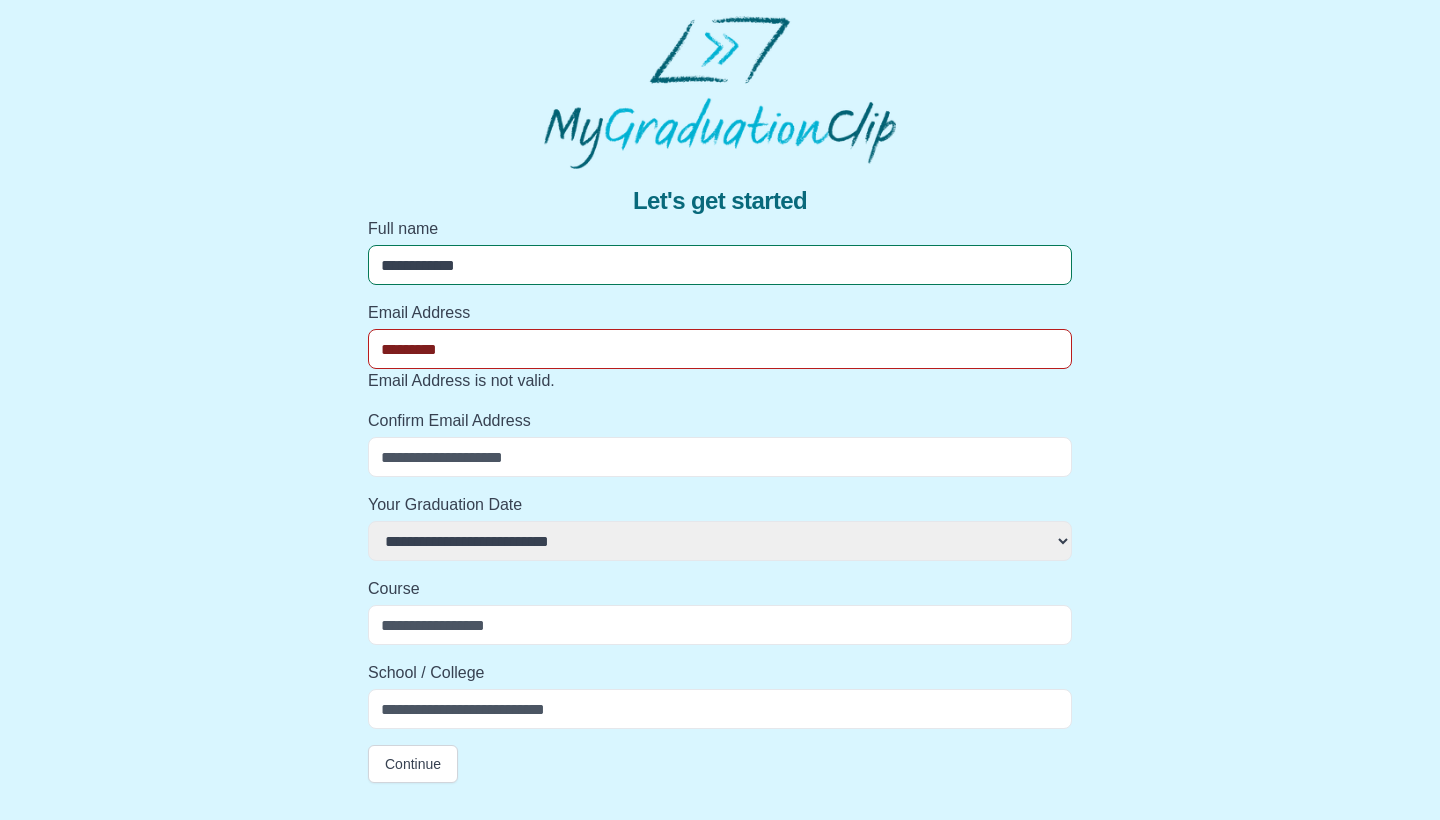 select 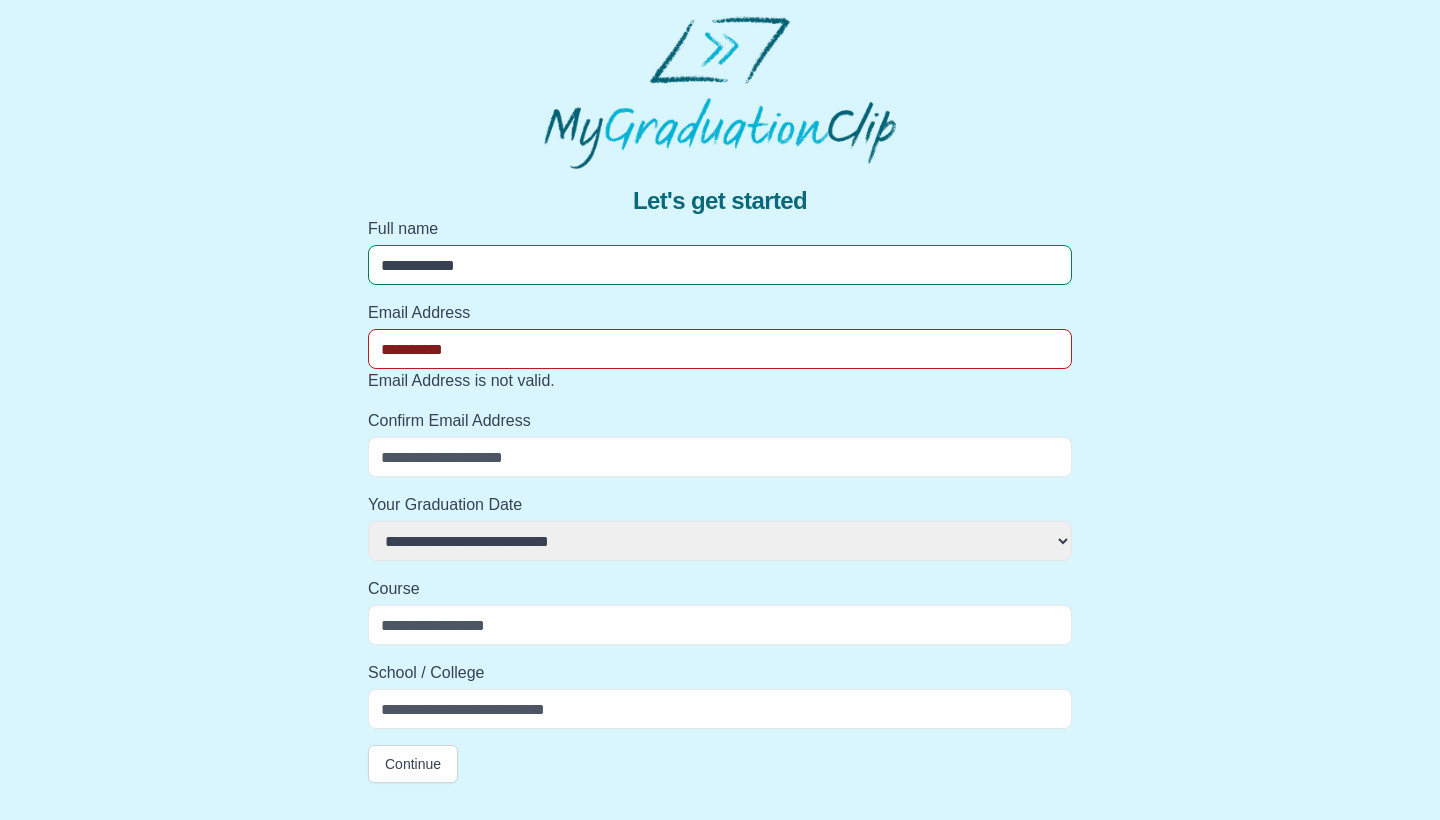 select 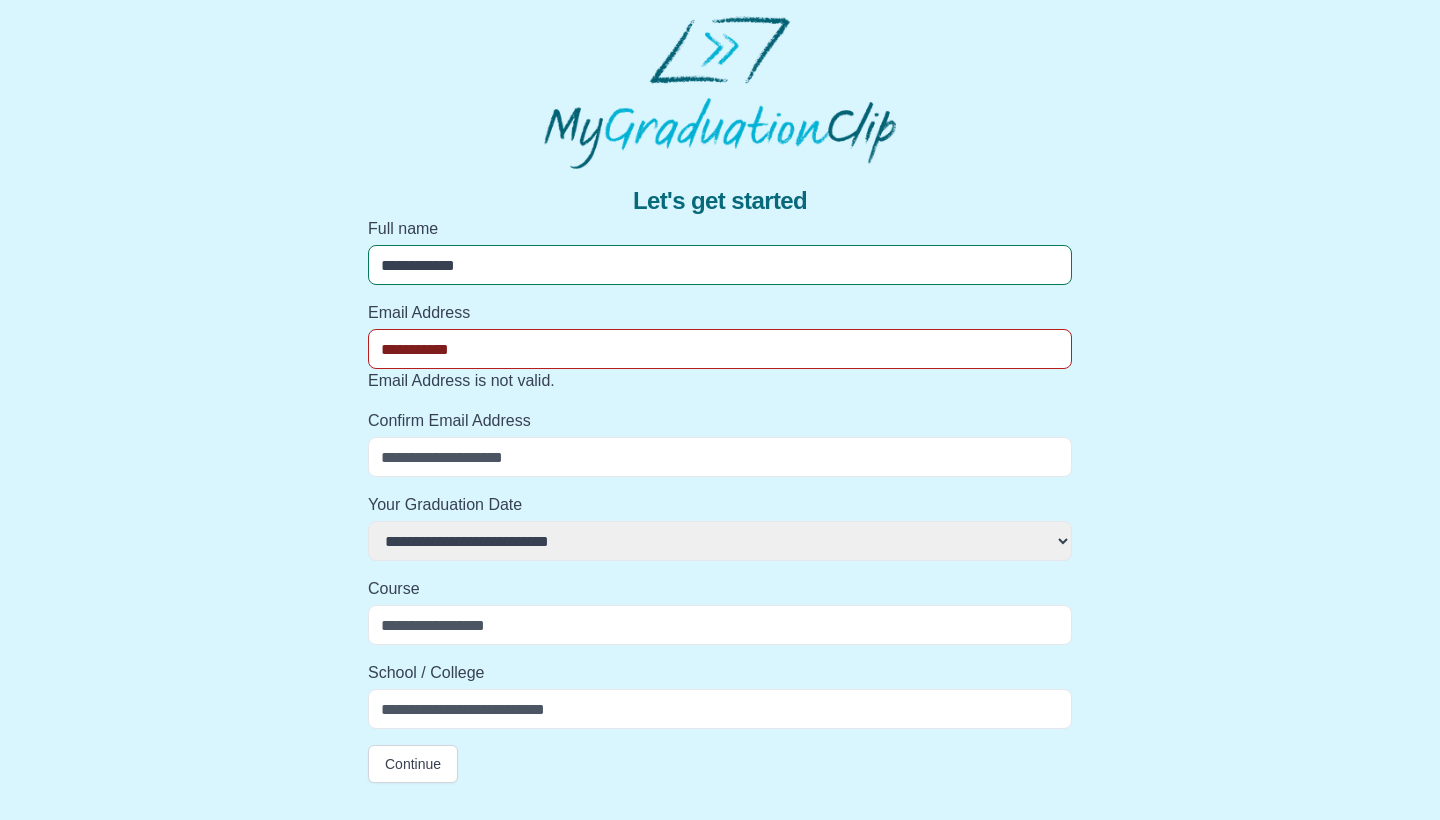 select 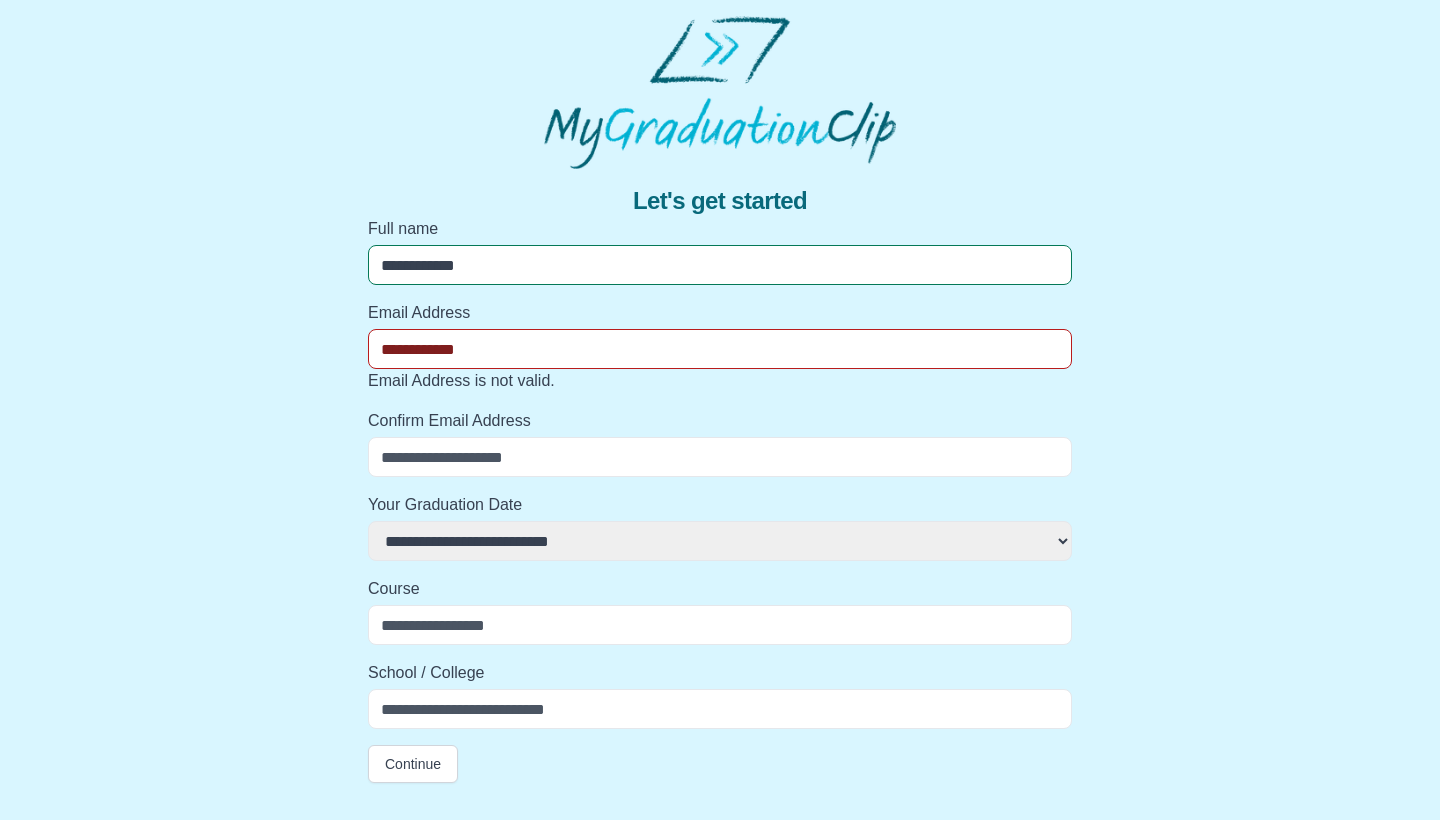 select 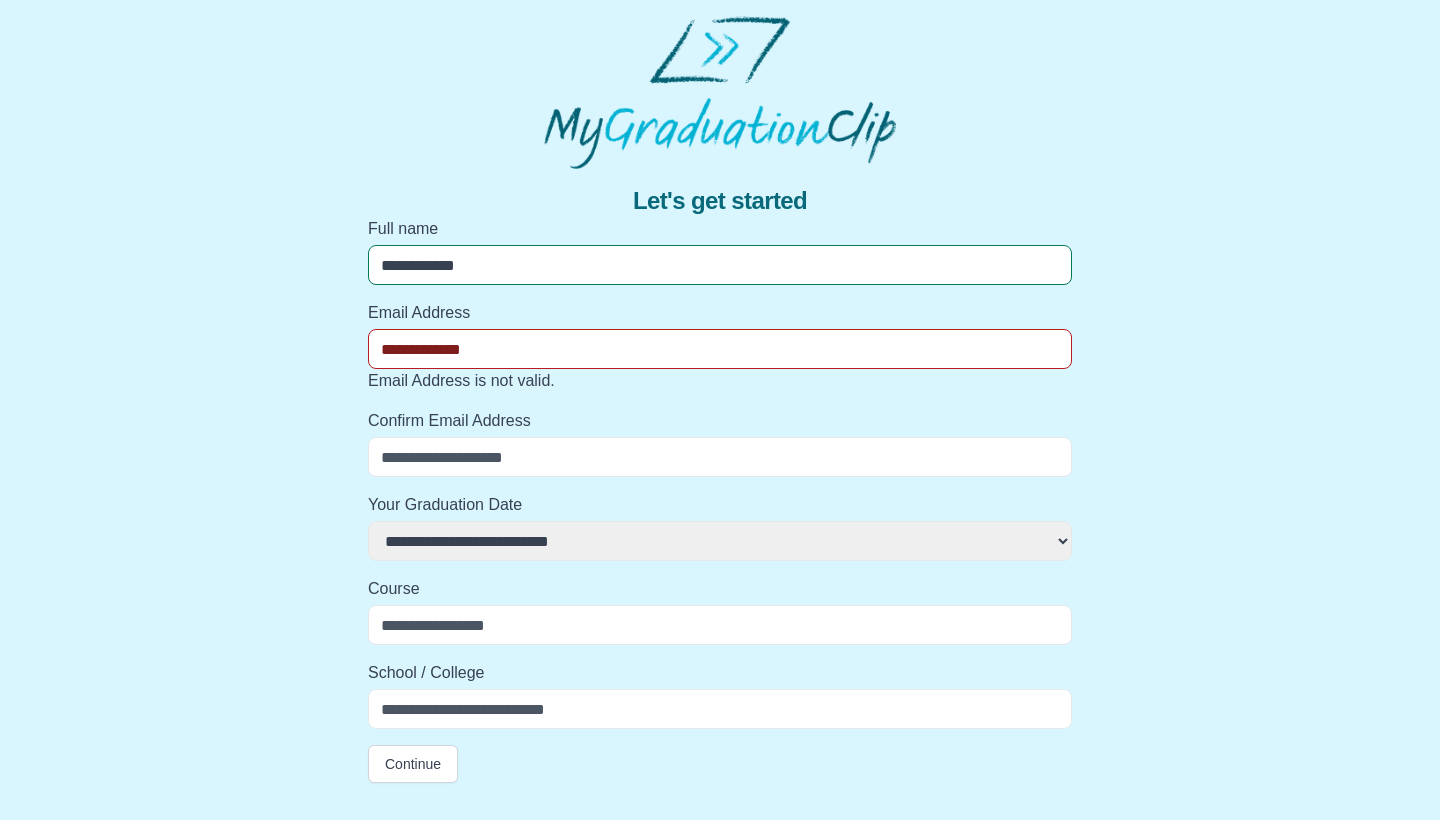 select 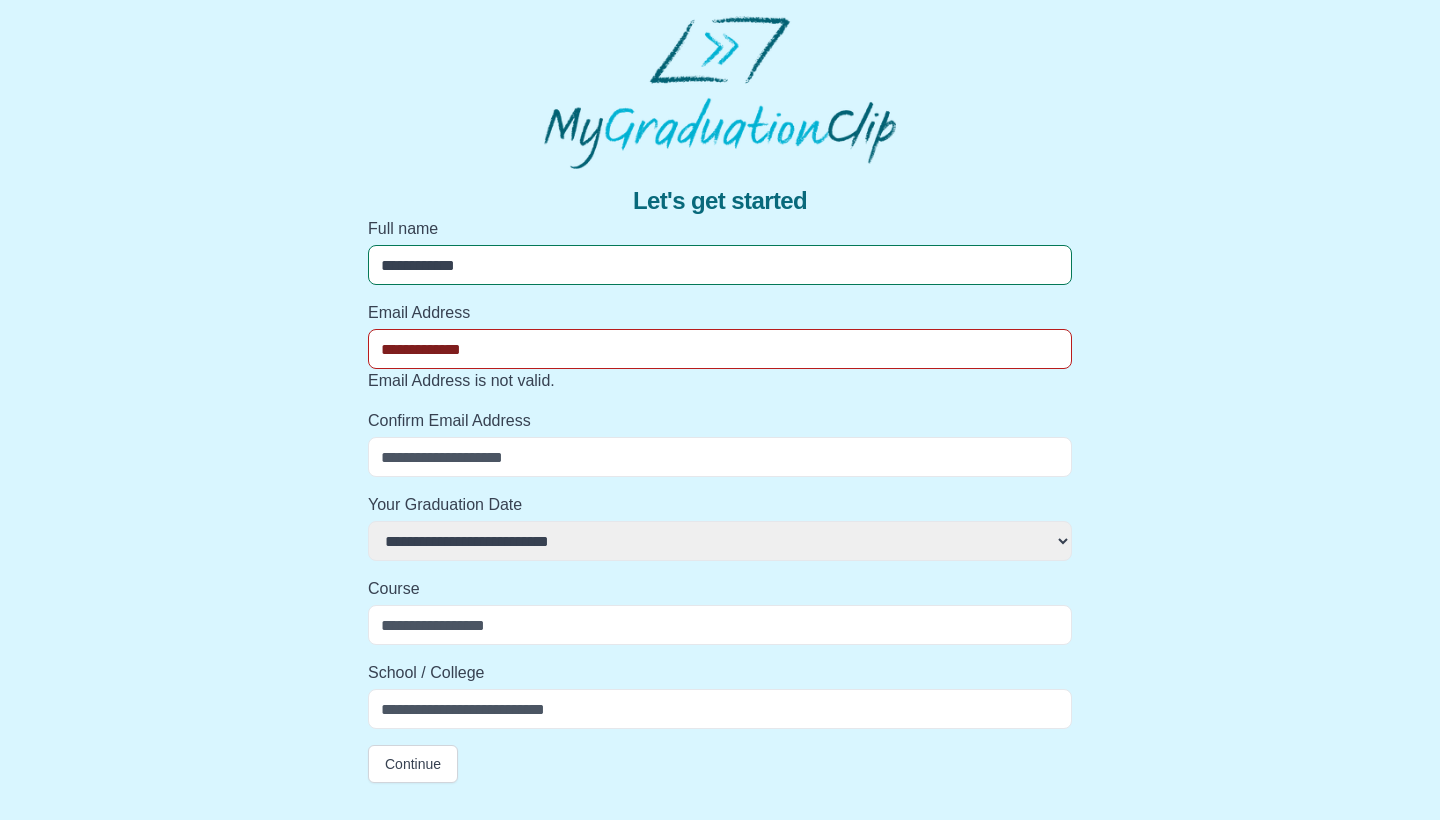 type on "**********" 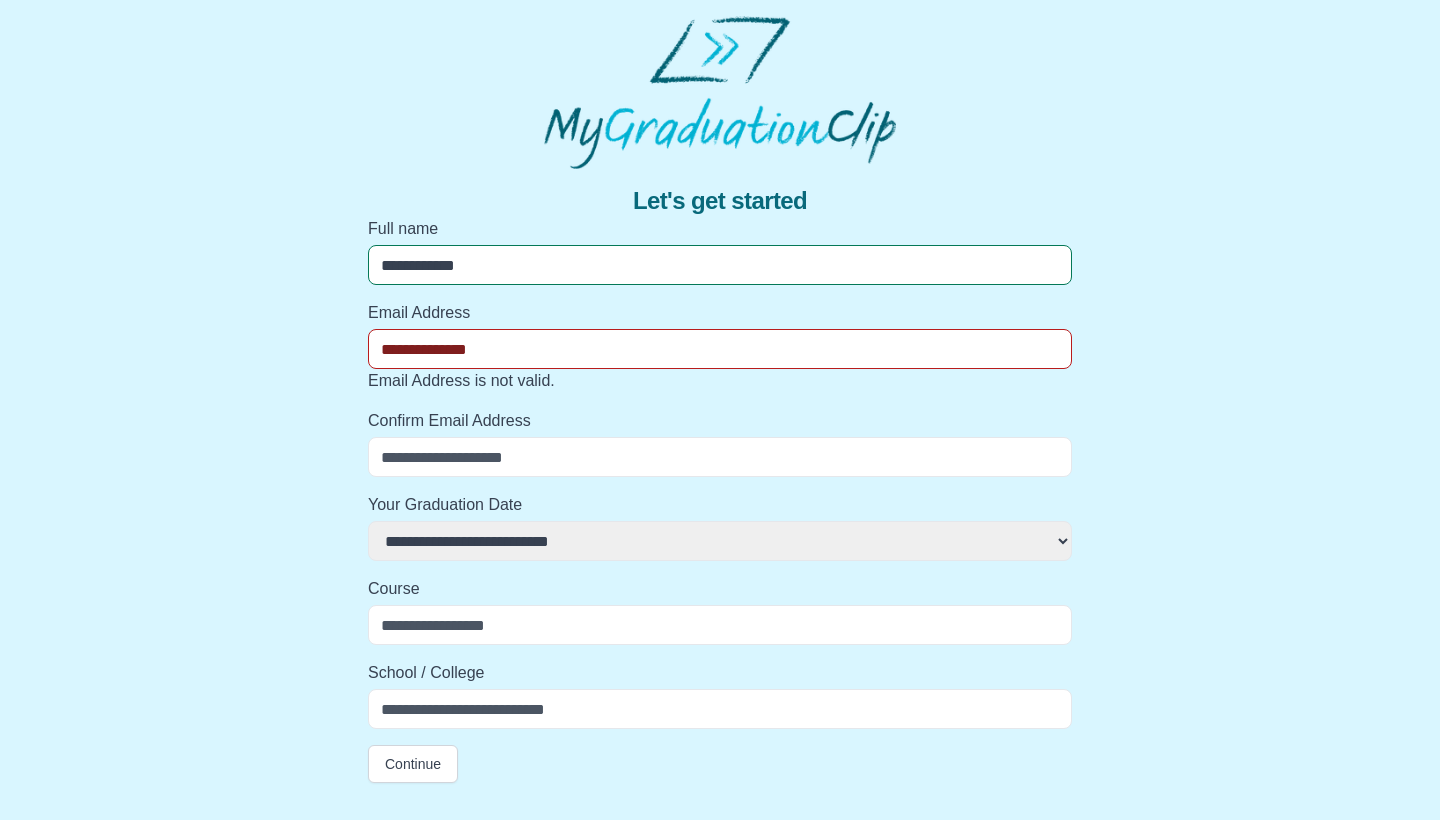 select 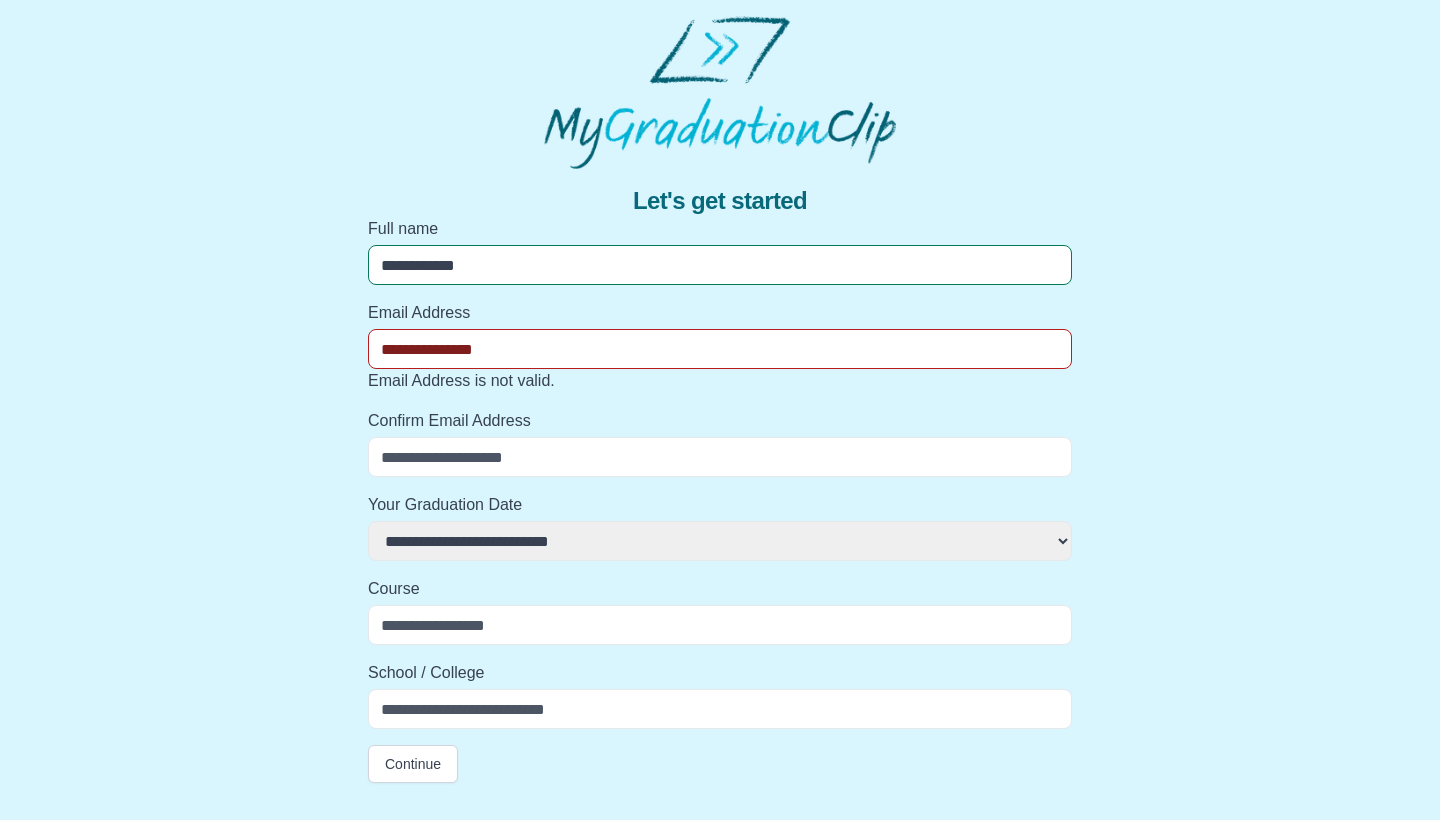 select 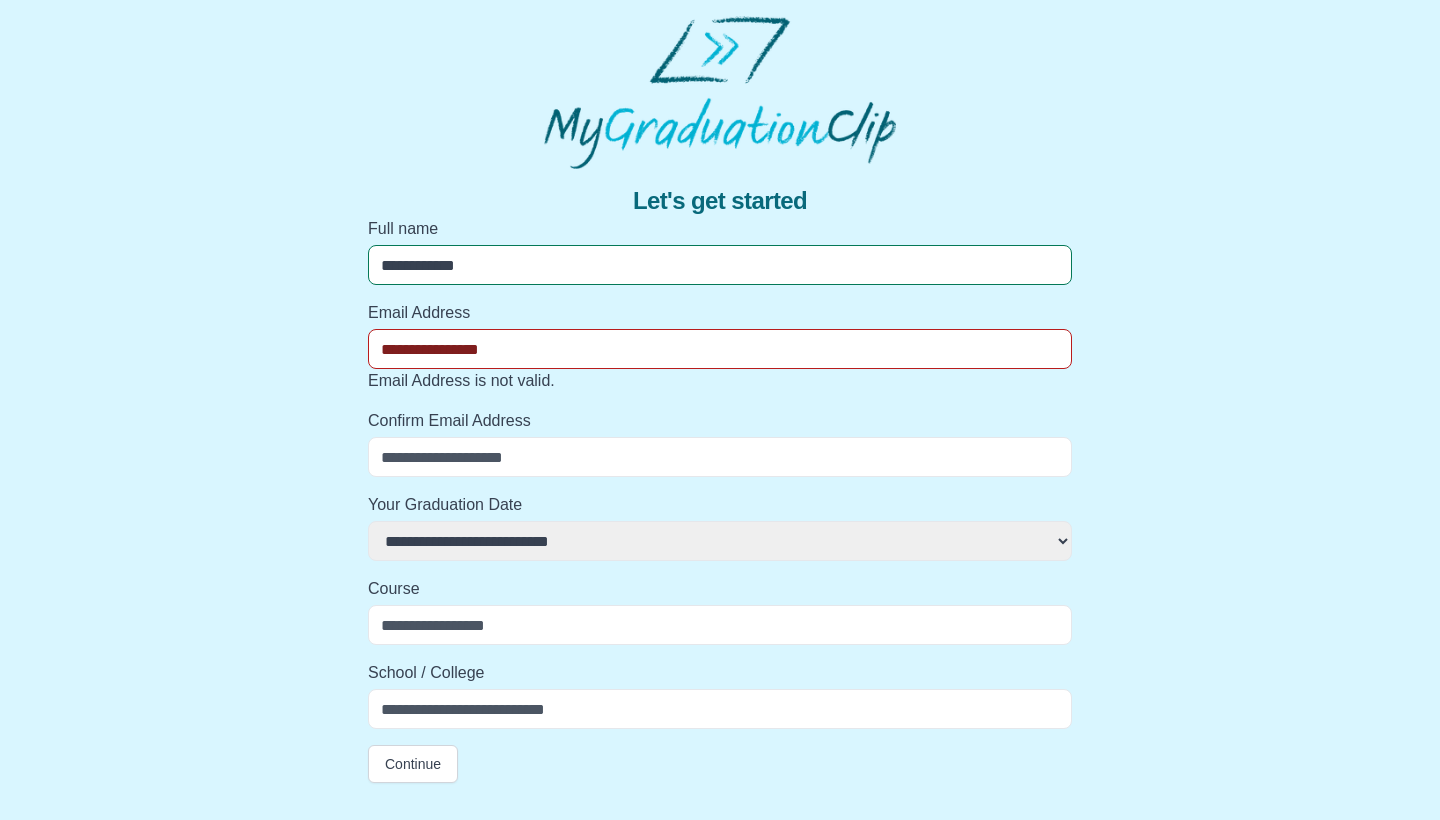 select 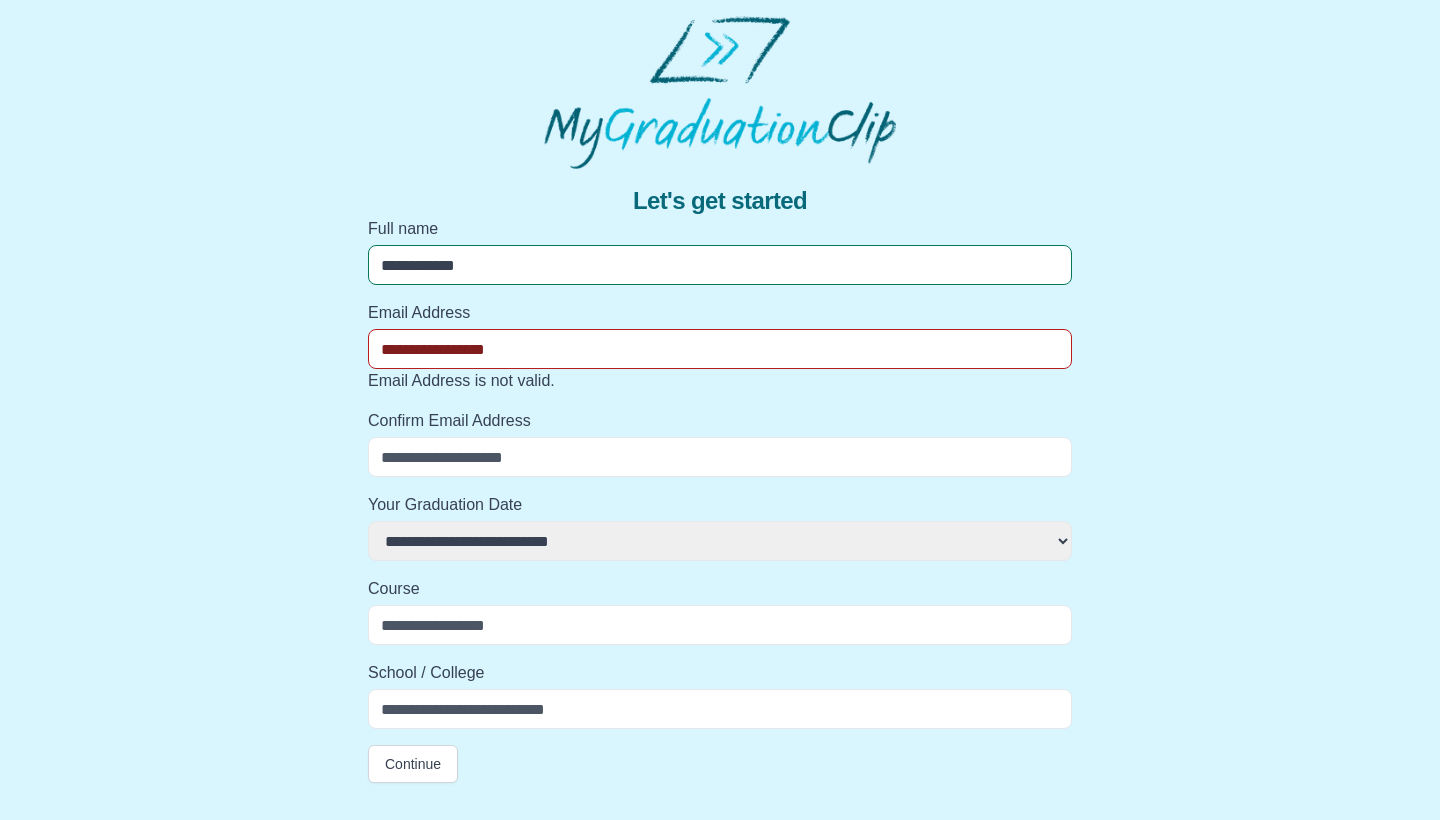 select 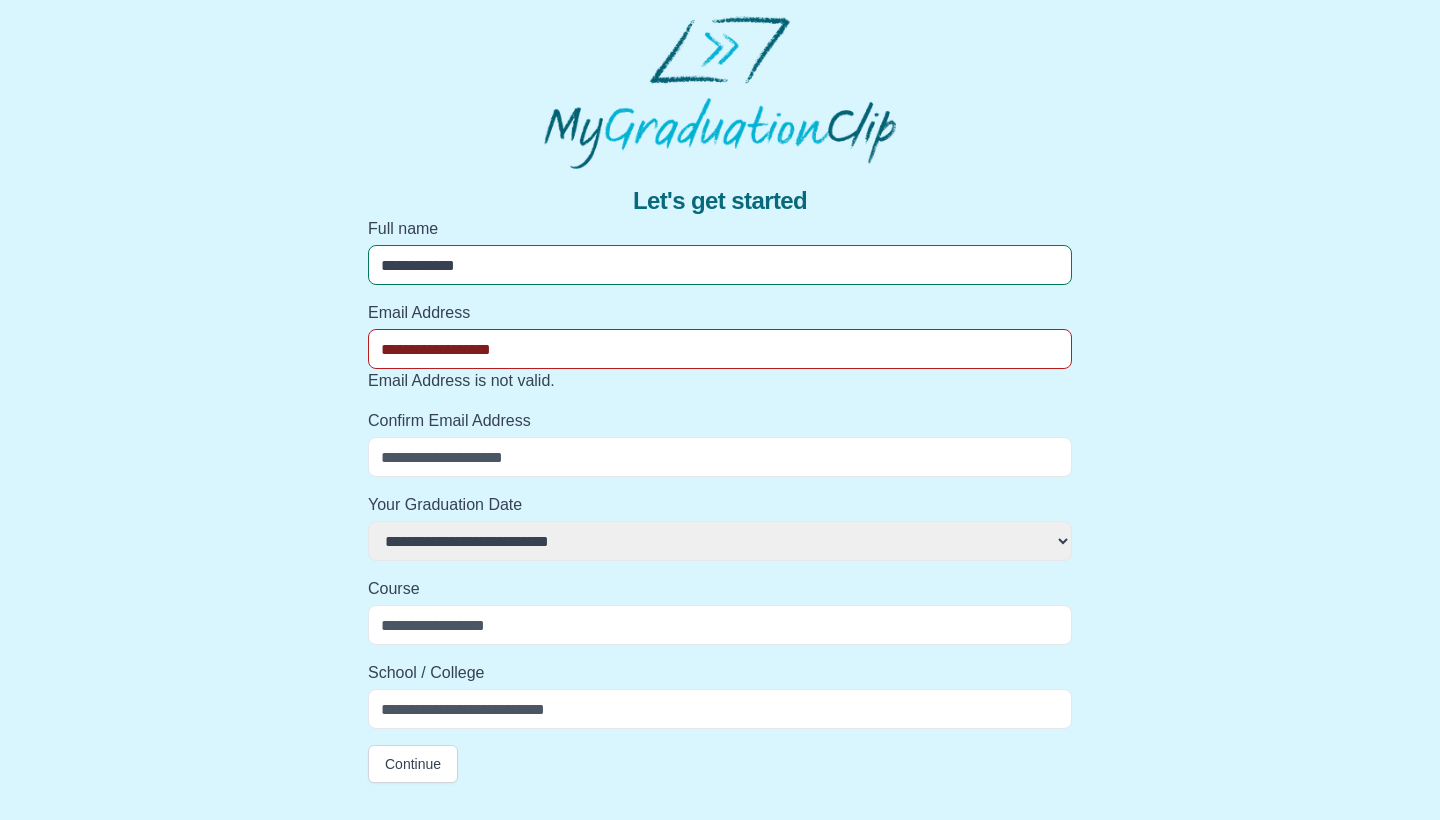 select 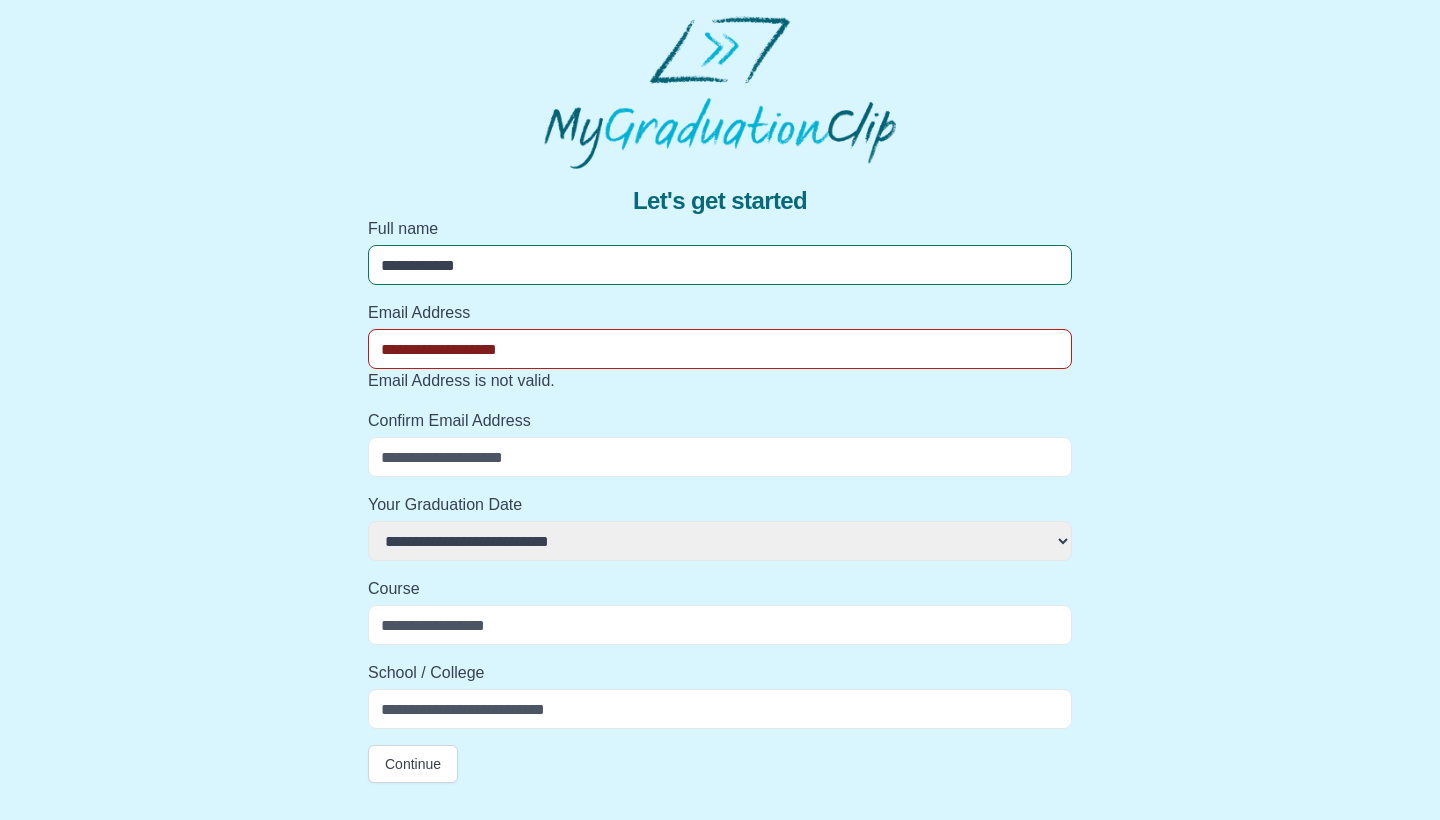 select 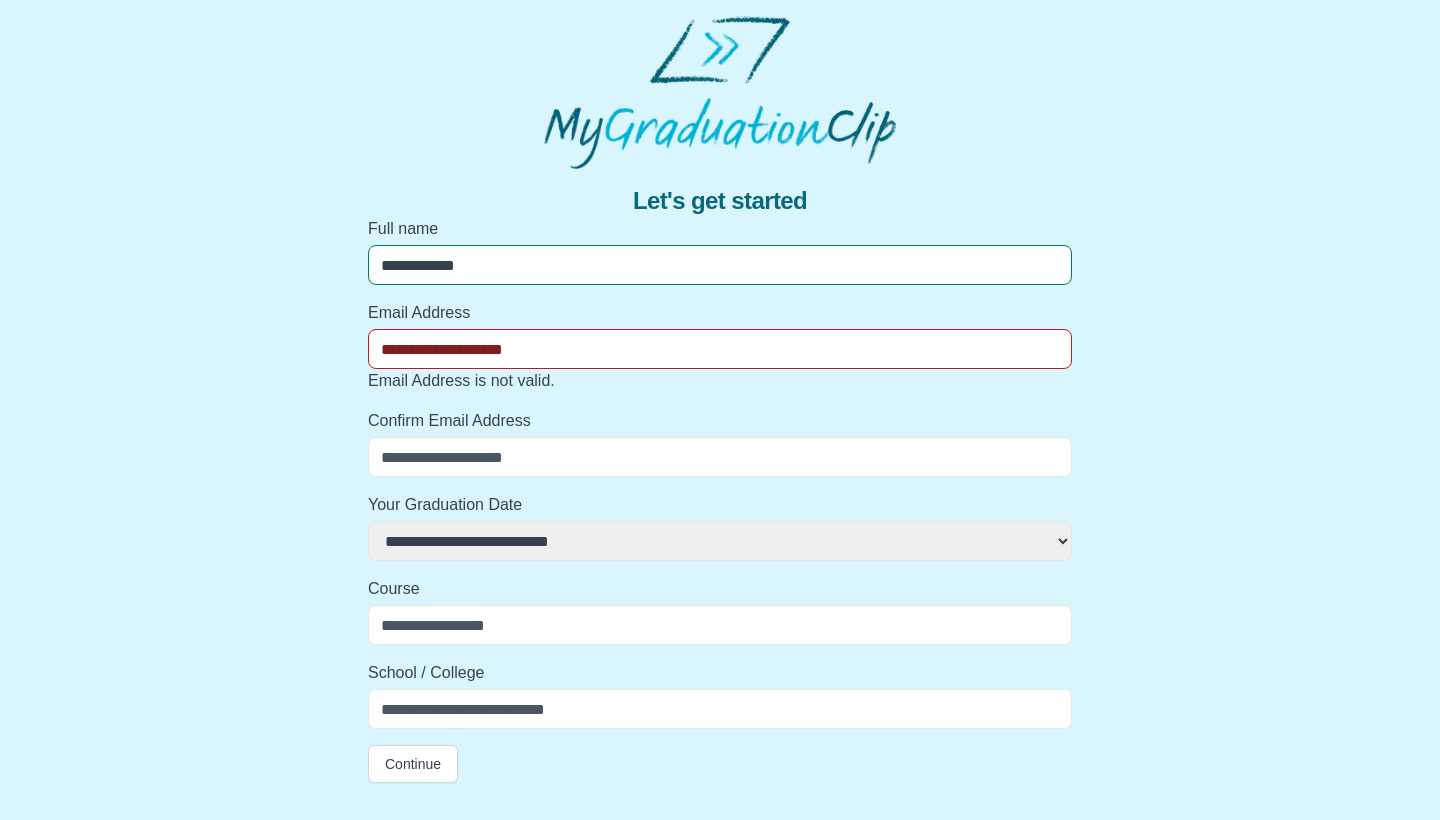 select 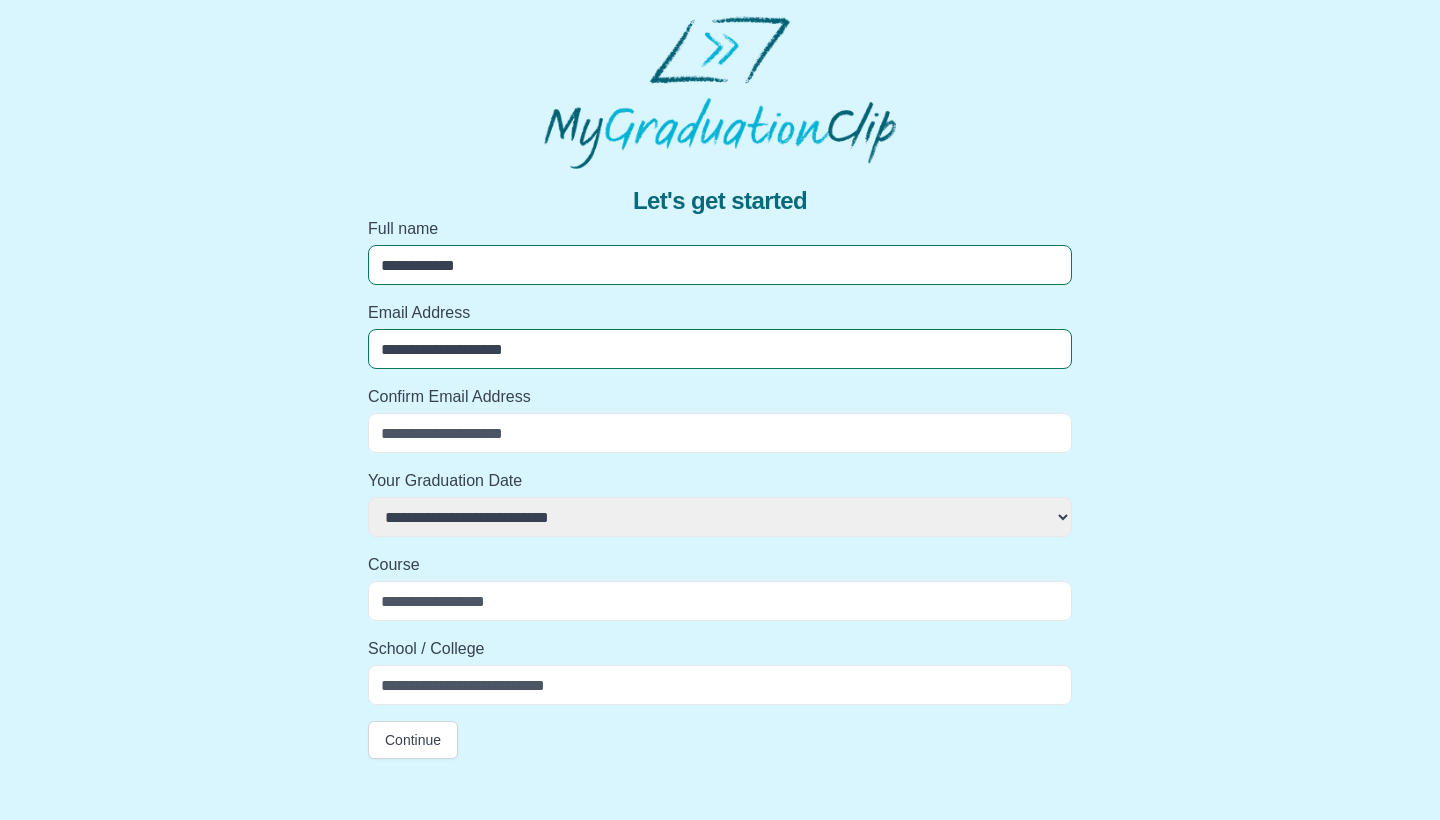 type on "**********" 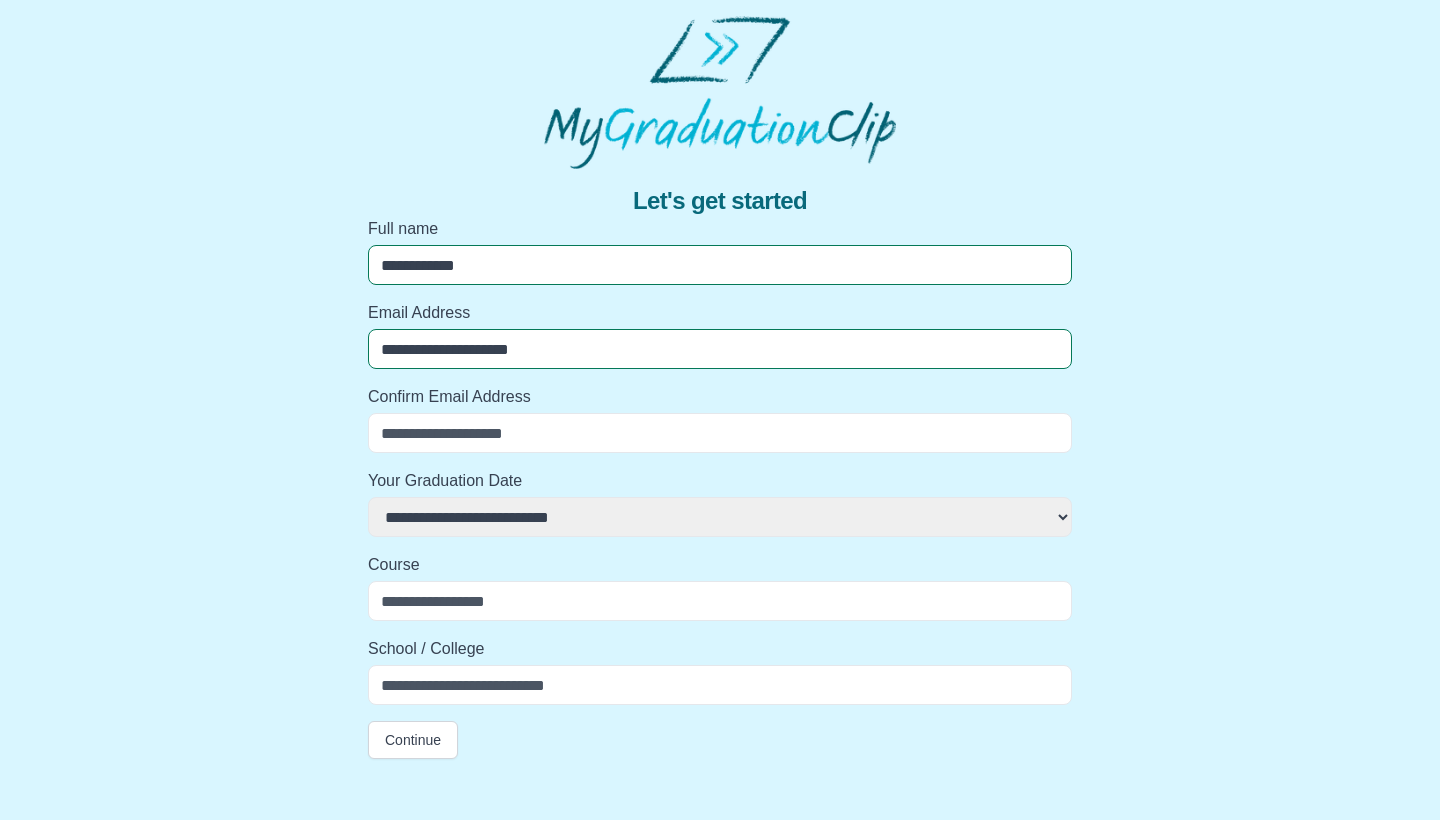 select 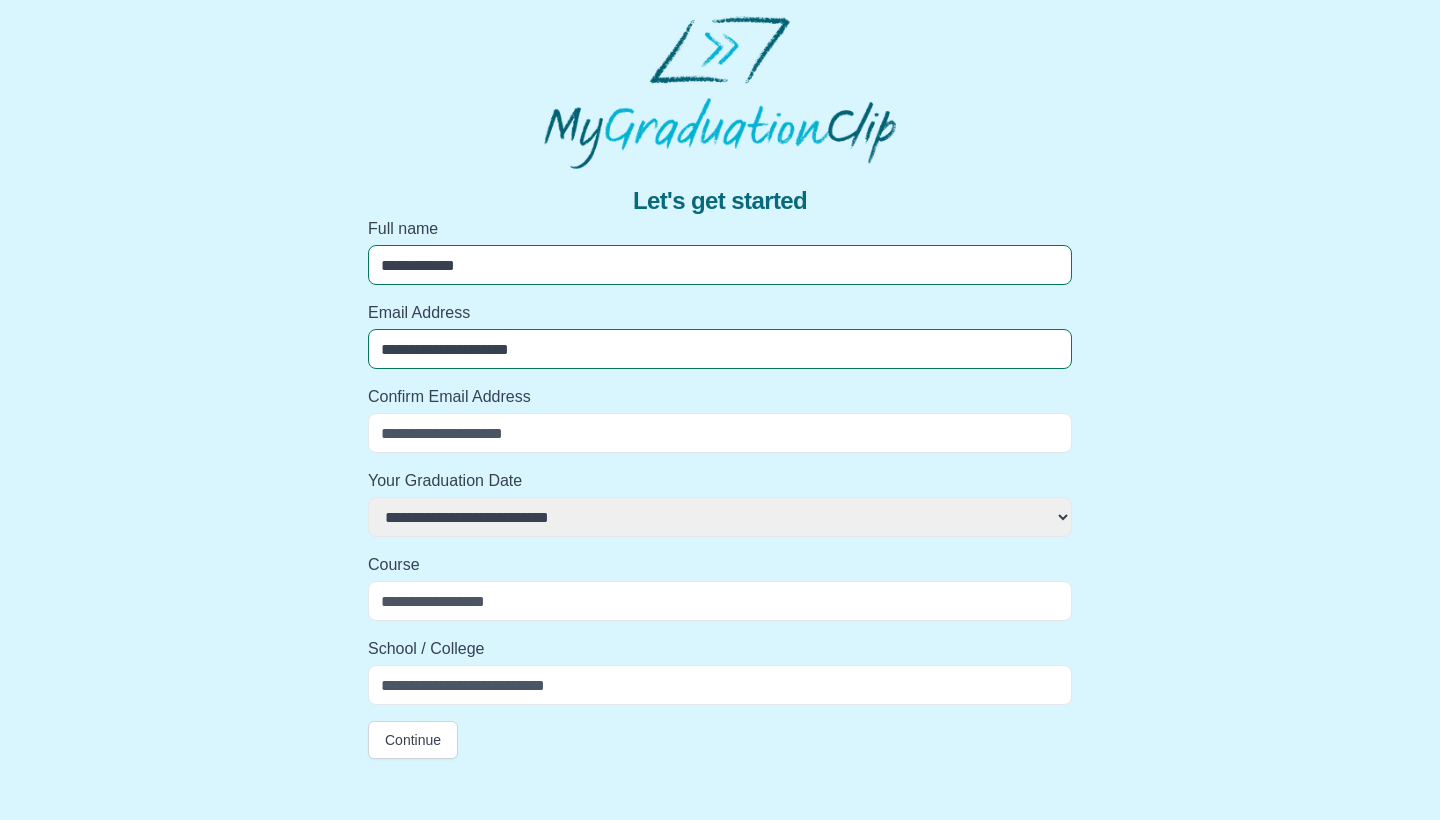 type on "**********" 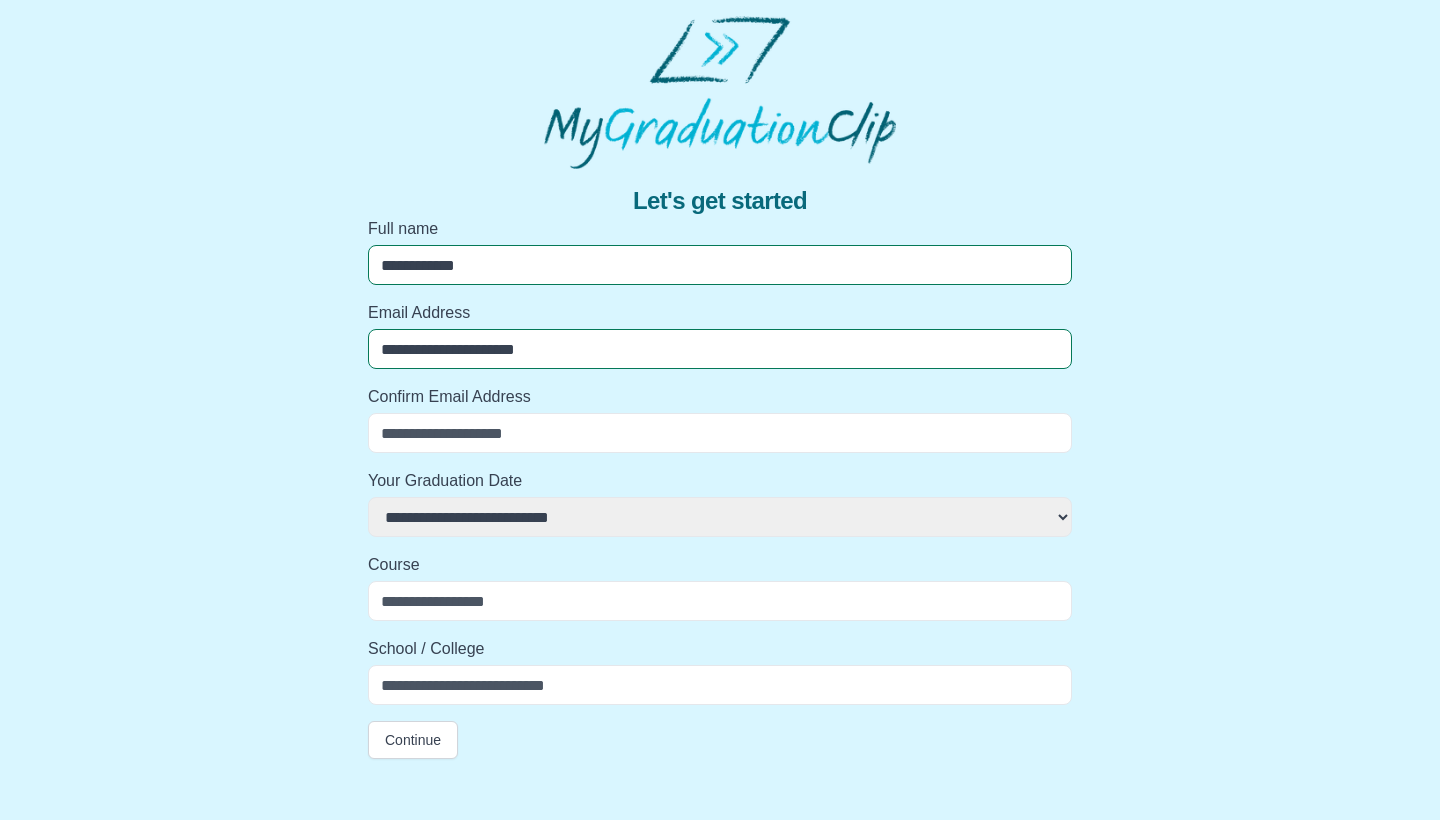 select 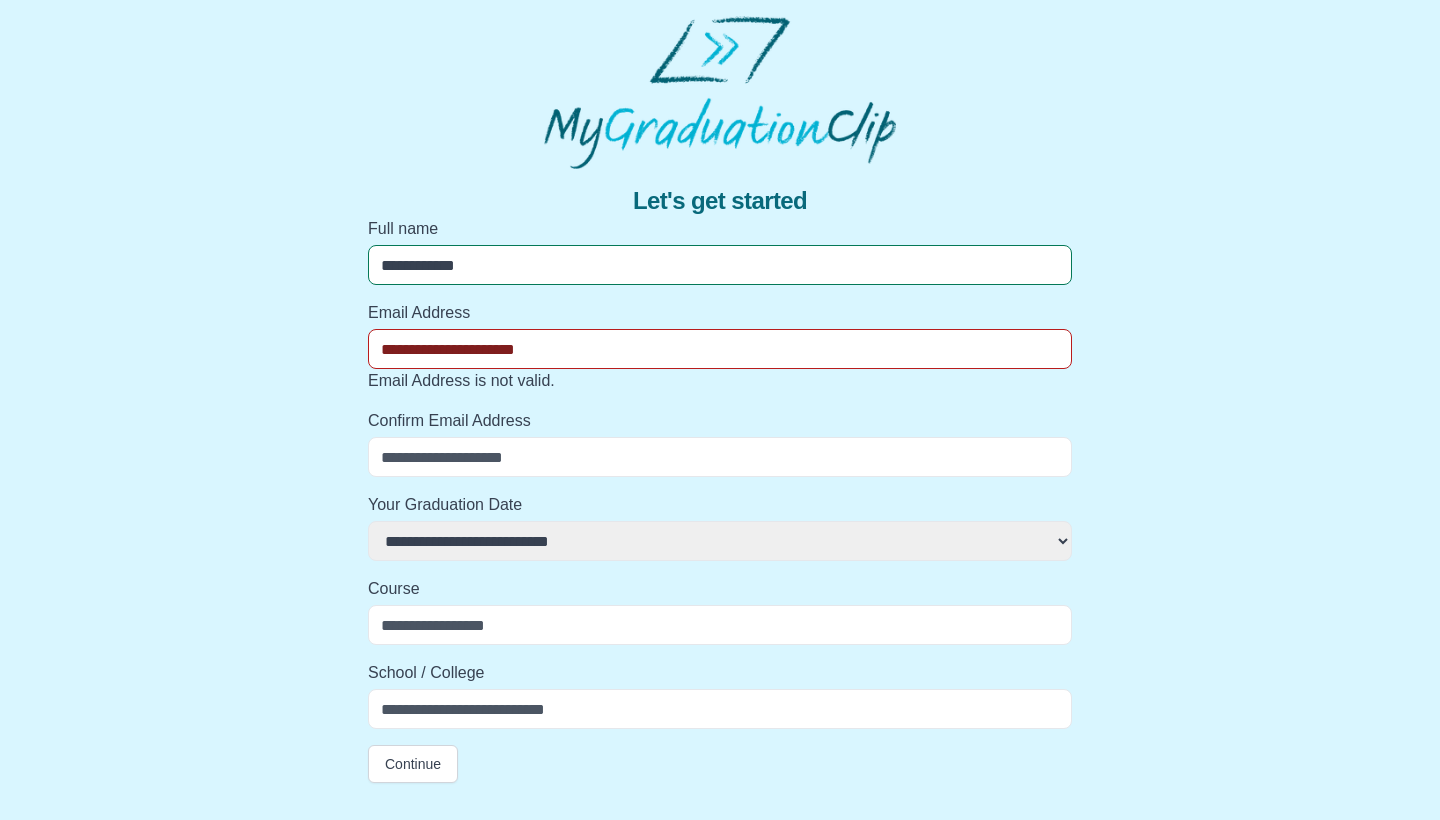 type on "**********" 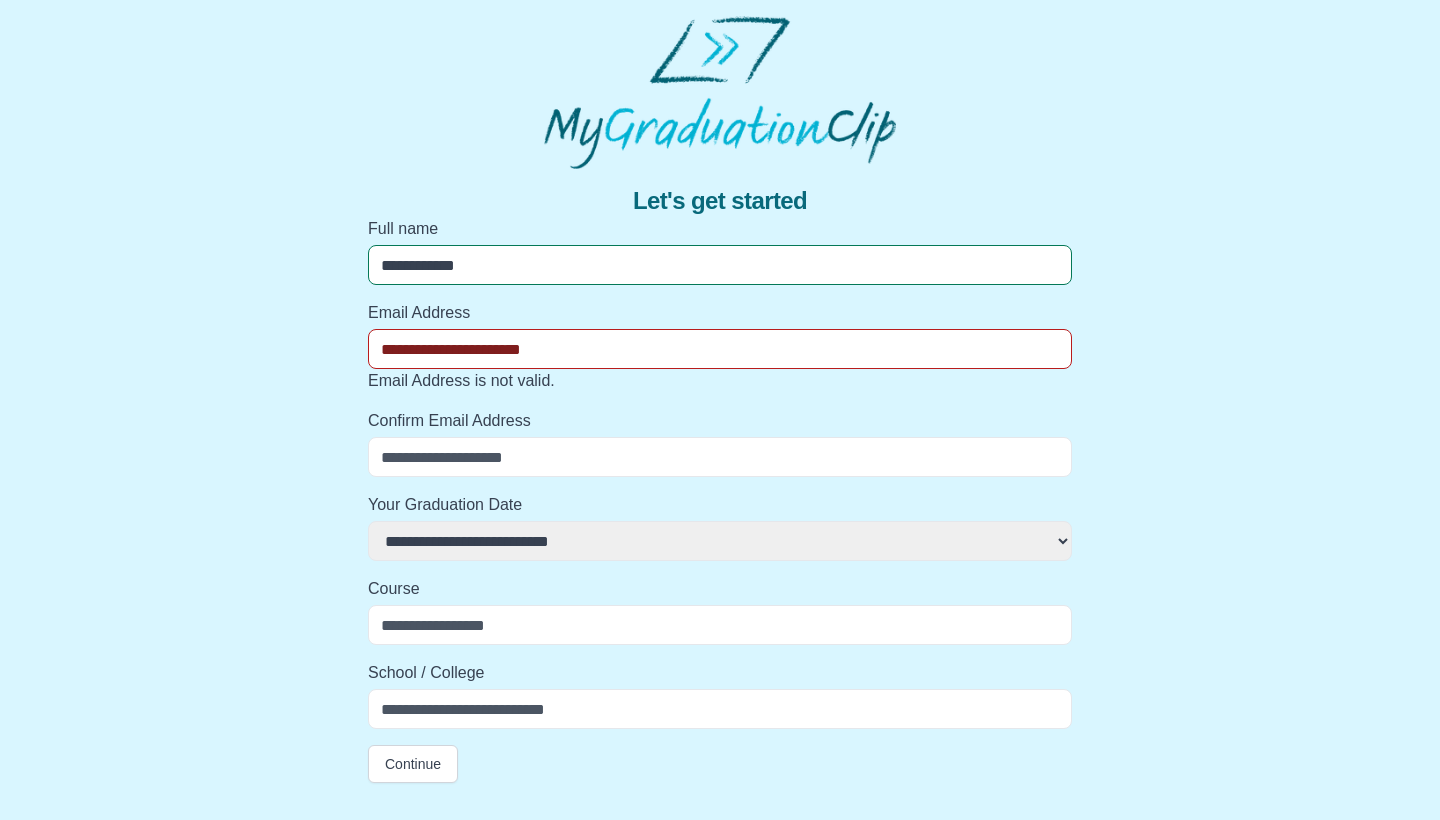 select 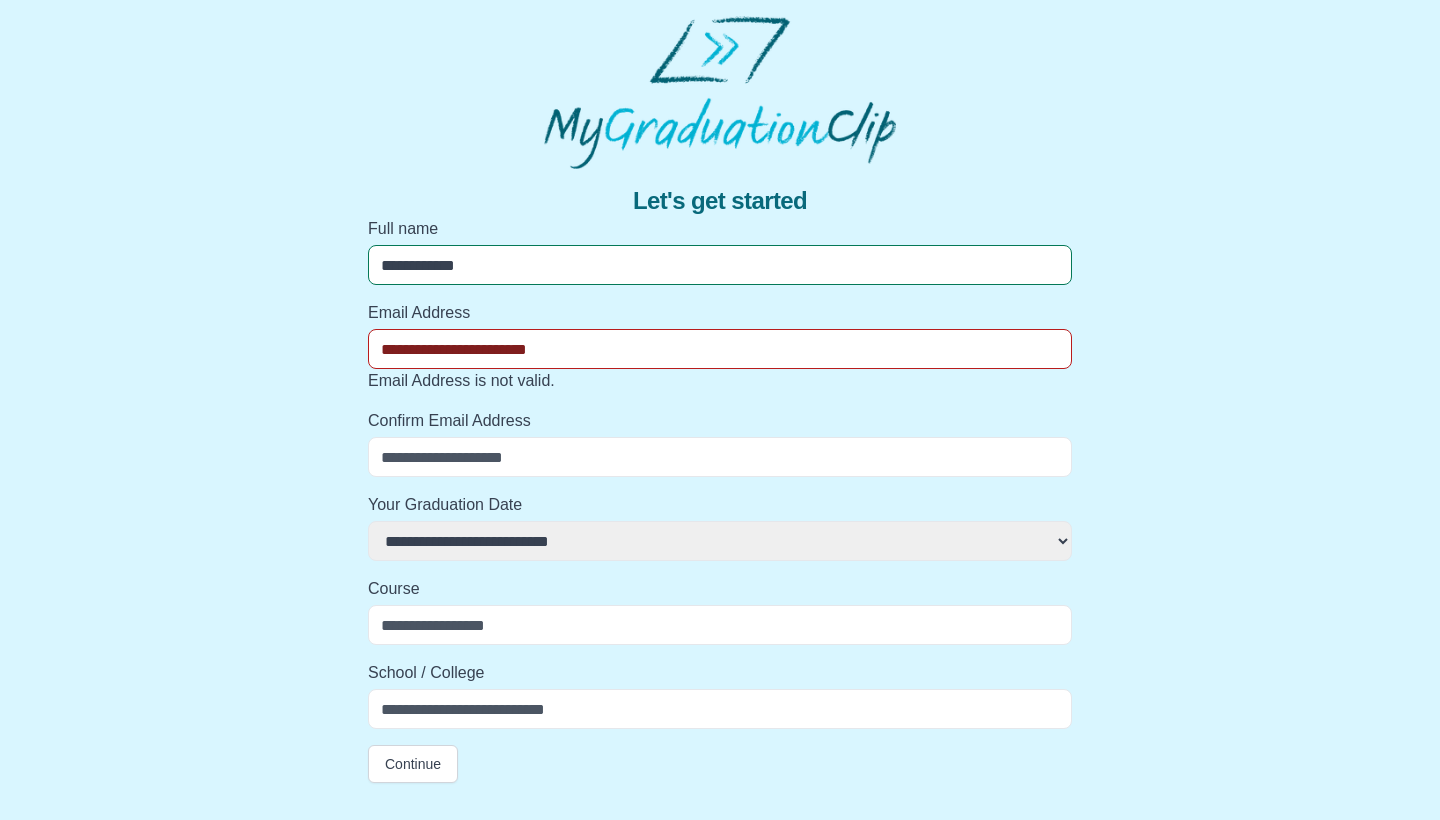select 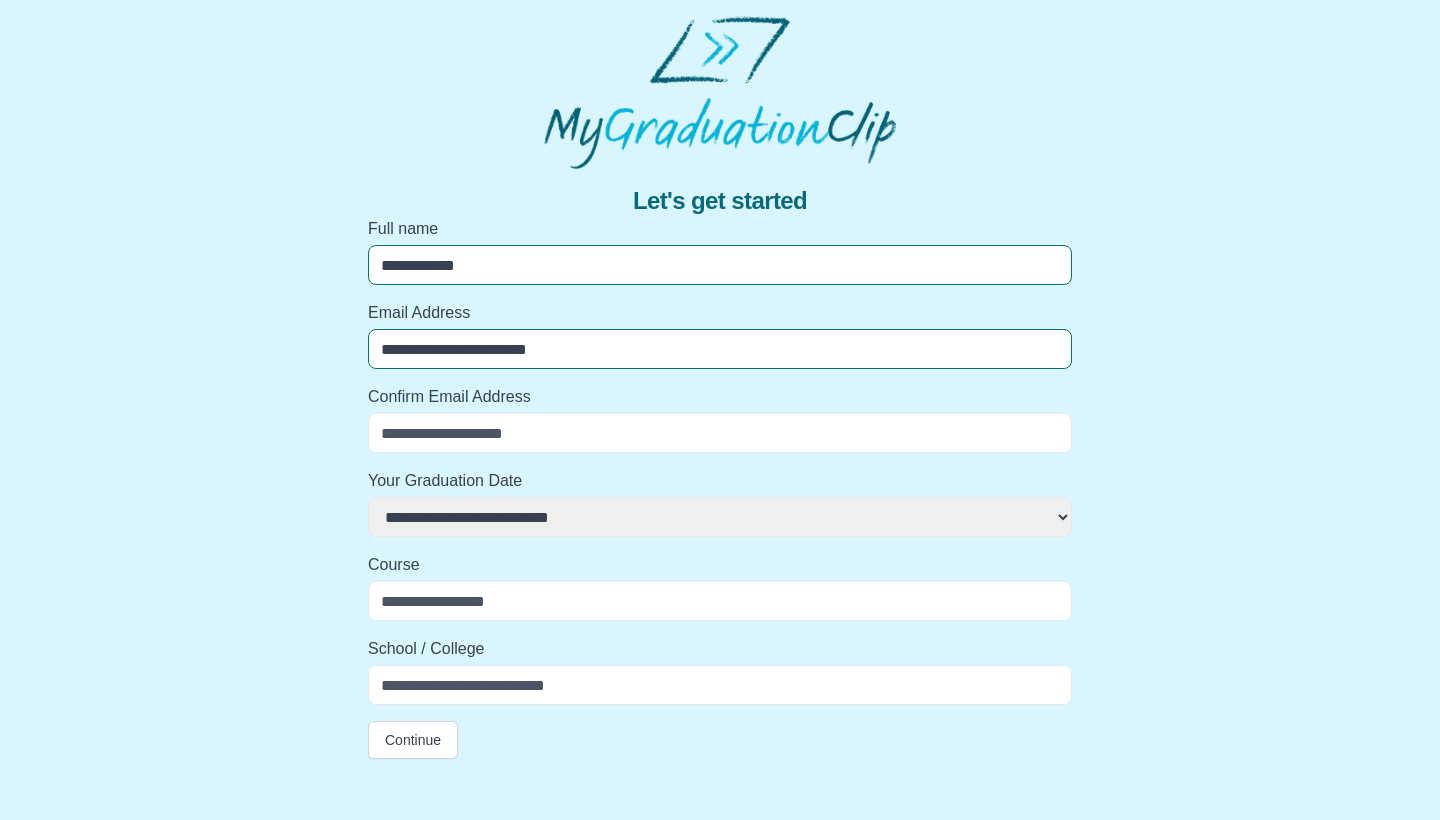 type on "**********" 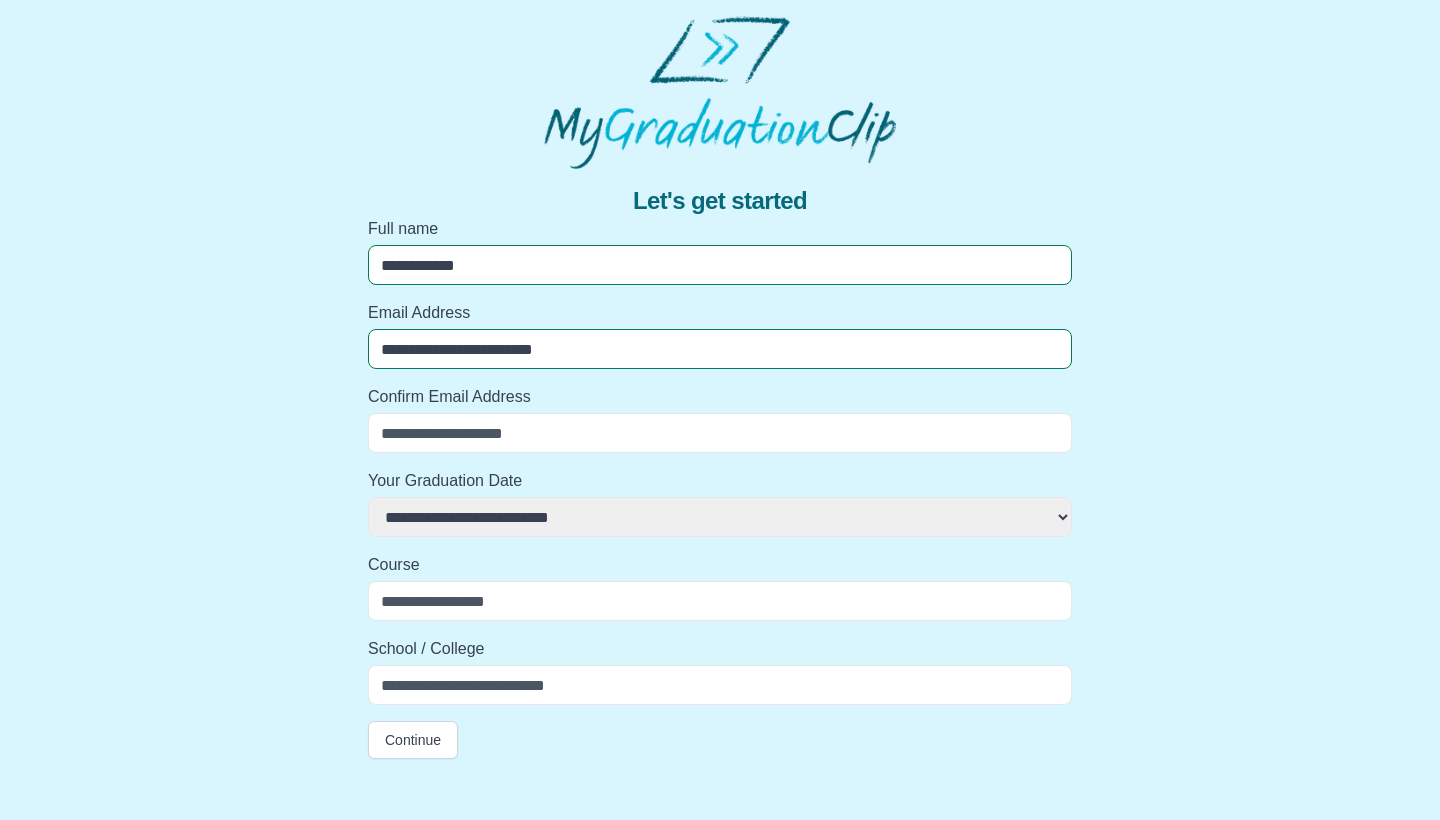 select 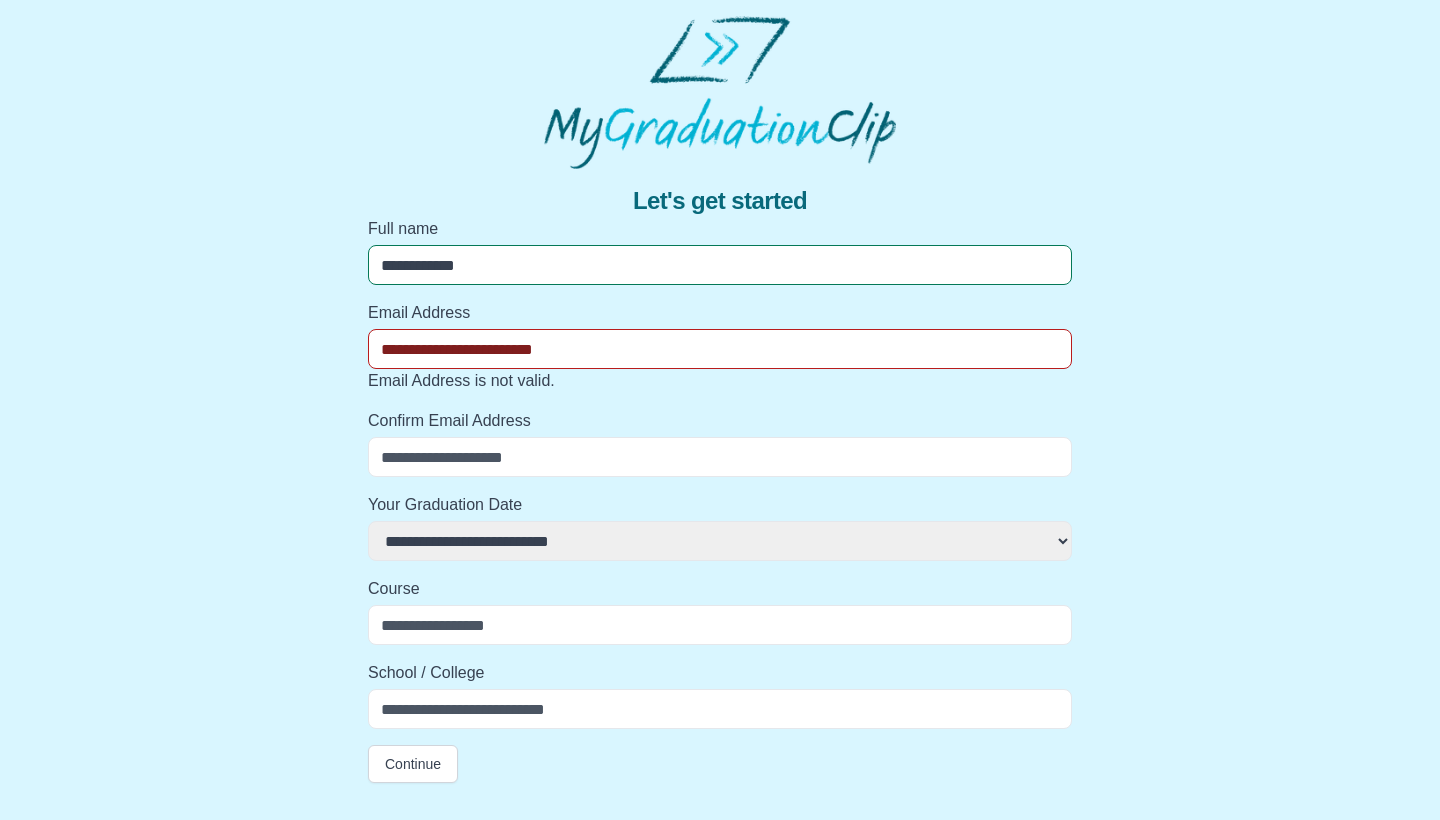 type on "**********" 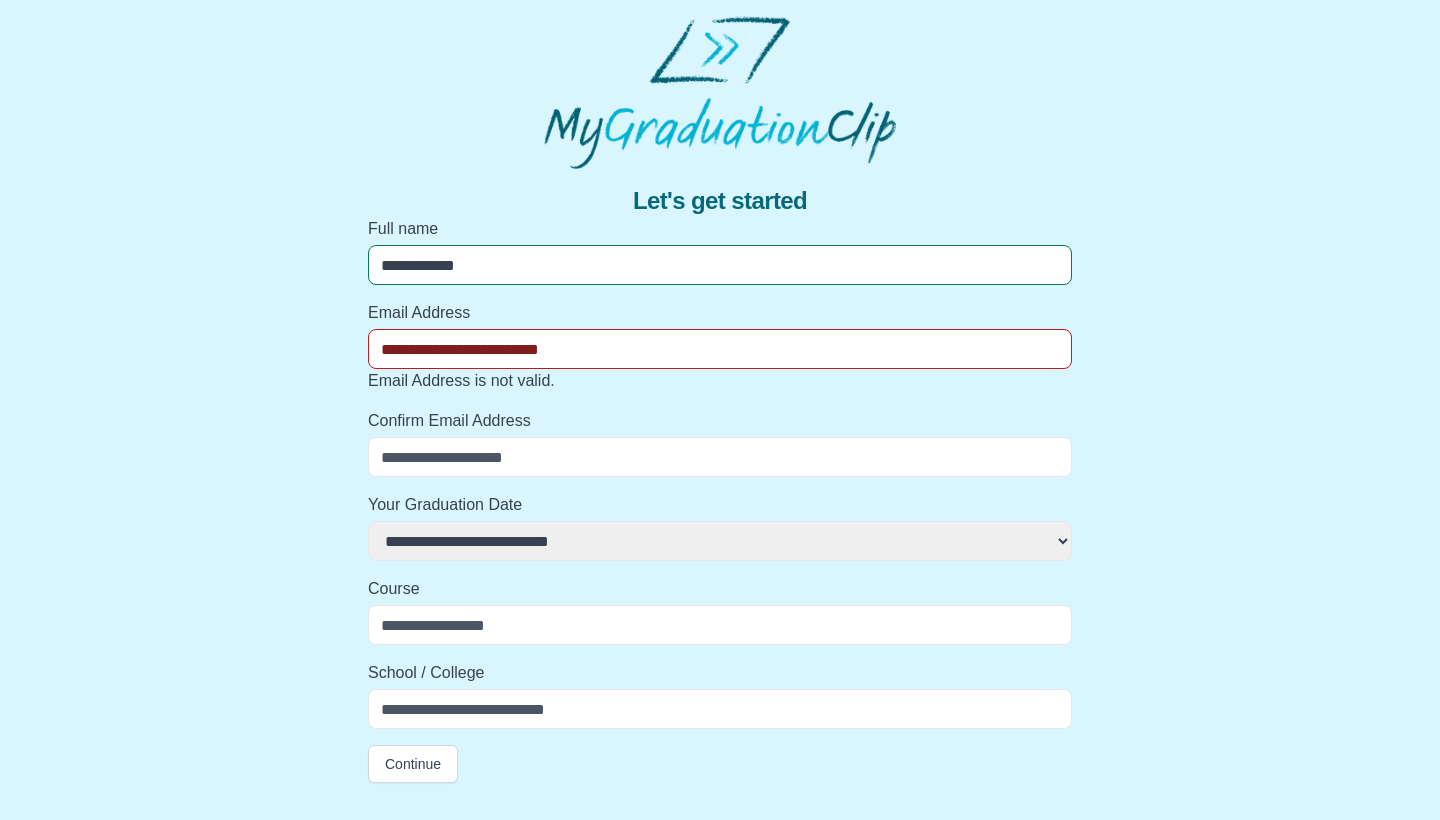 select 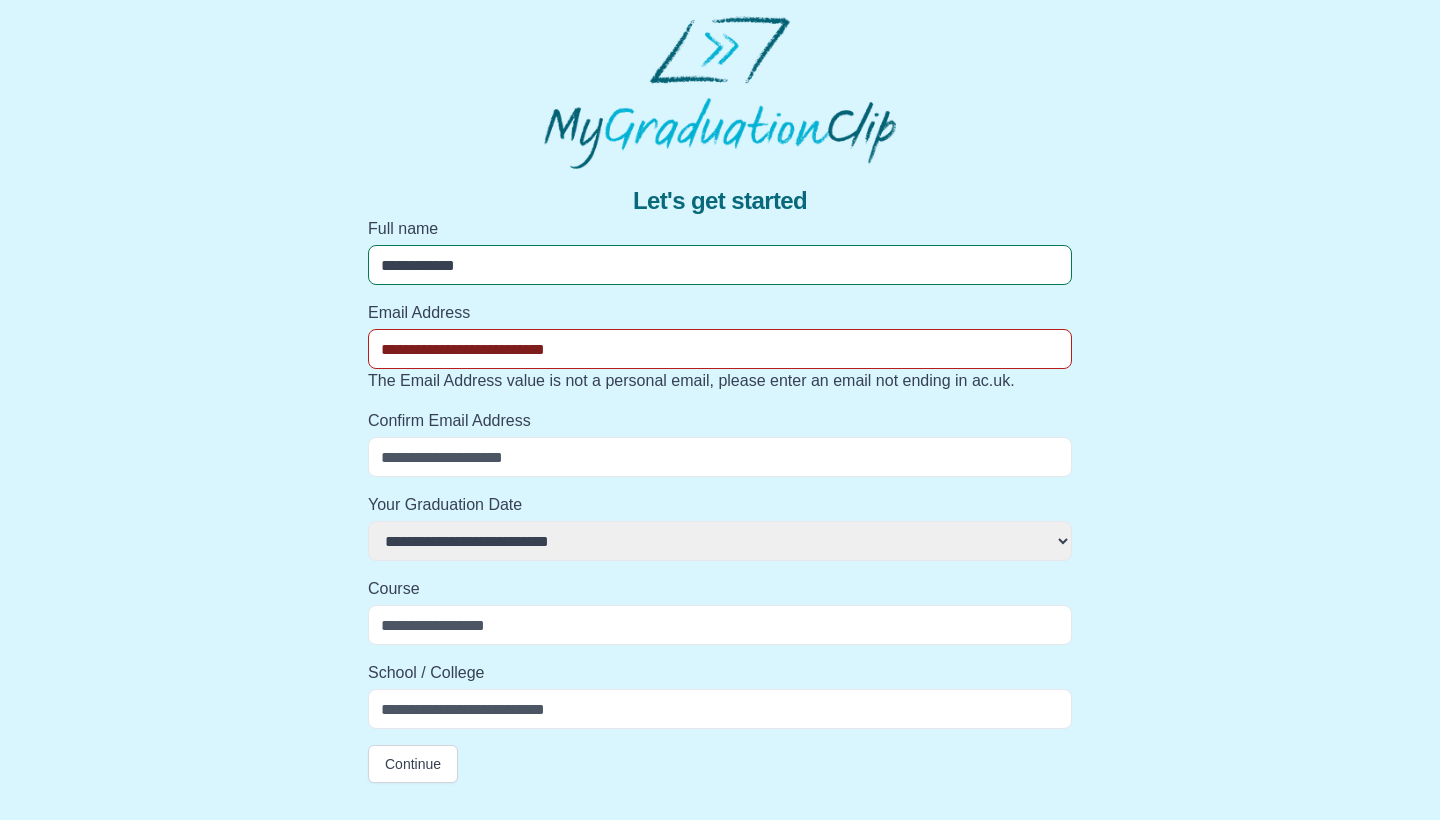select 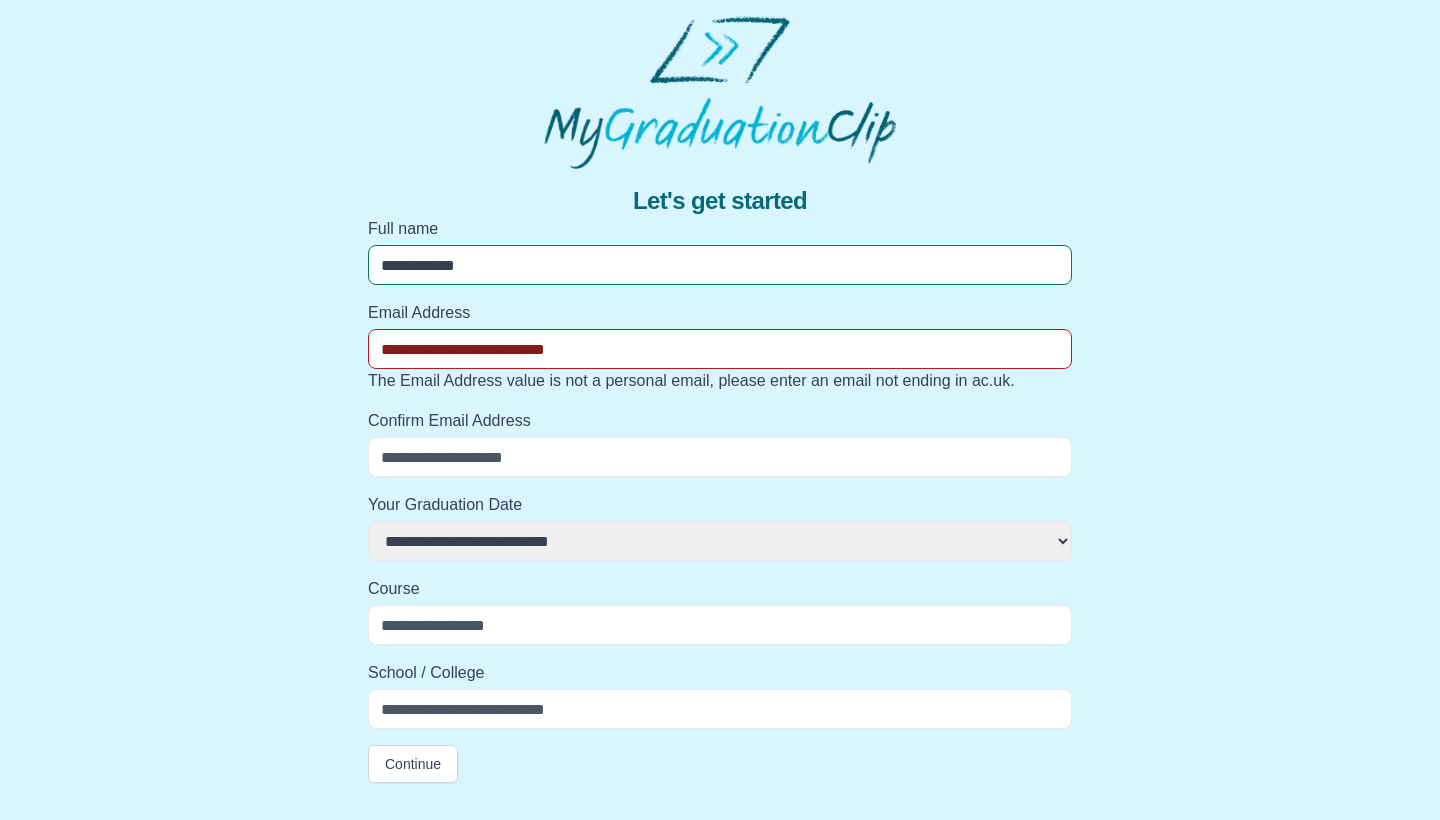 type on "**********" 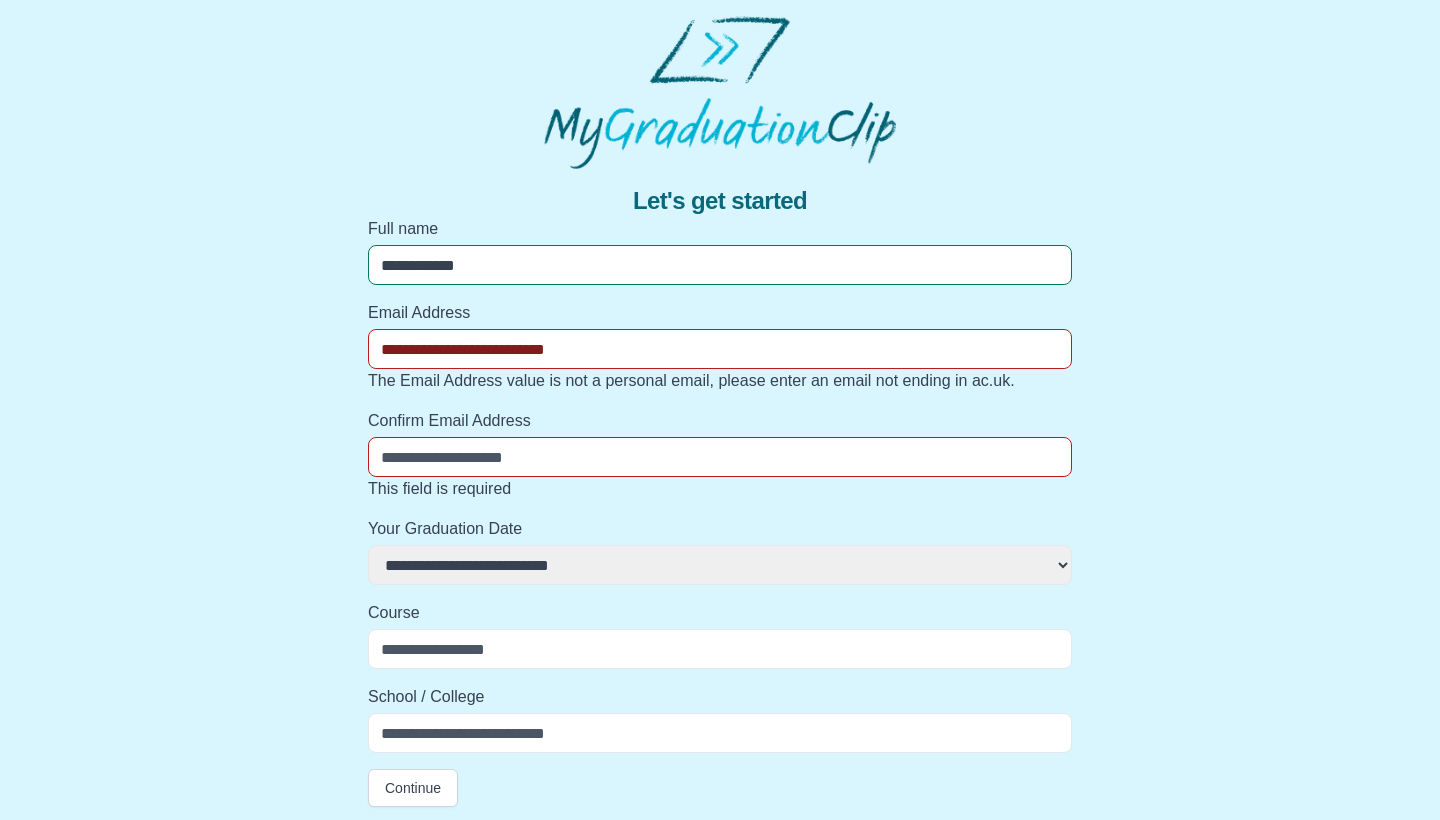 drag, startPoint x: 669, startPoint y: 347, endPoint x: 370, endPoint y: 344, distance: 299.01505 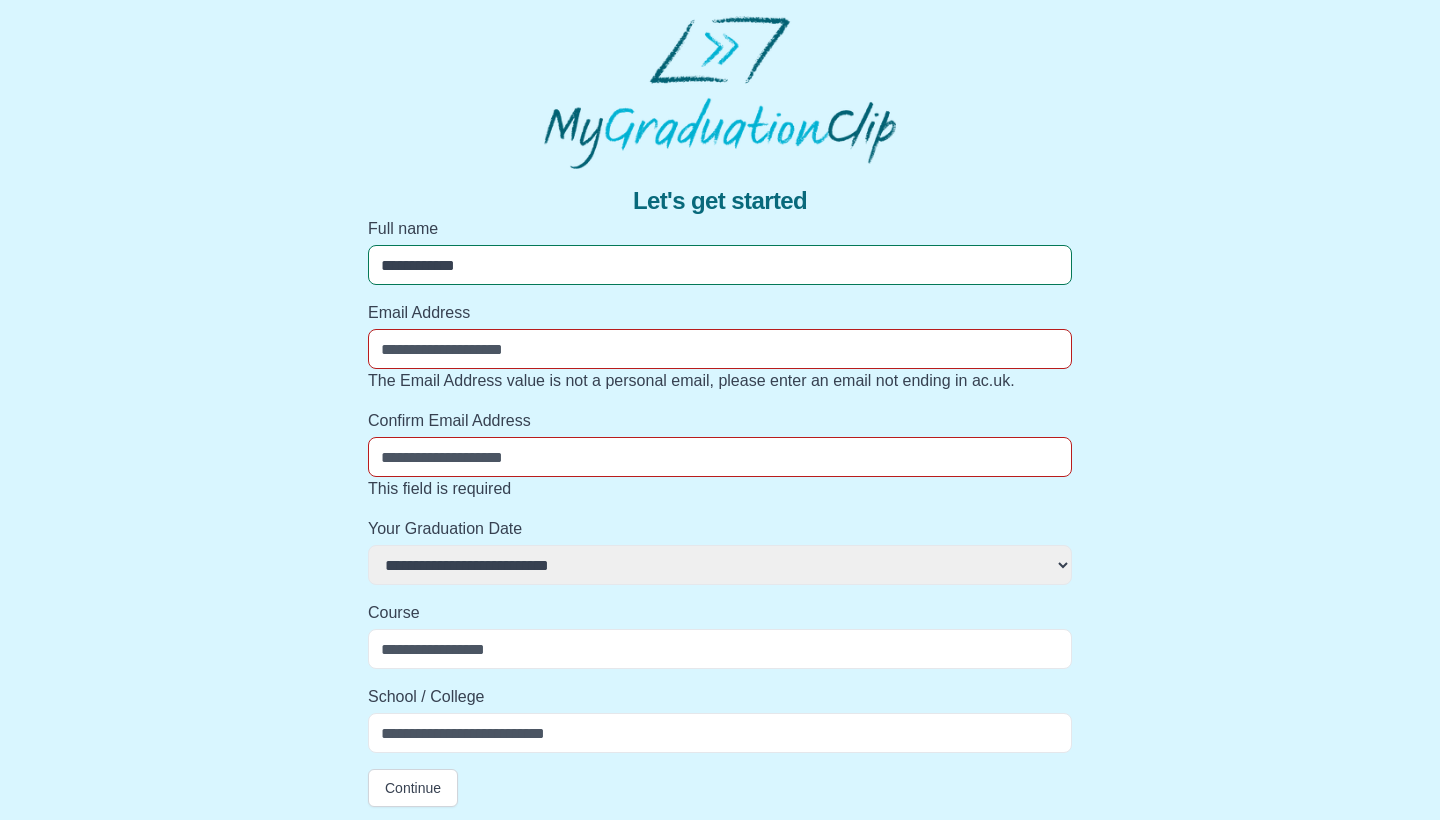 select 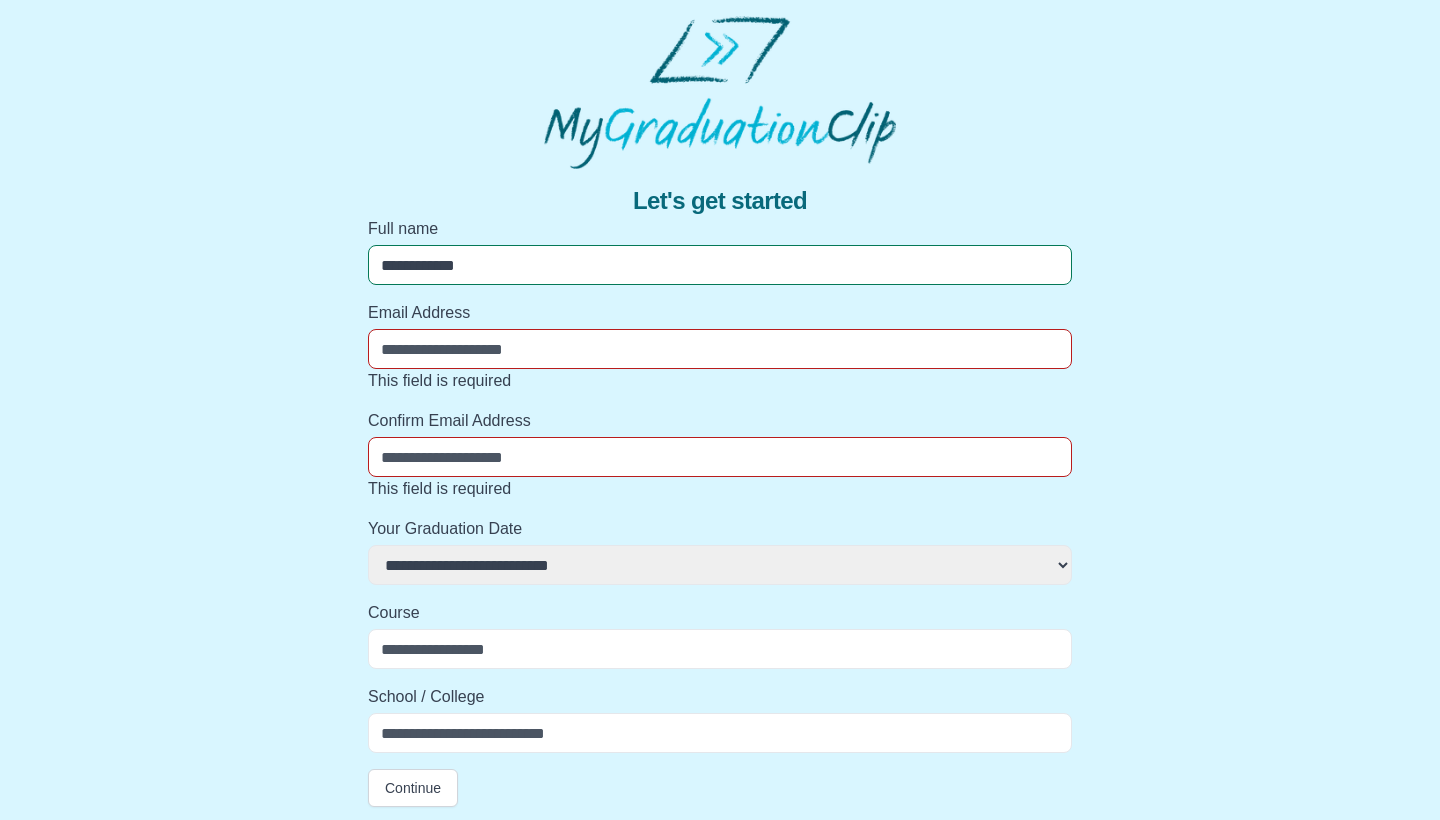 type on "*" 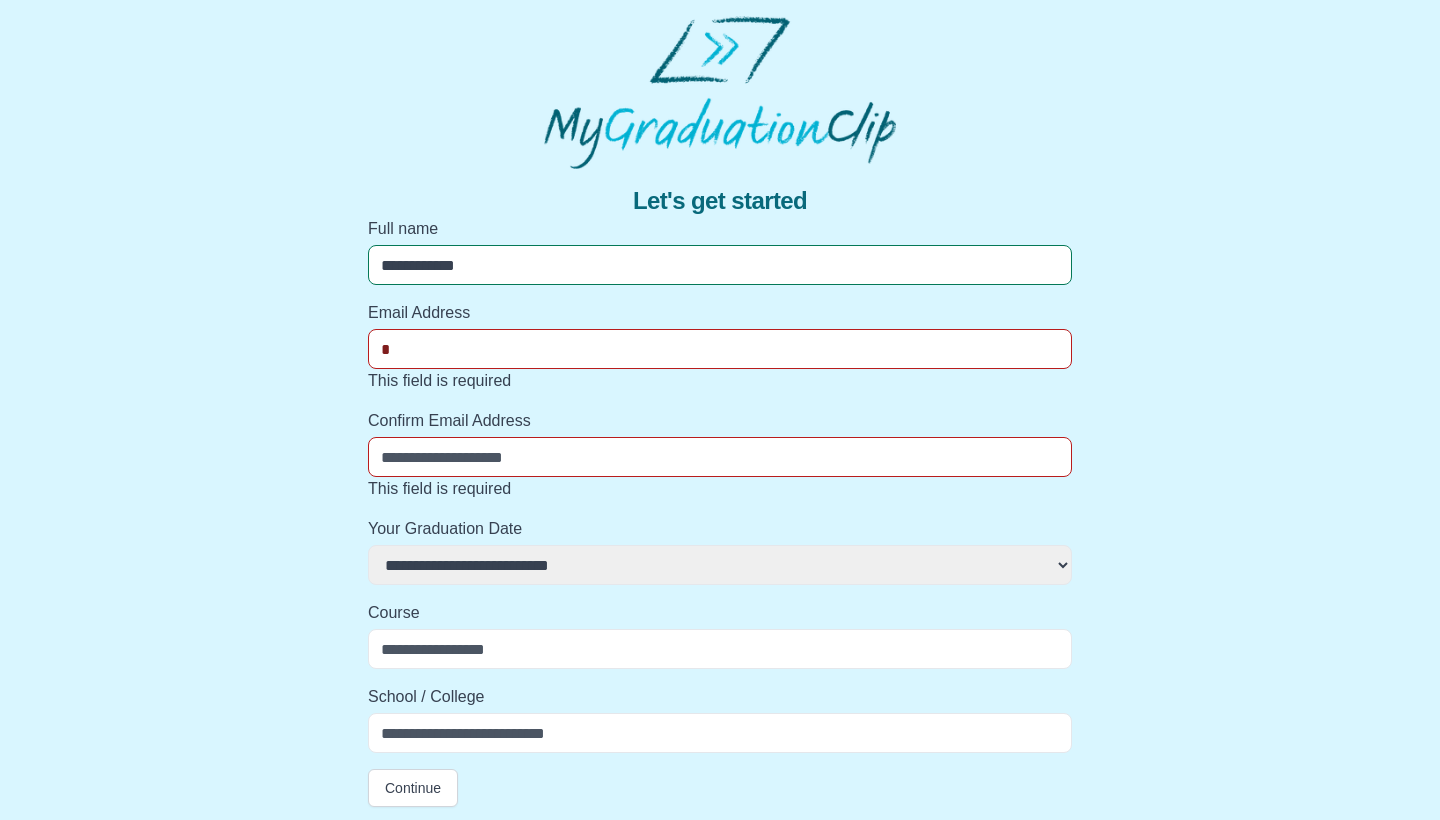 select 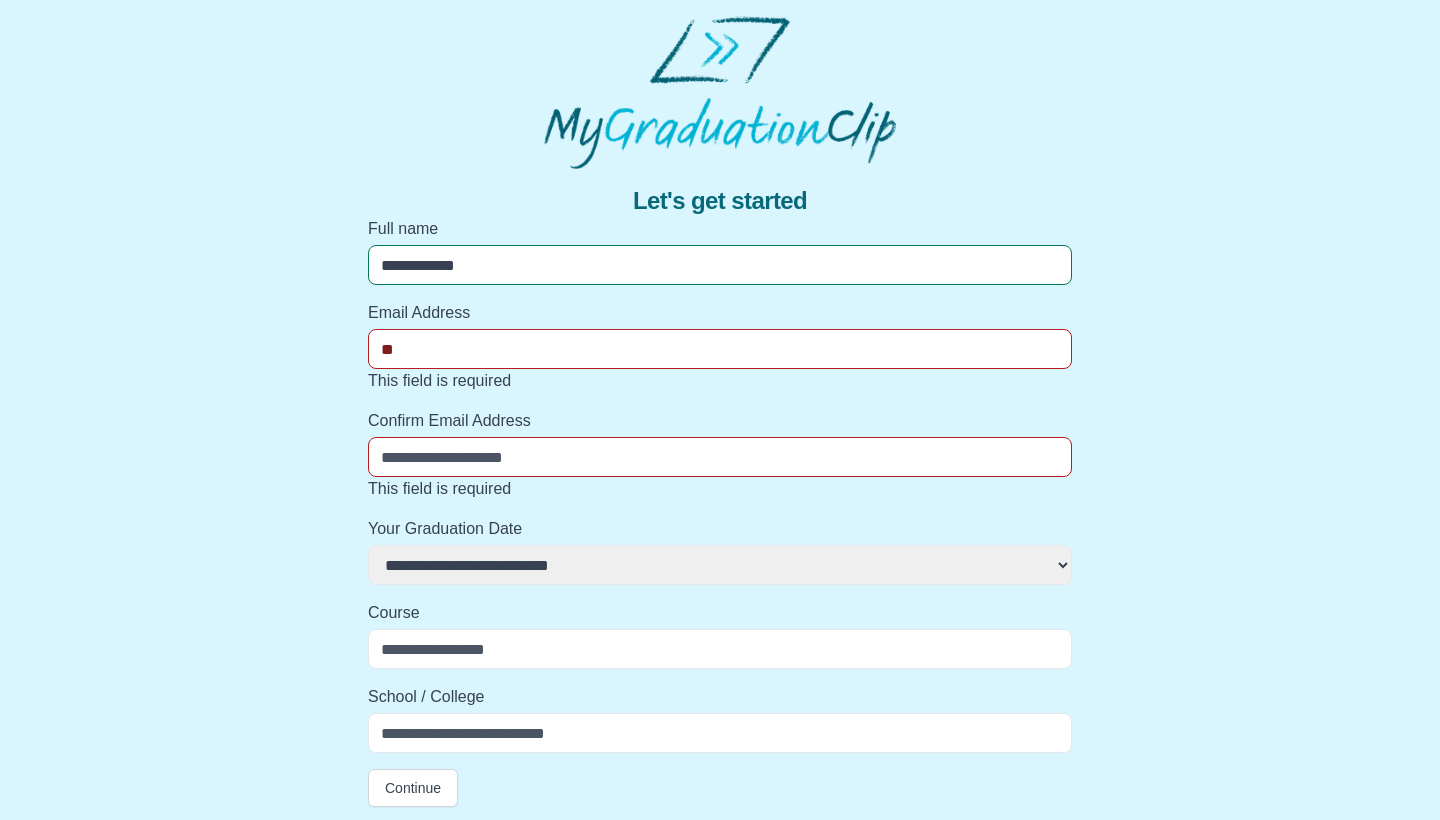 select 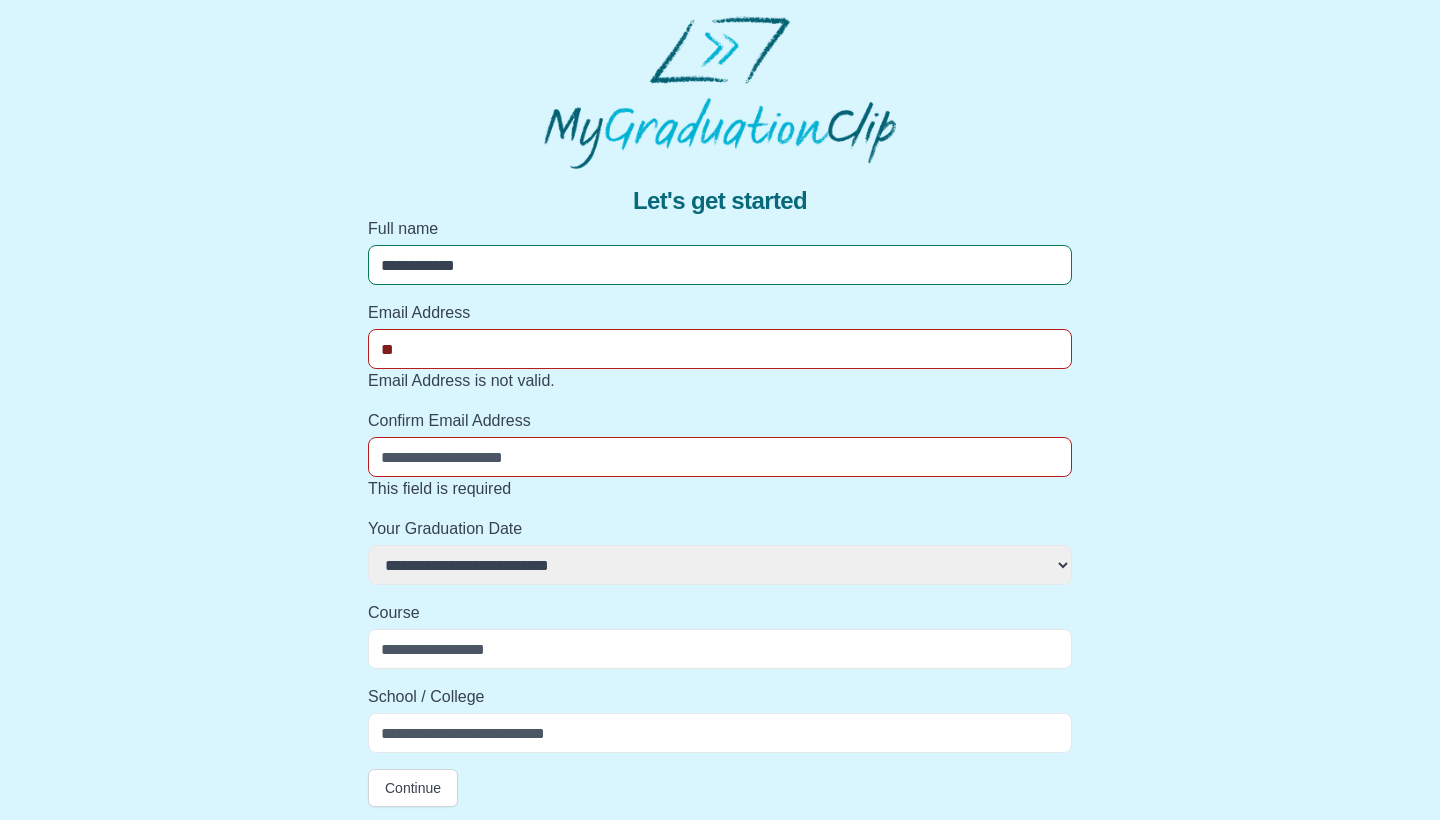 type on "***" 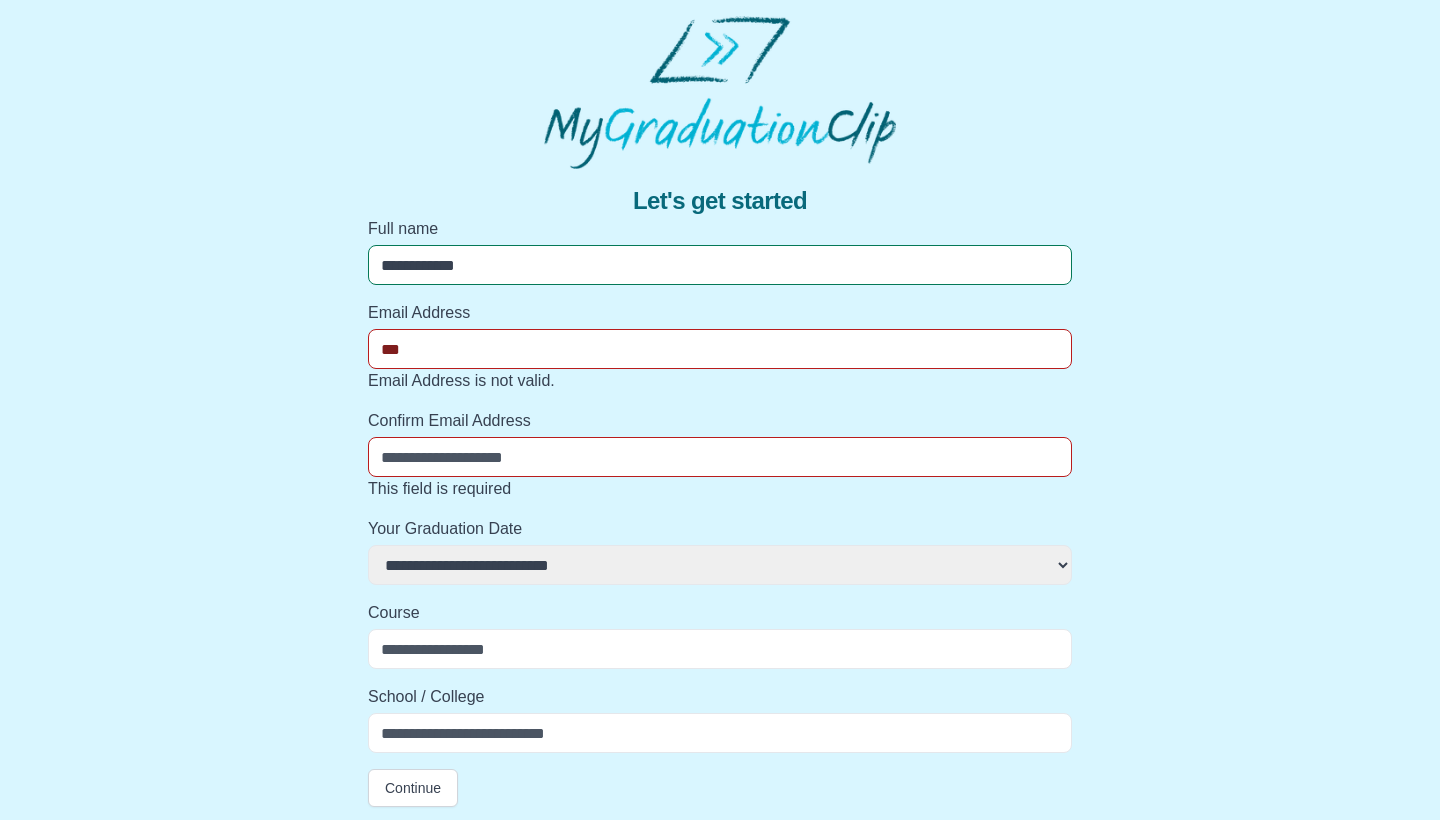 select 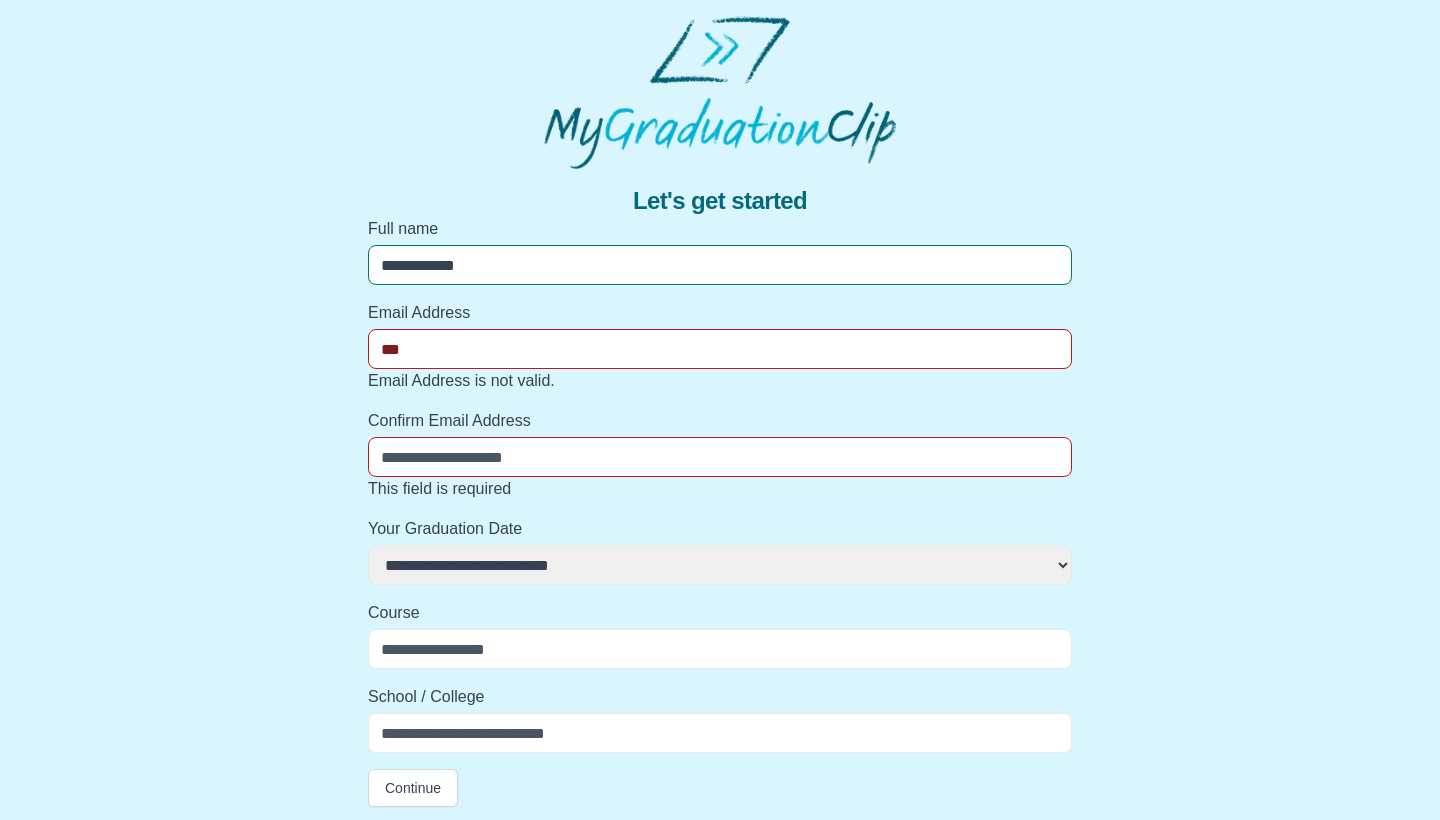 type on "****" 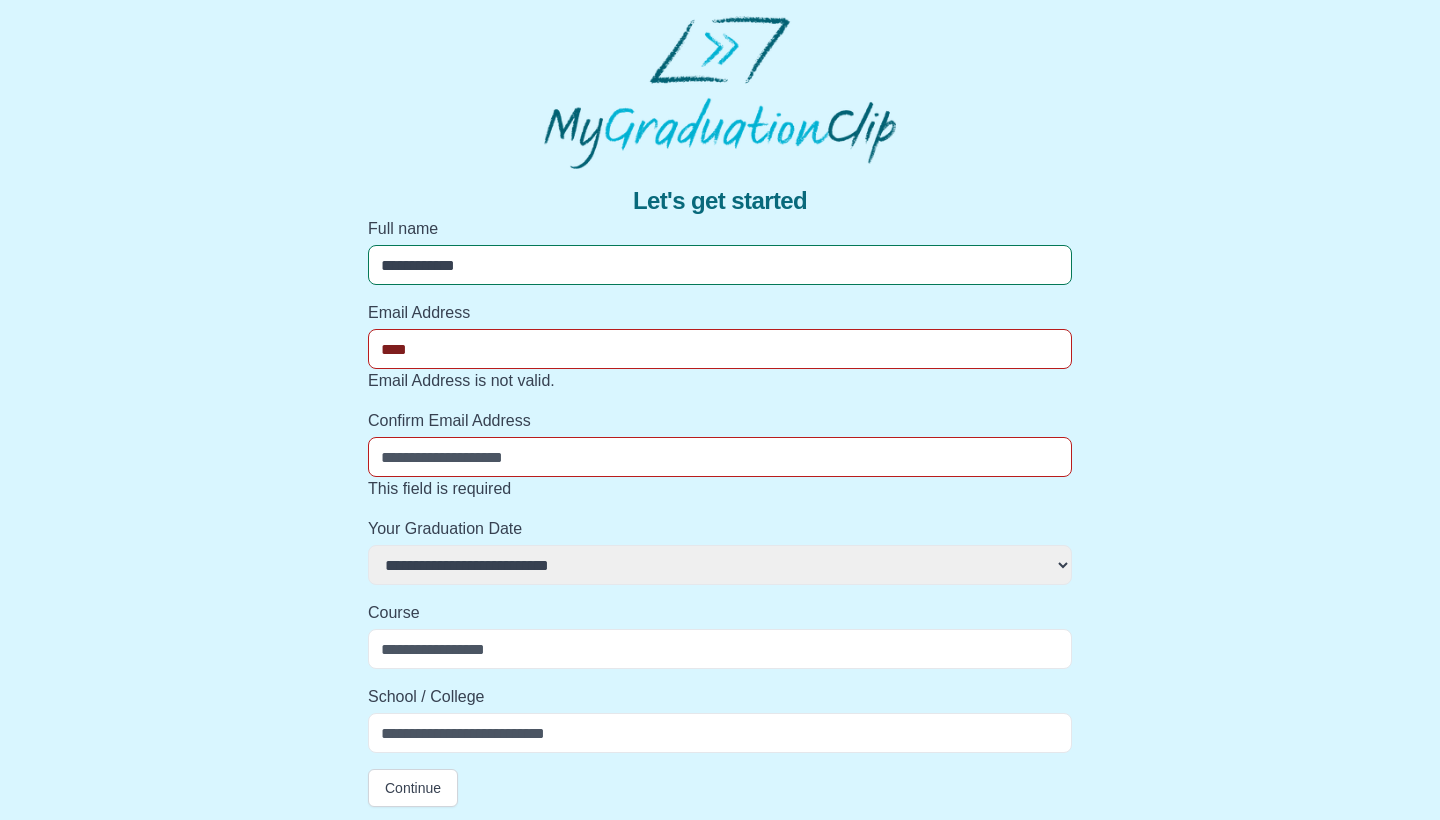 select 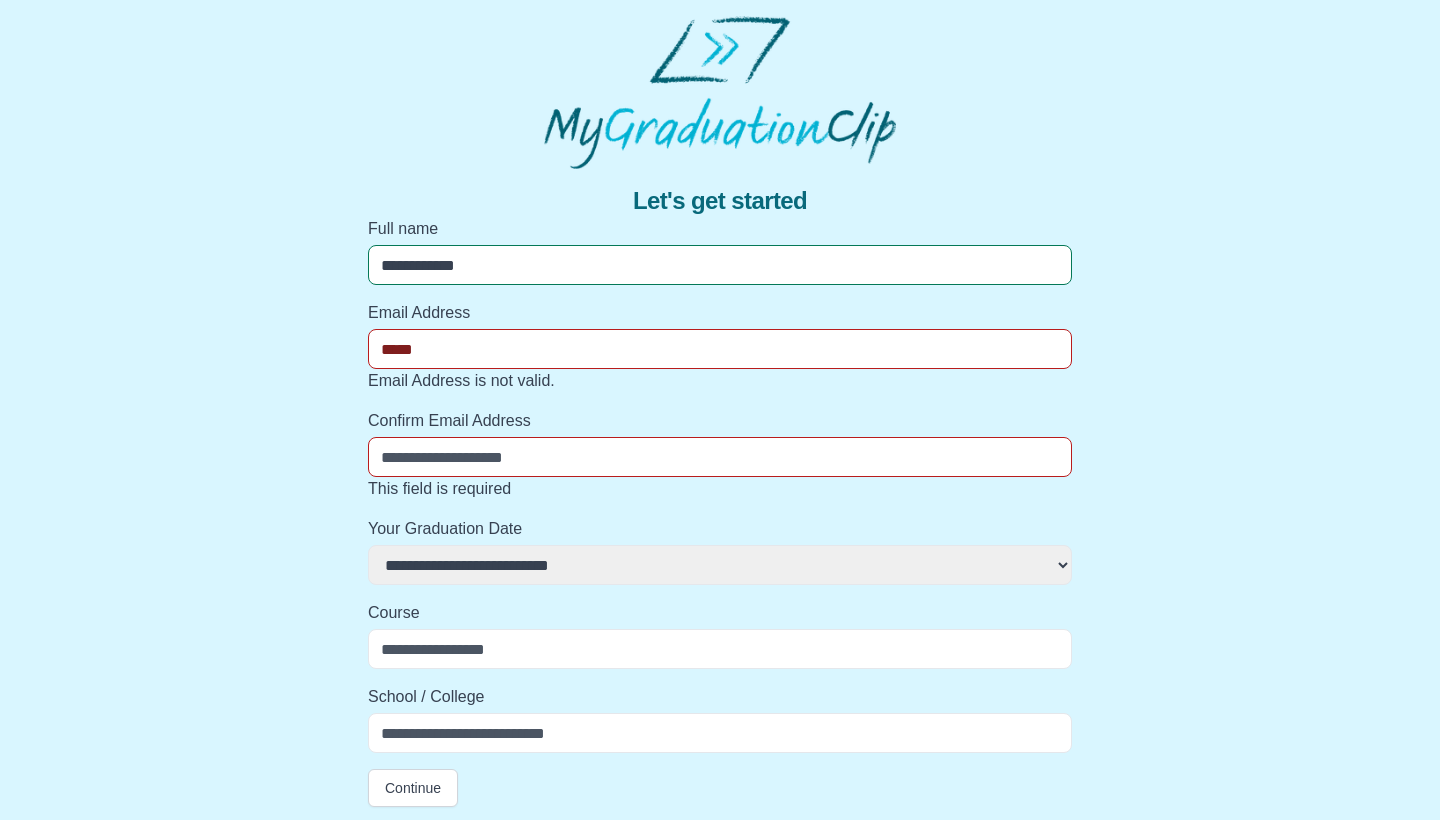 select 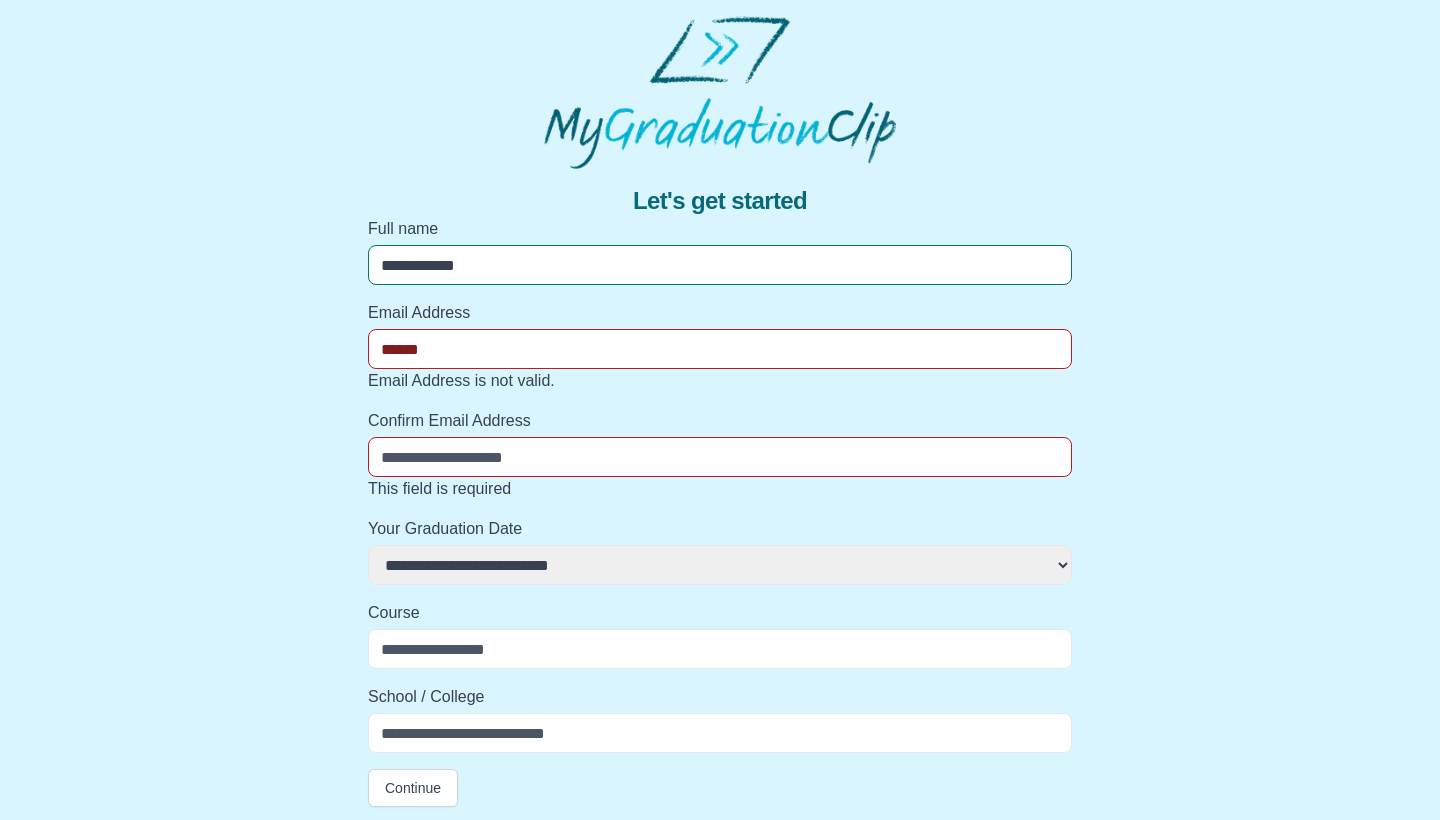 select 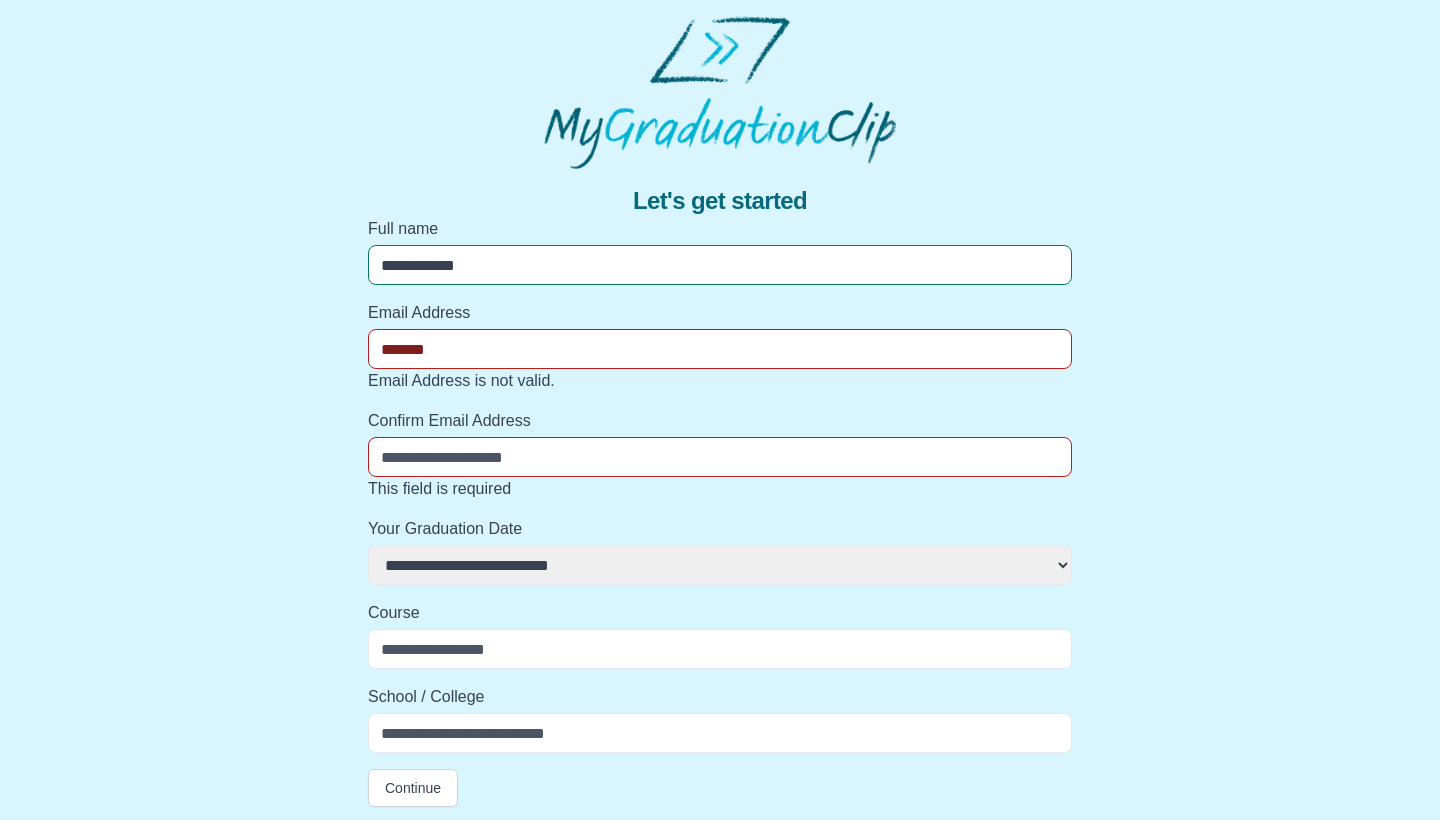 select 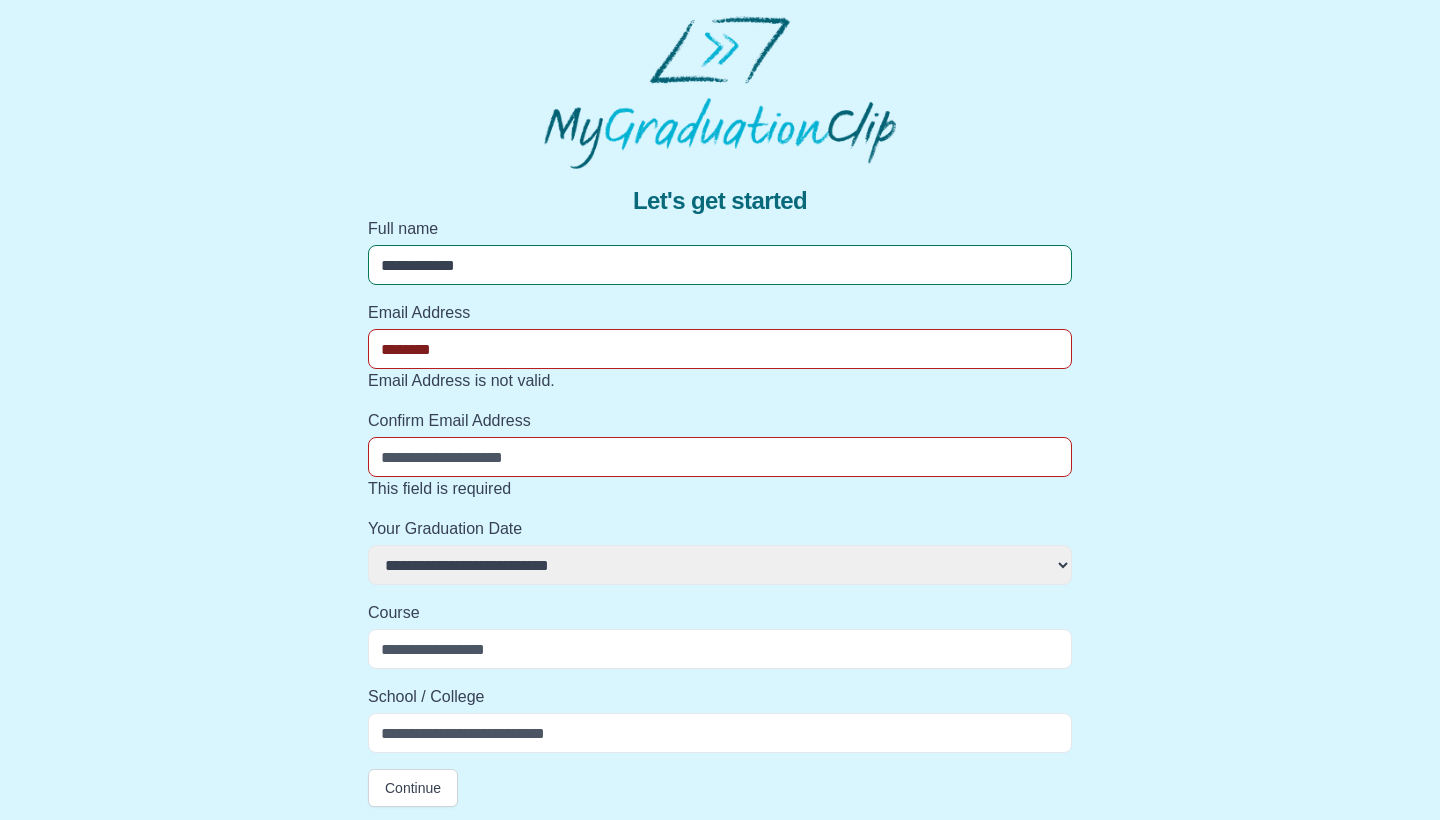 select 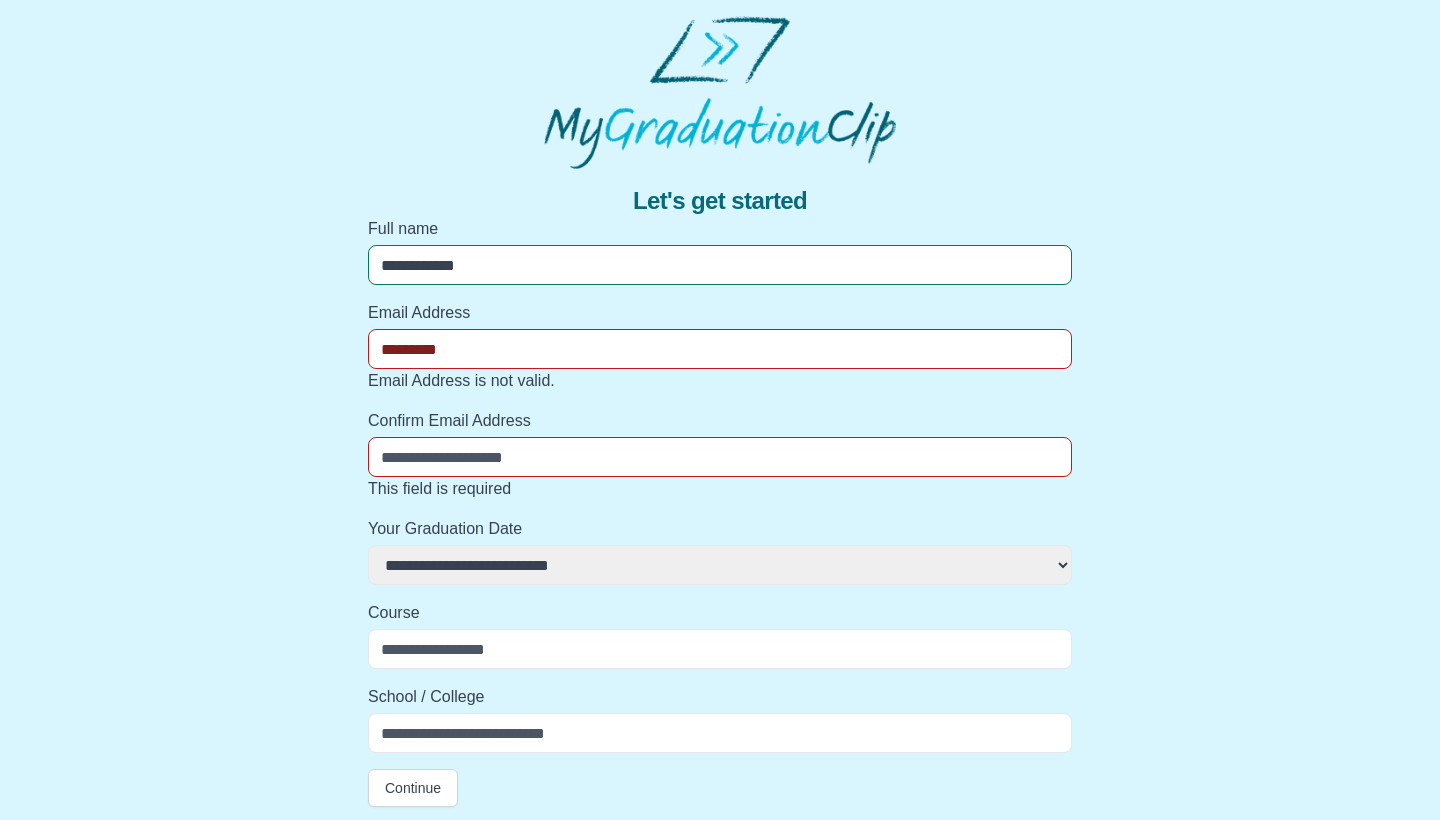 select 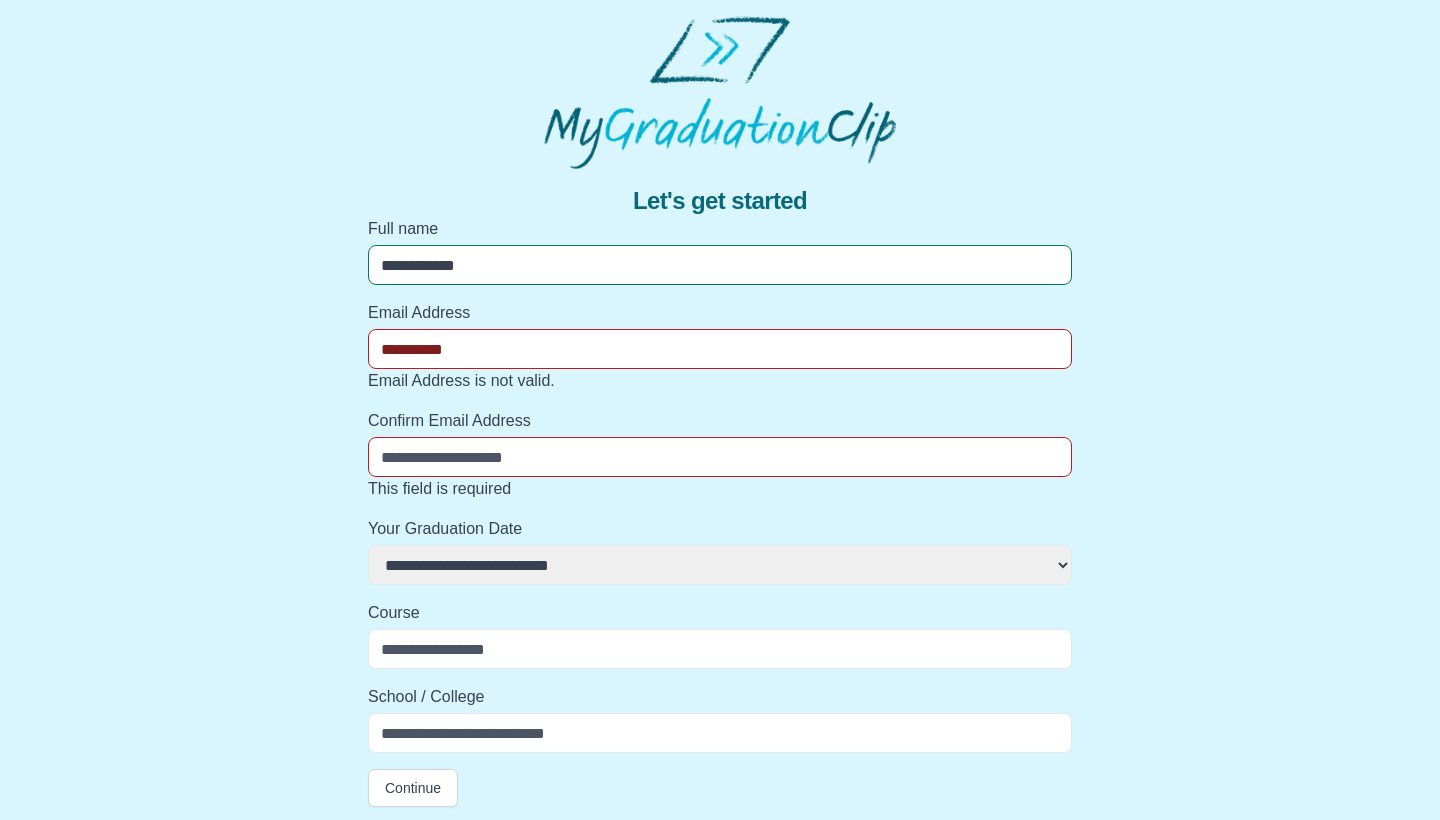 select 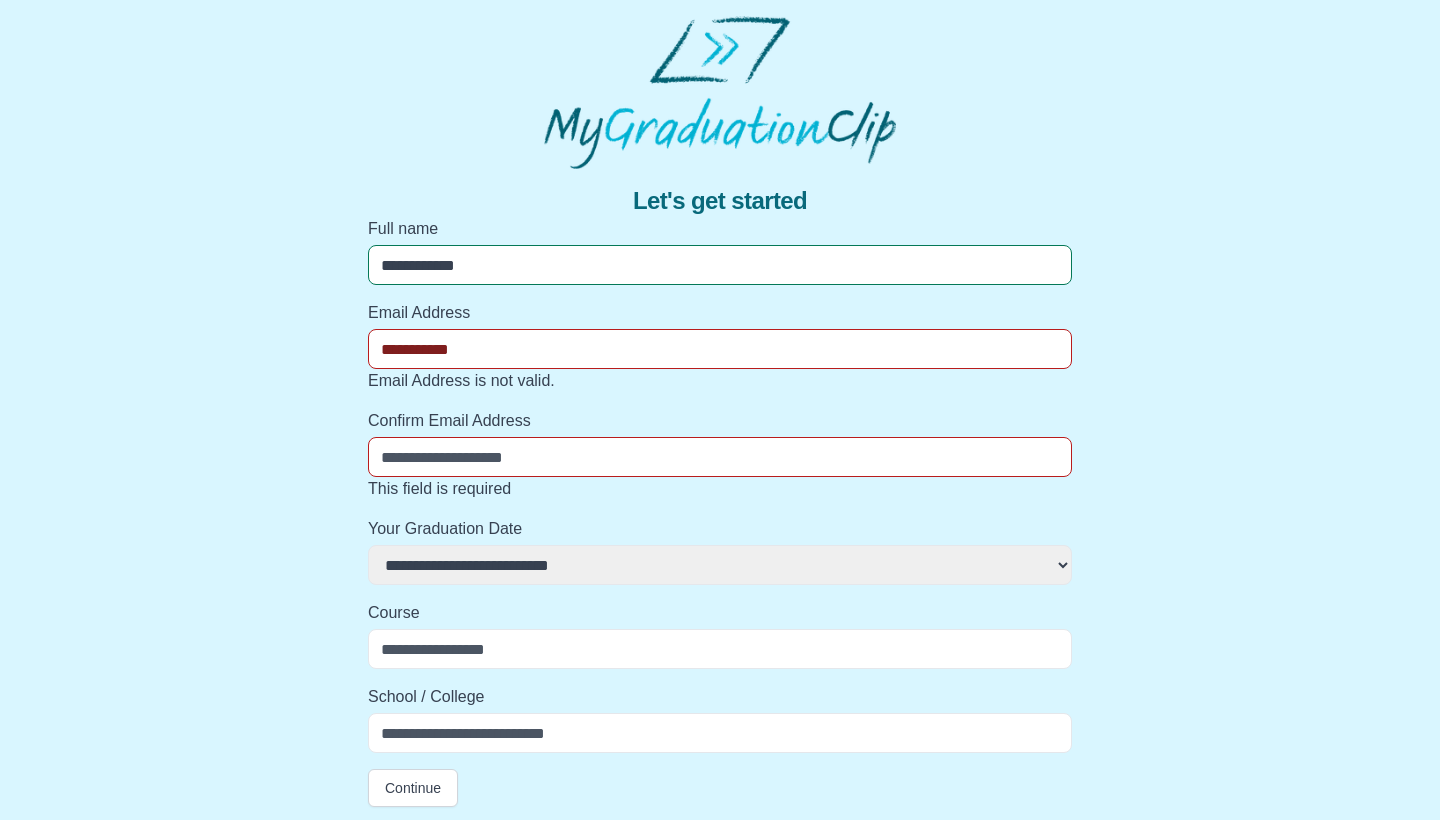 select 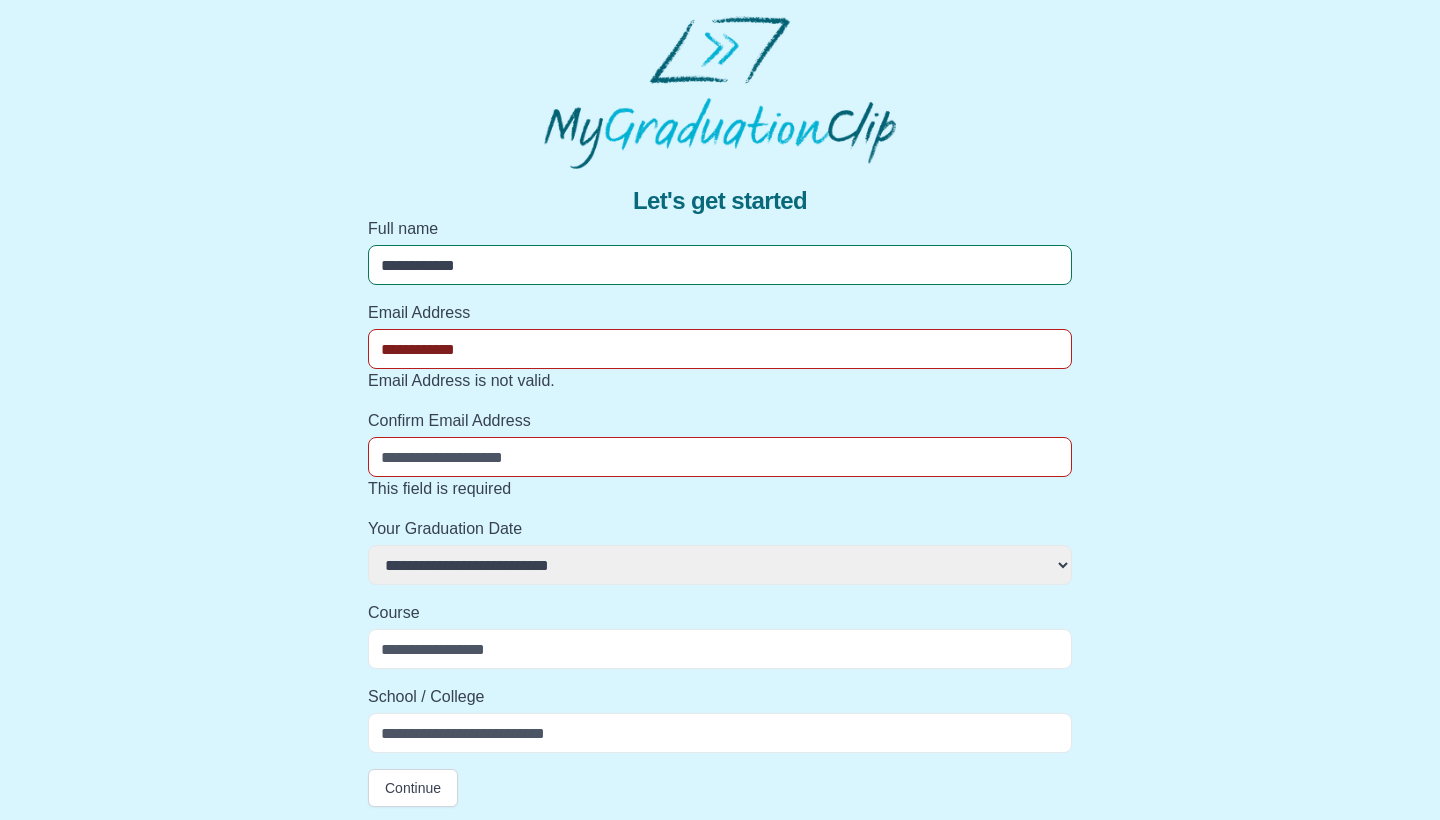 select 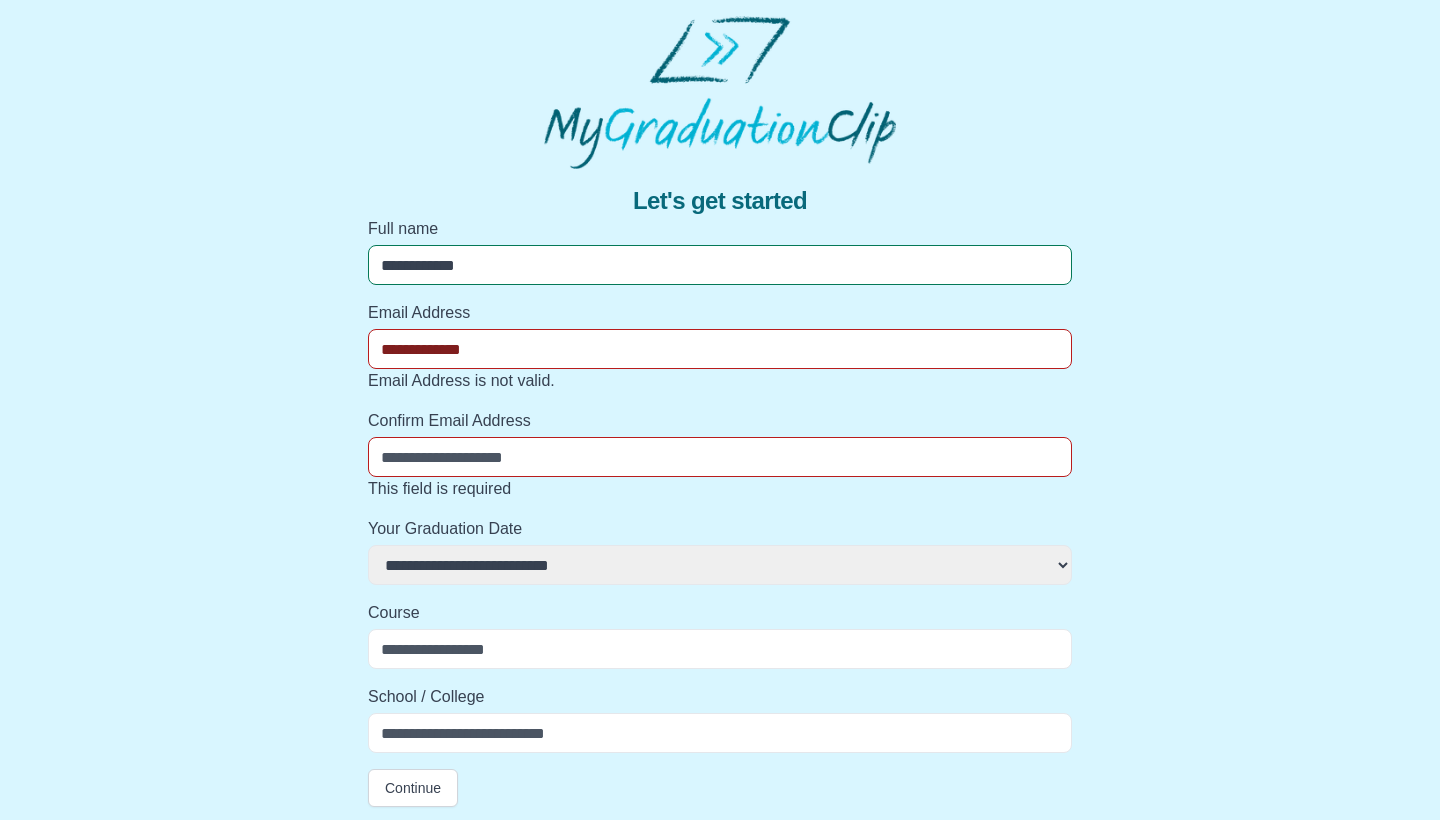 select 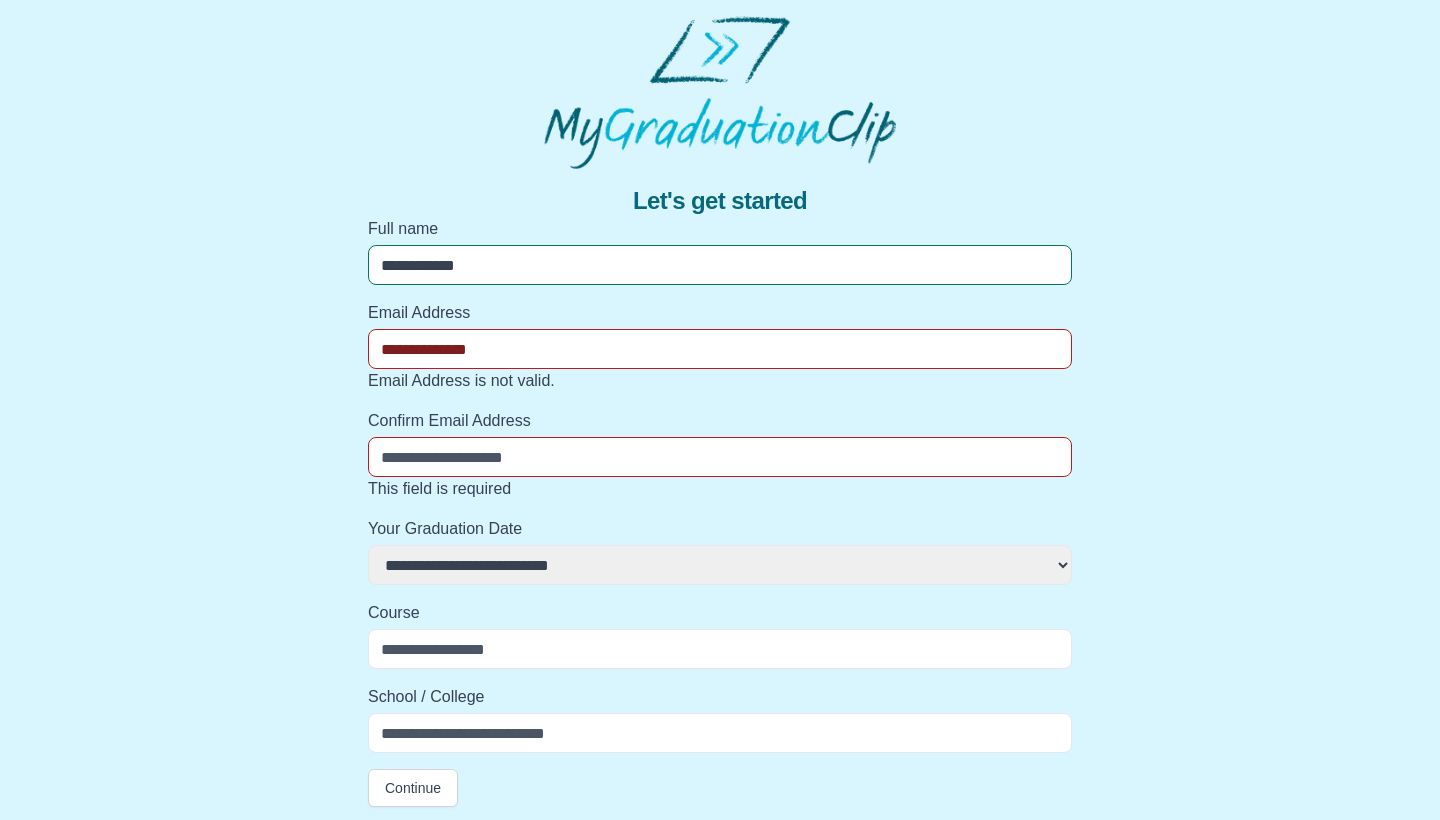 select 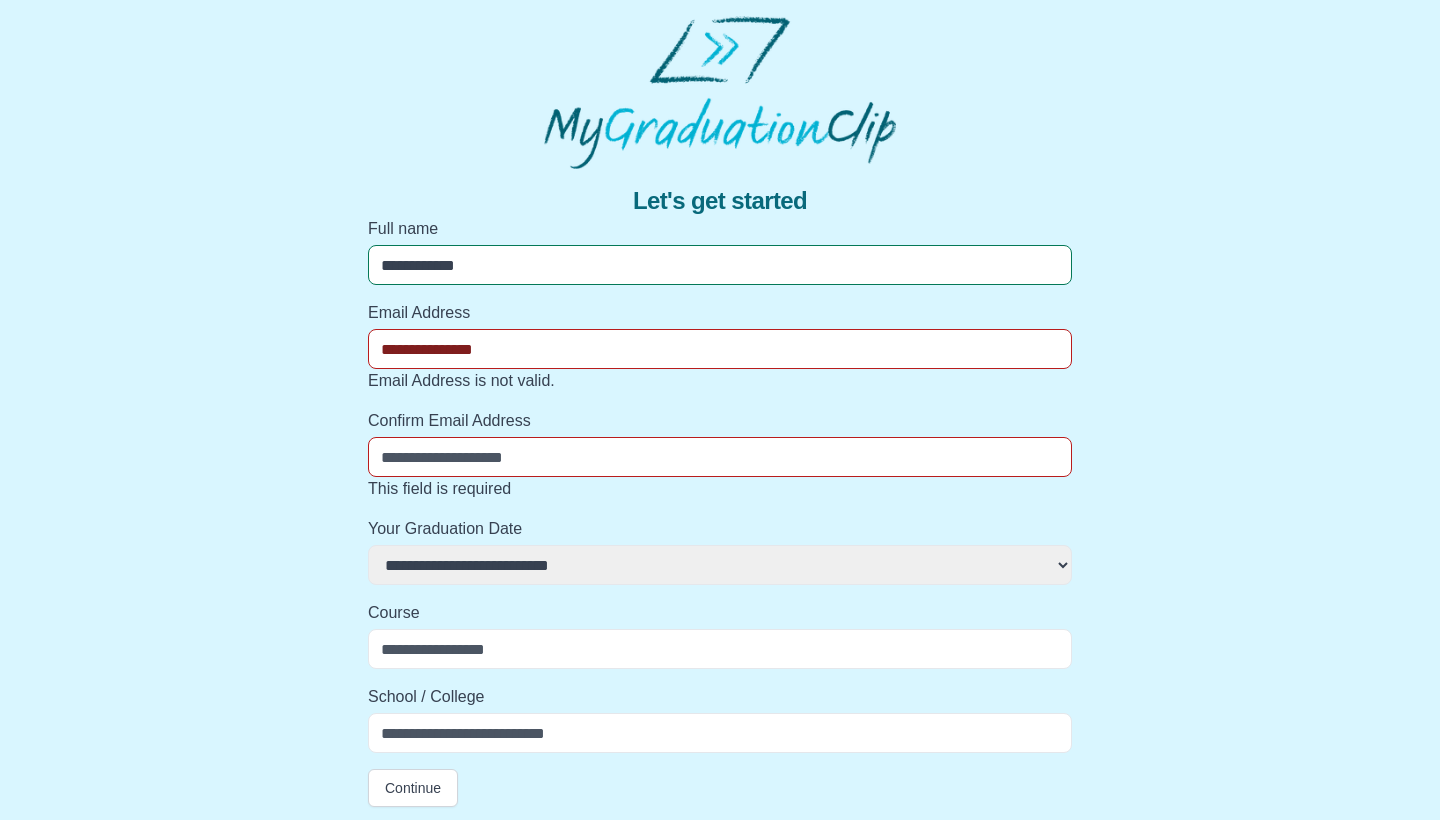 select 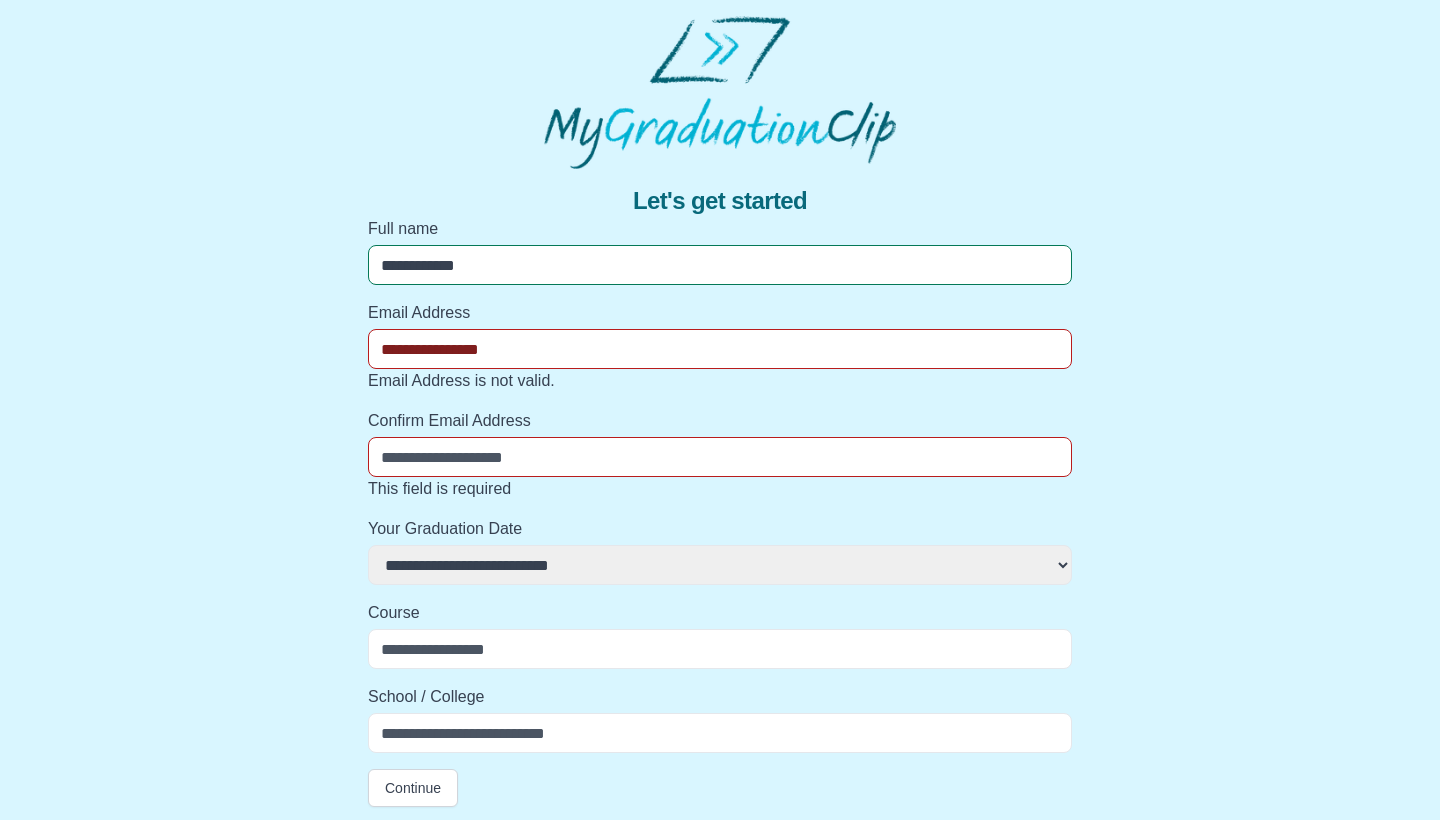 select 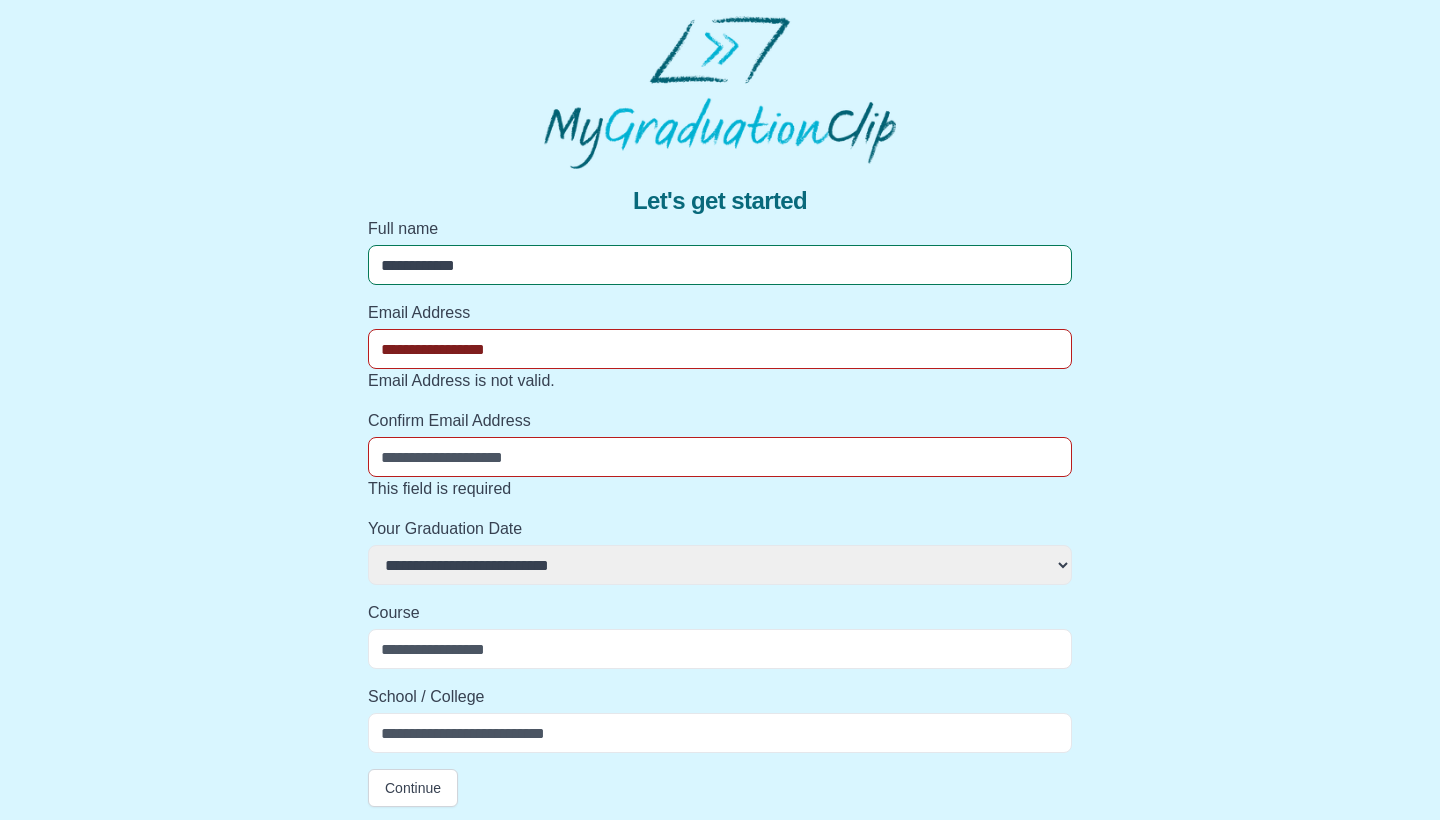 select 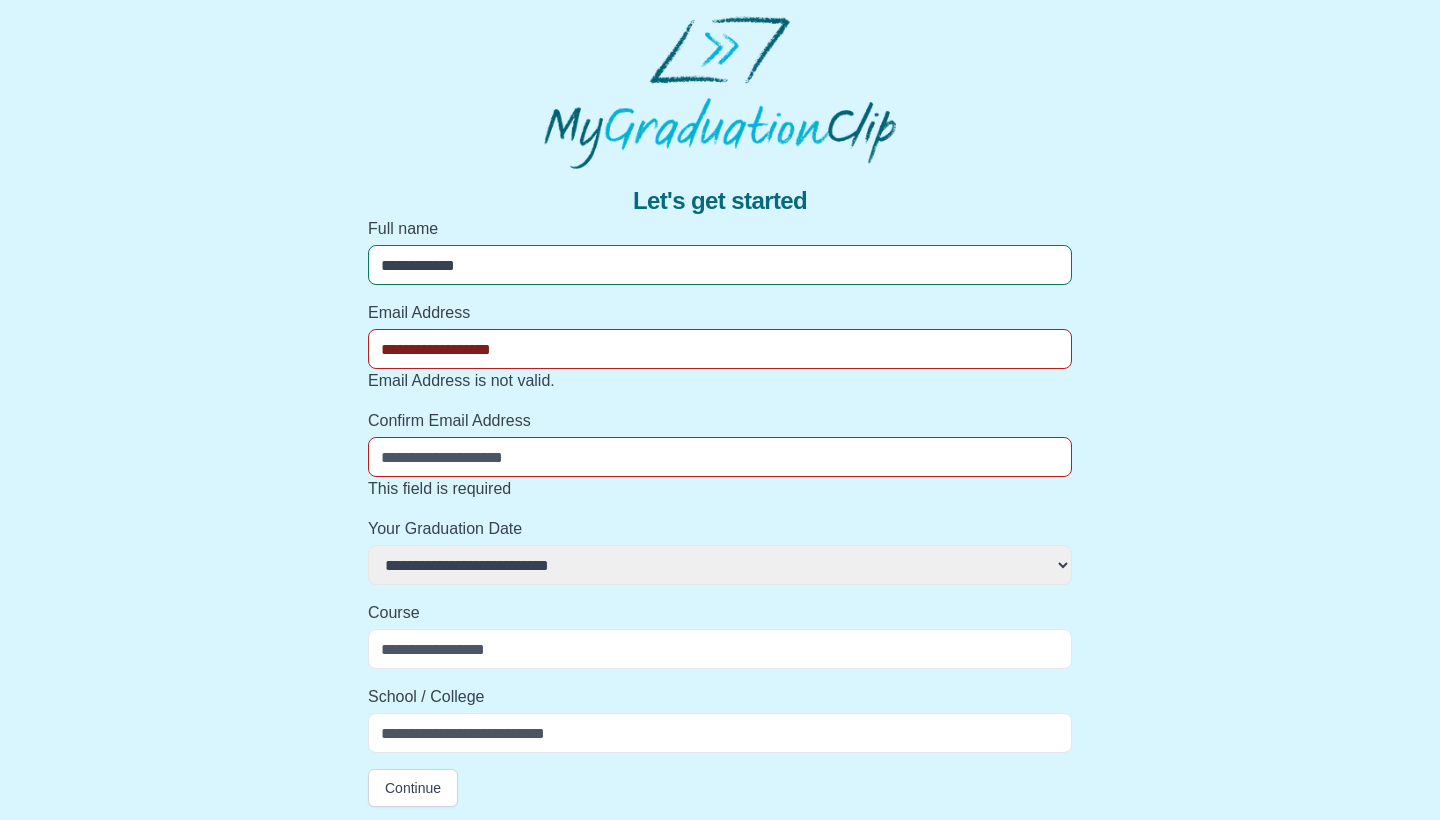 select 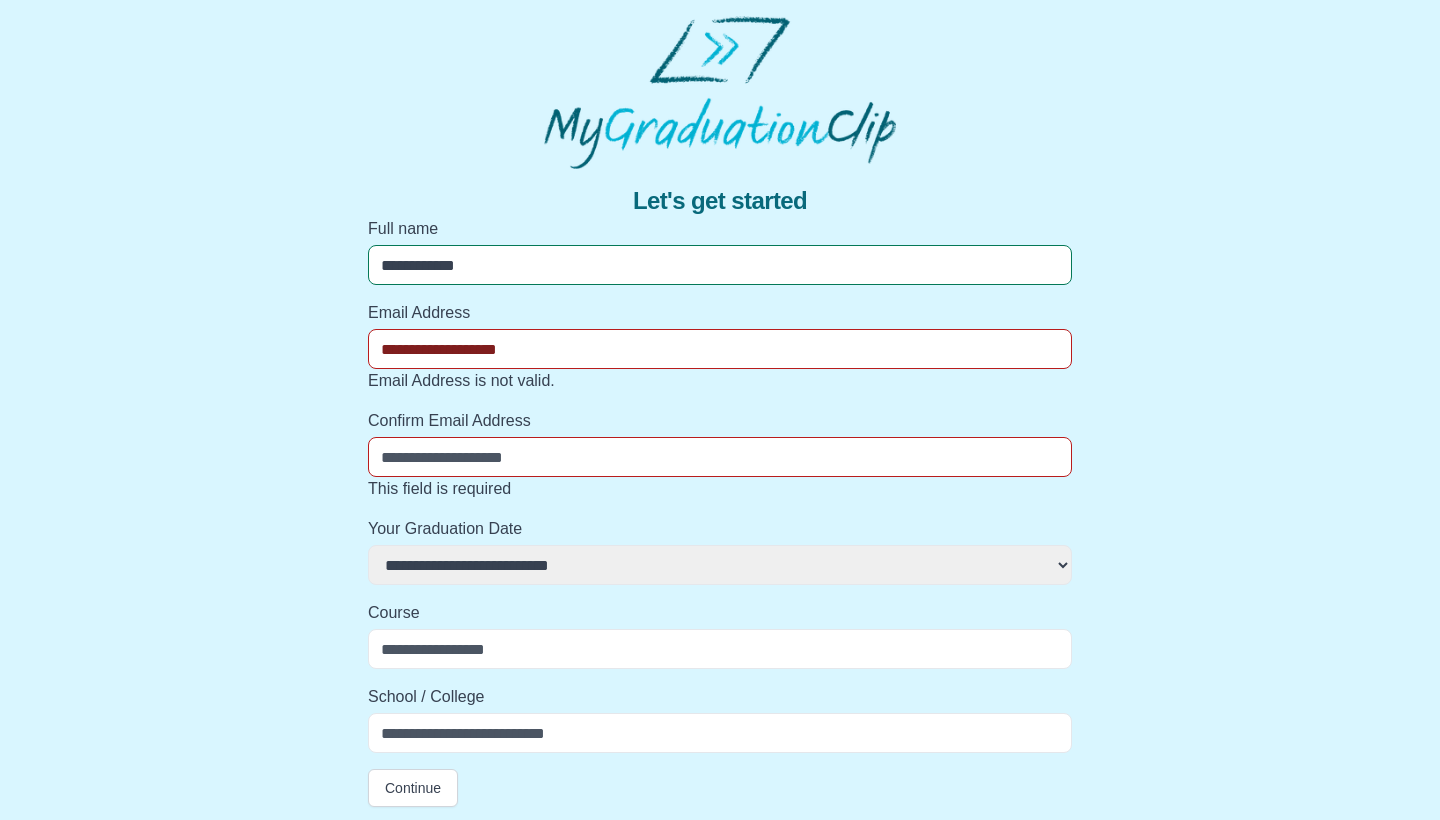 select 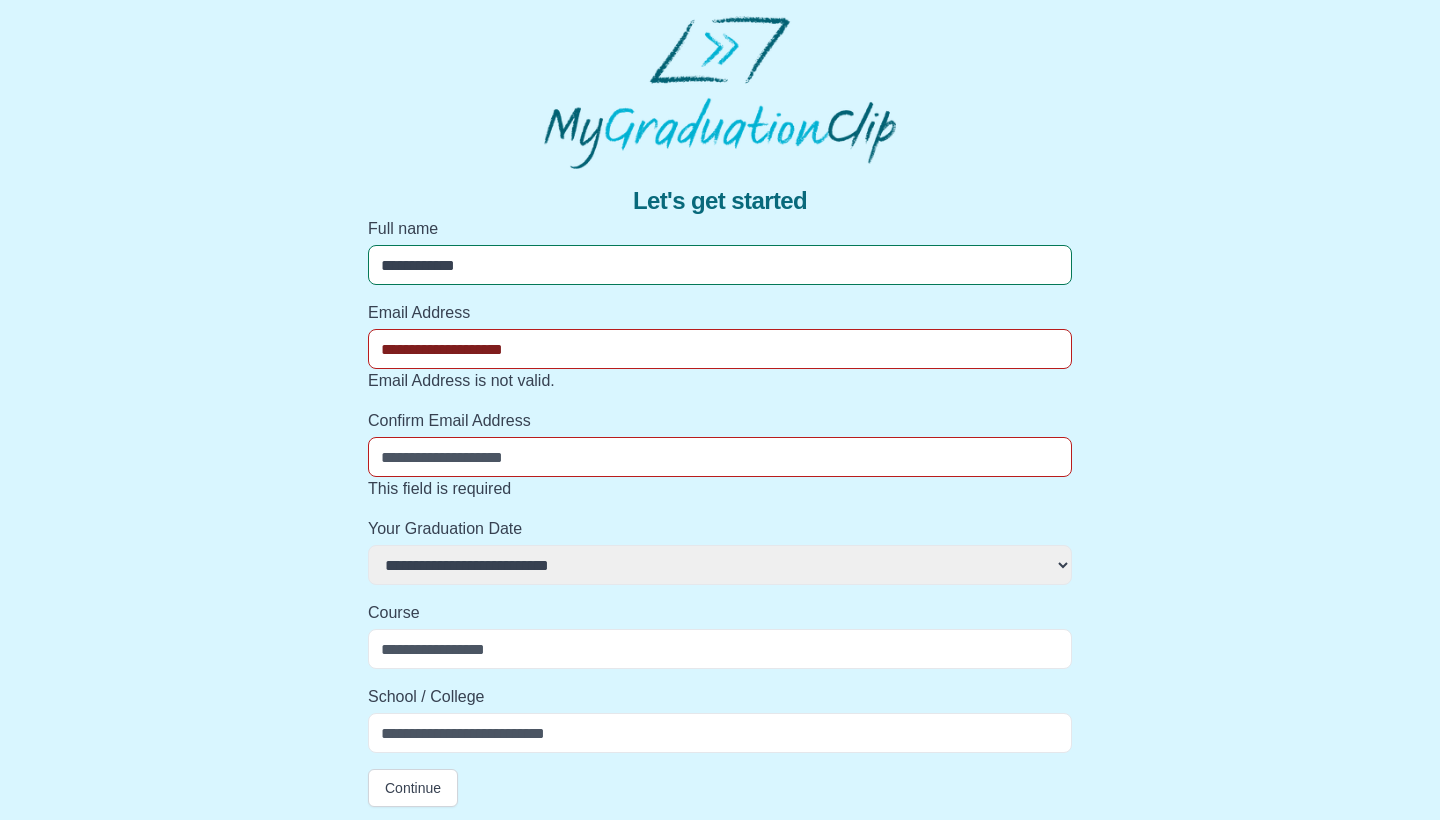 select 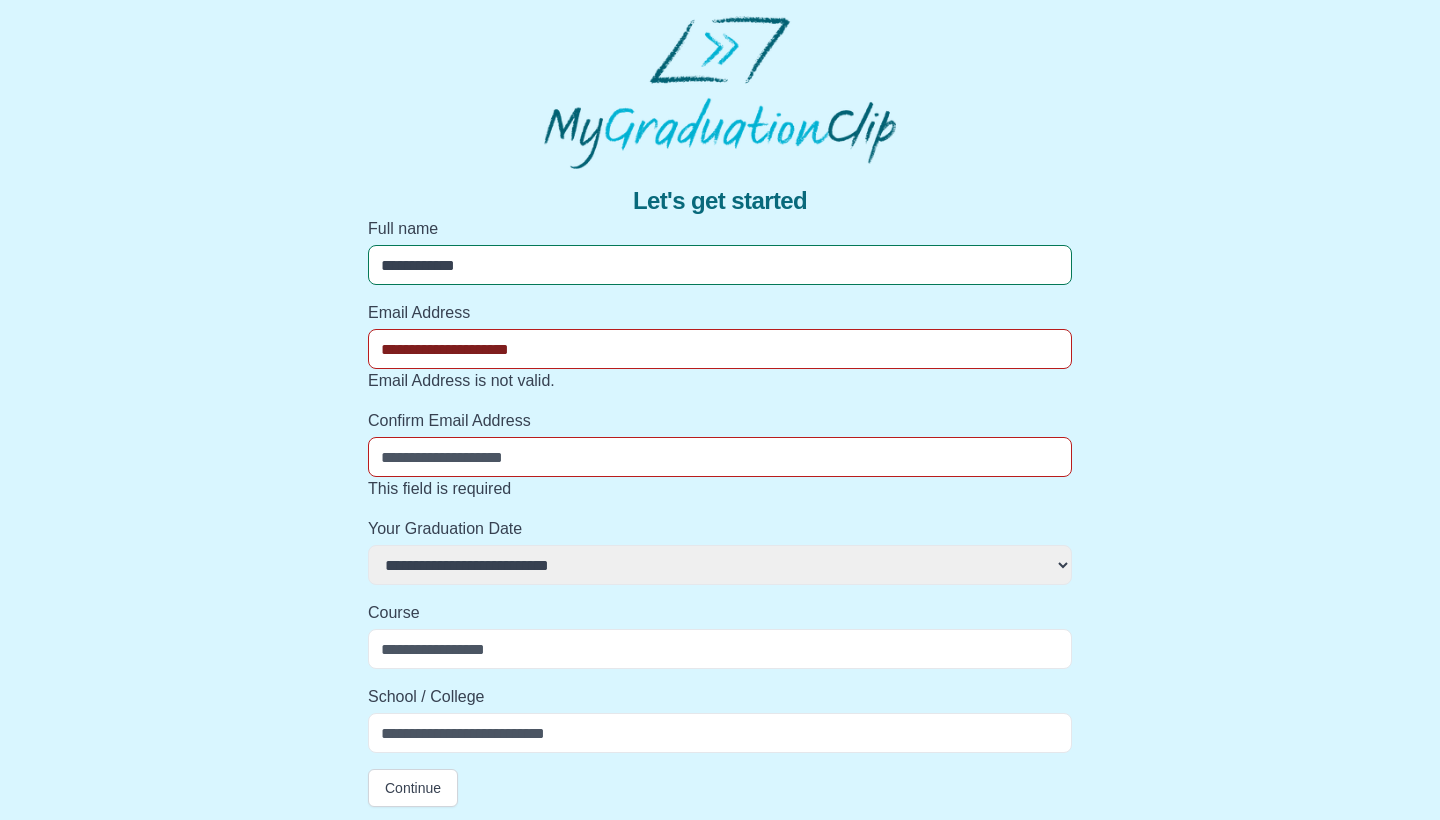 select 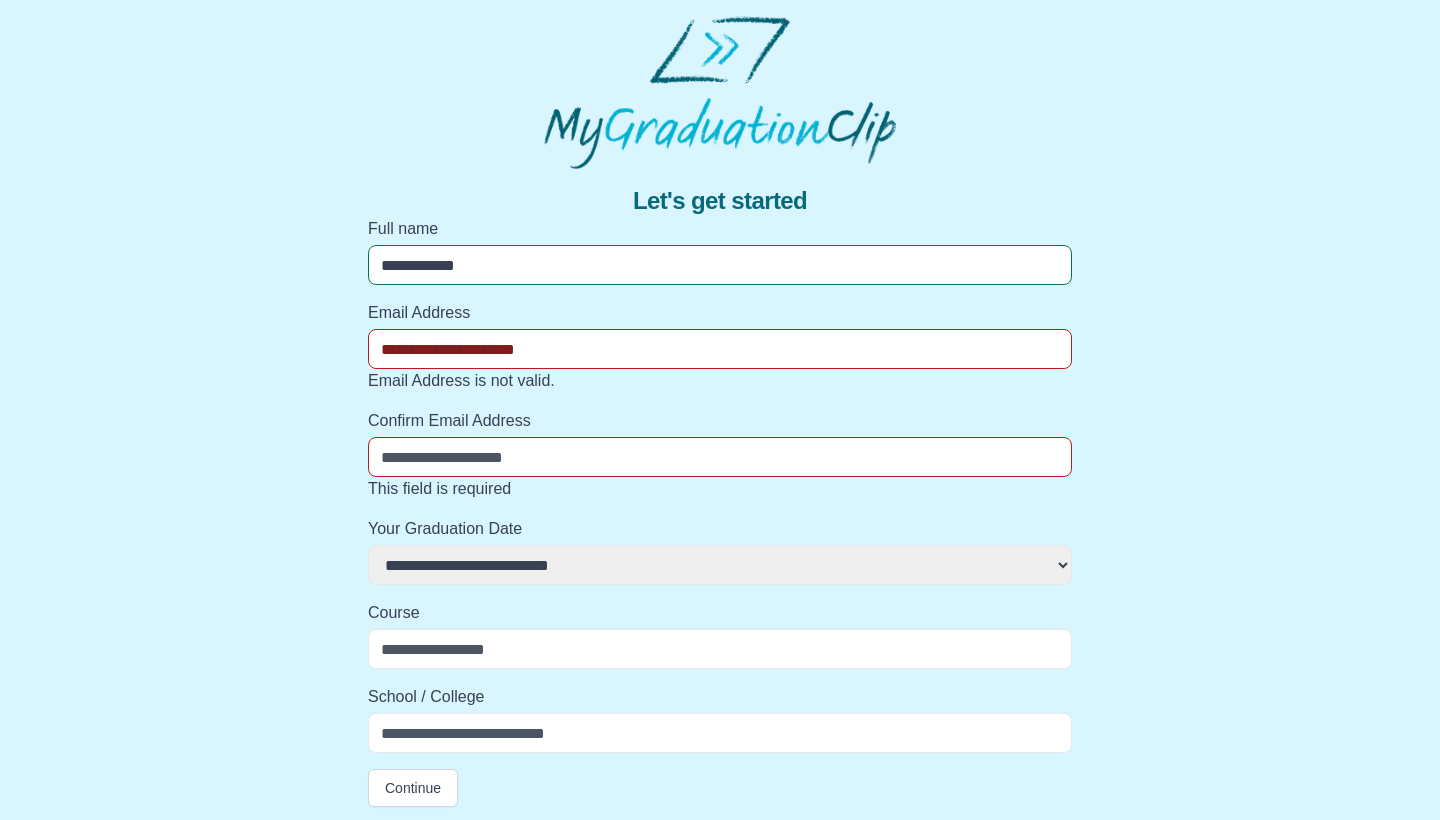 select 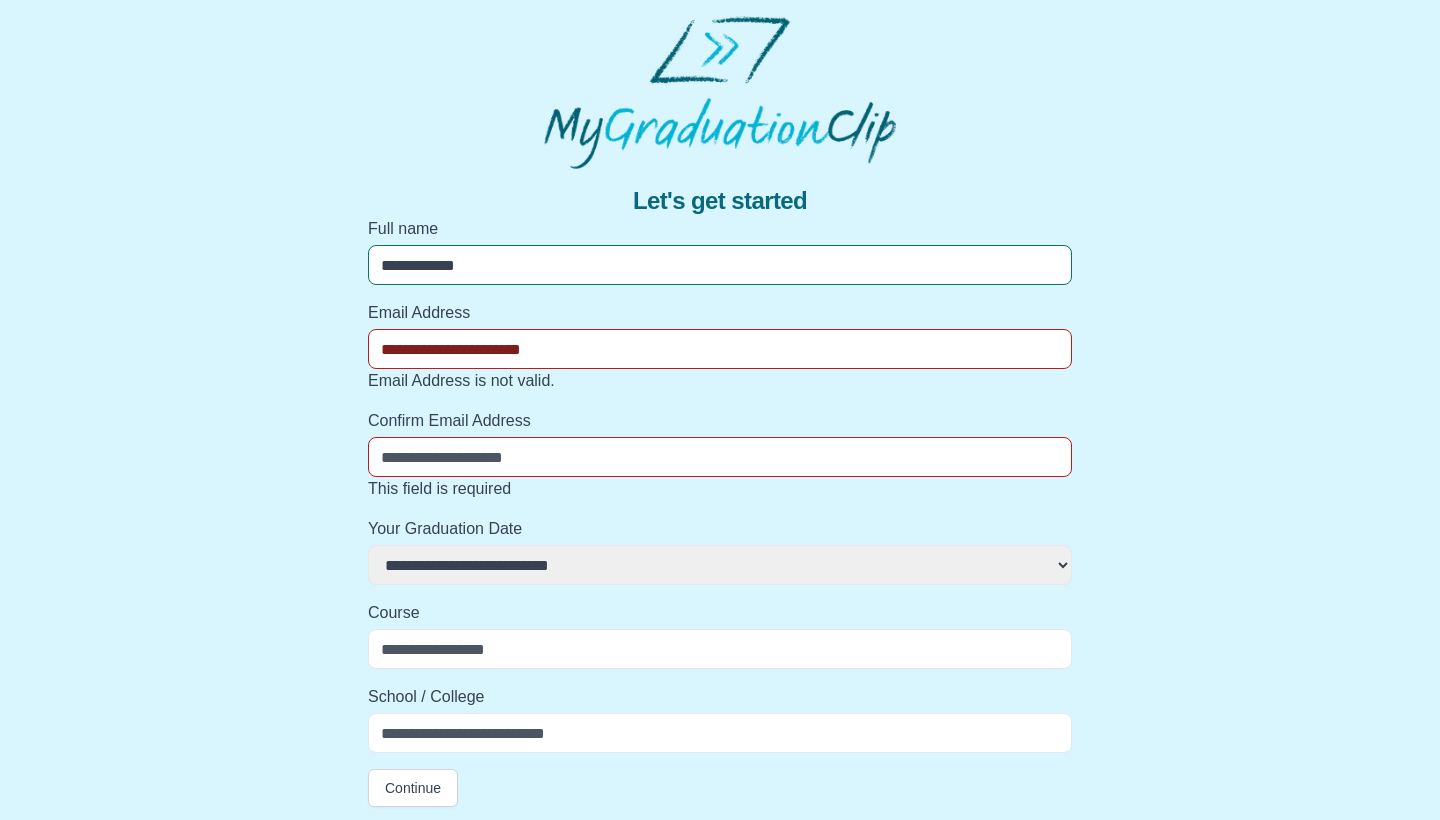 select 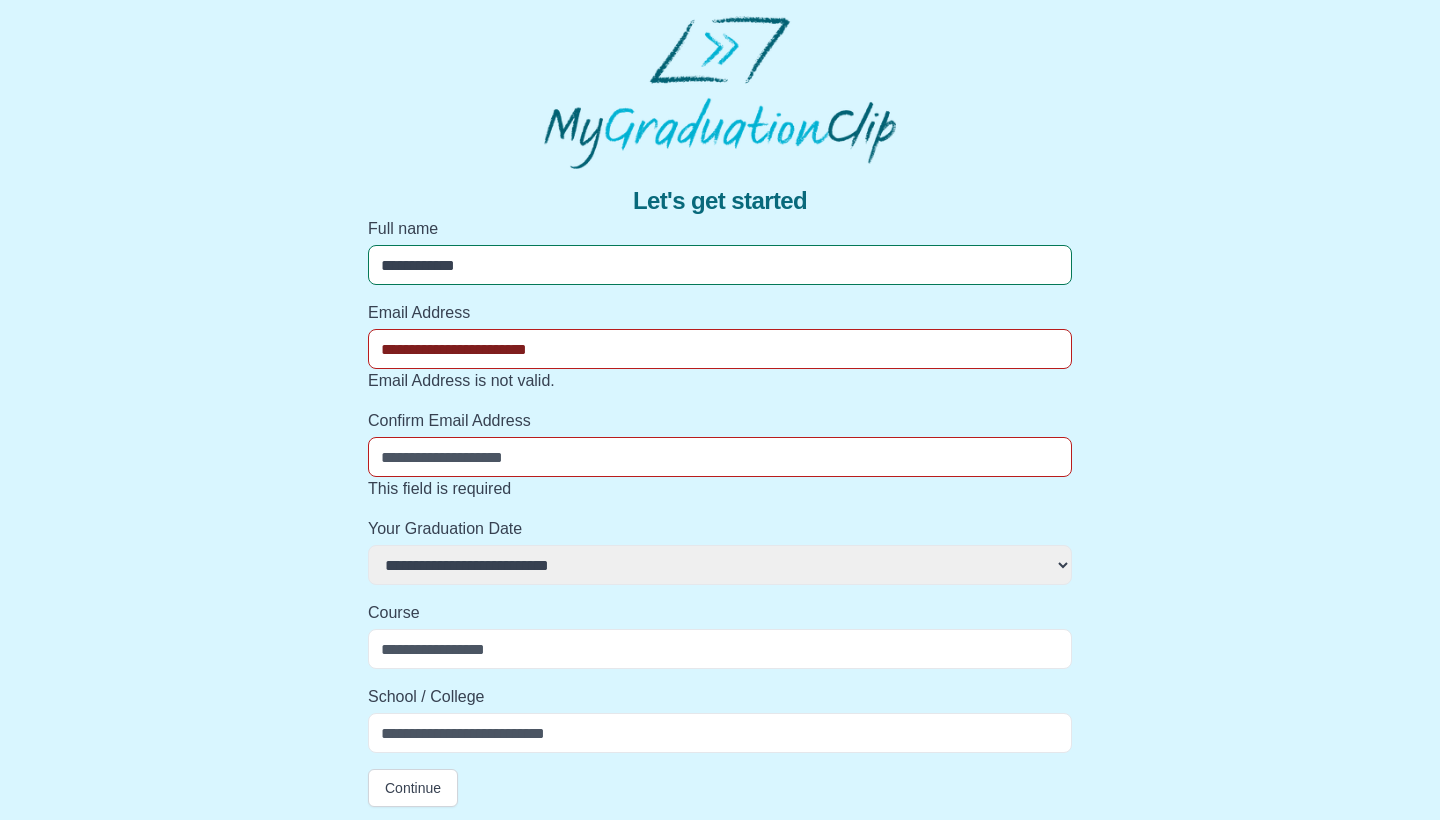 select 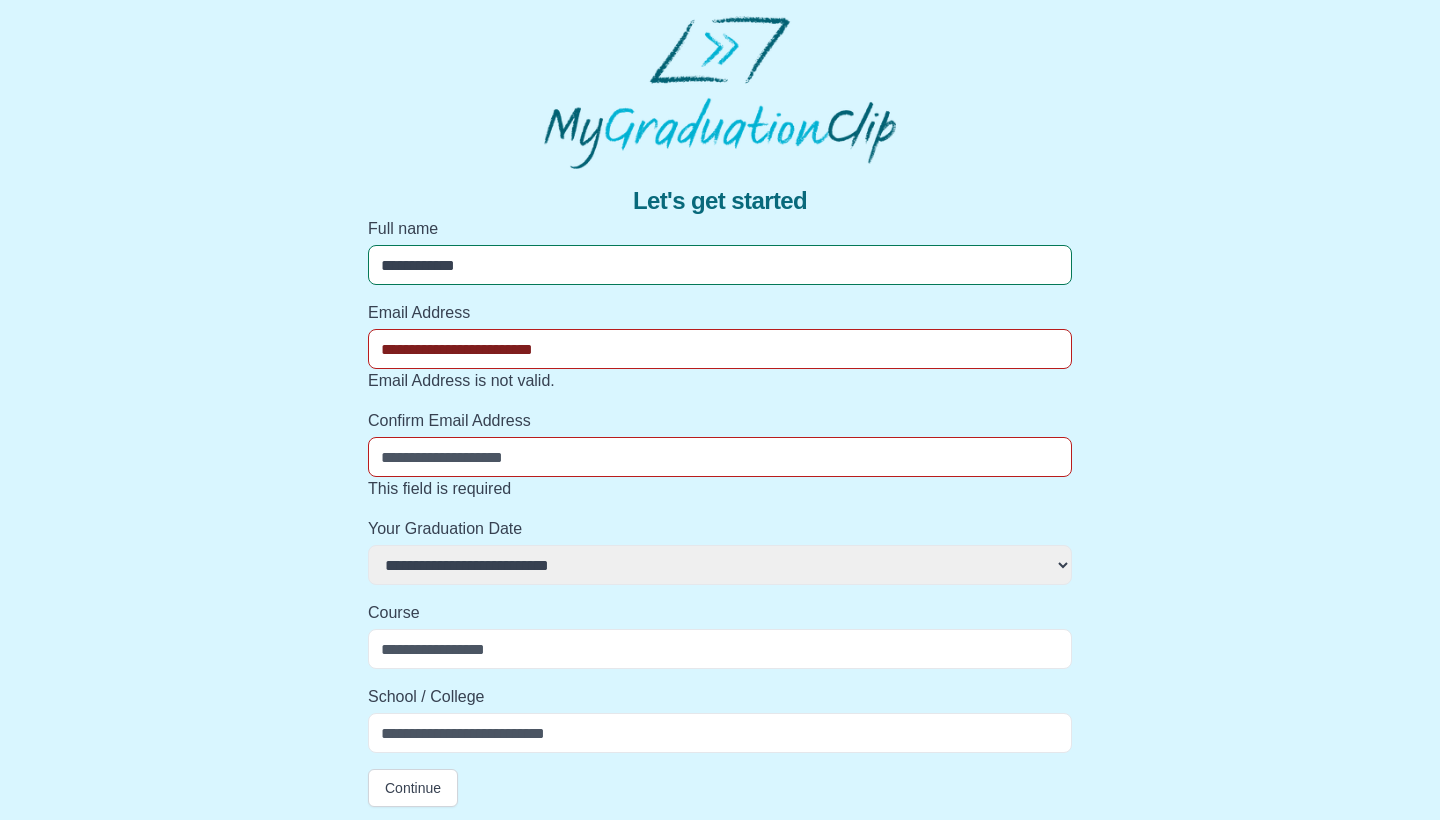 select 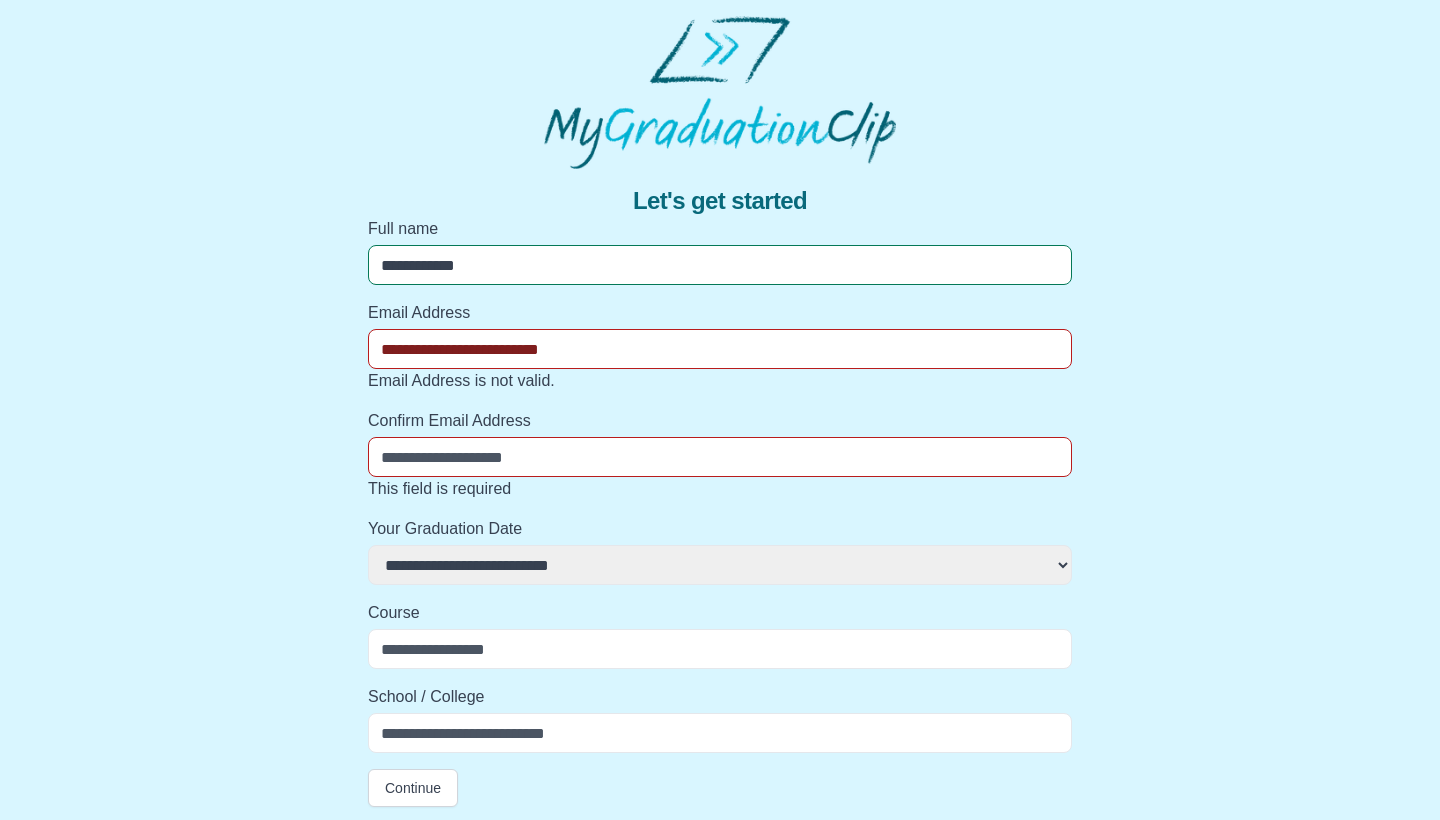 select 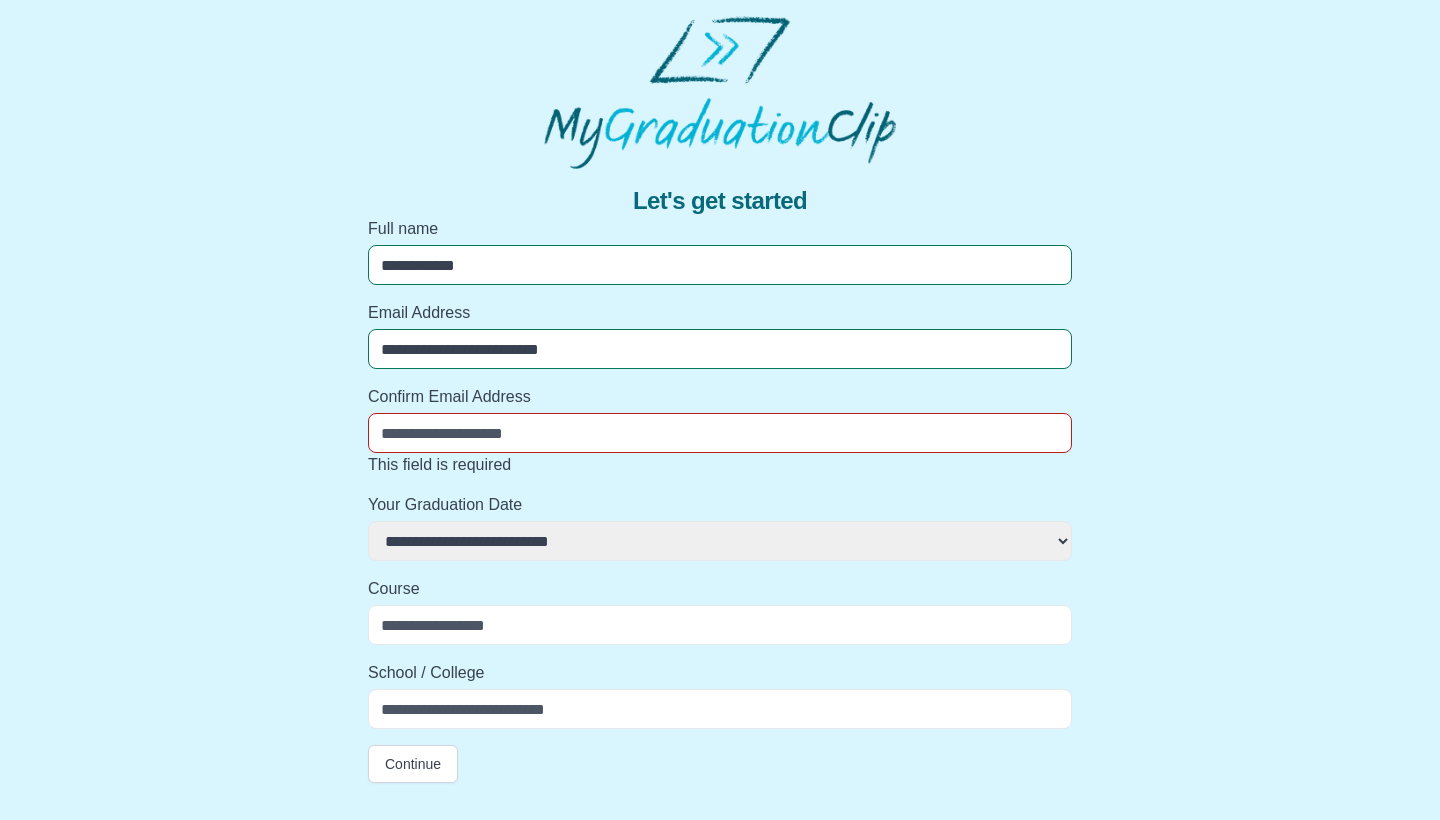 type on "**********" 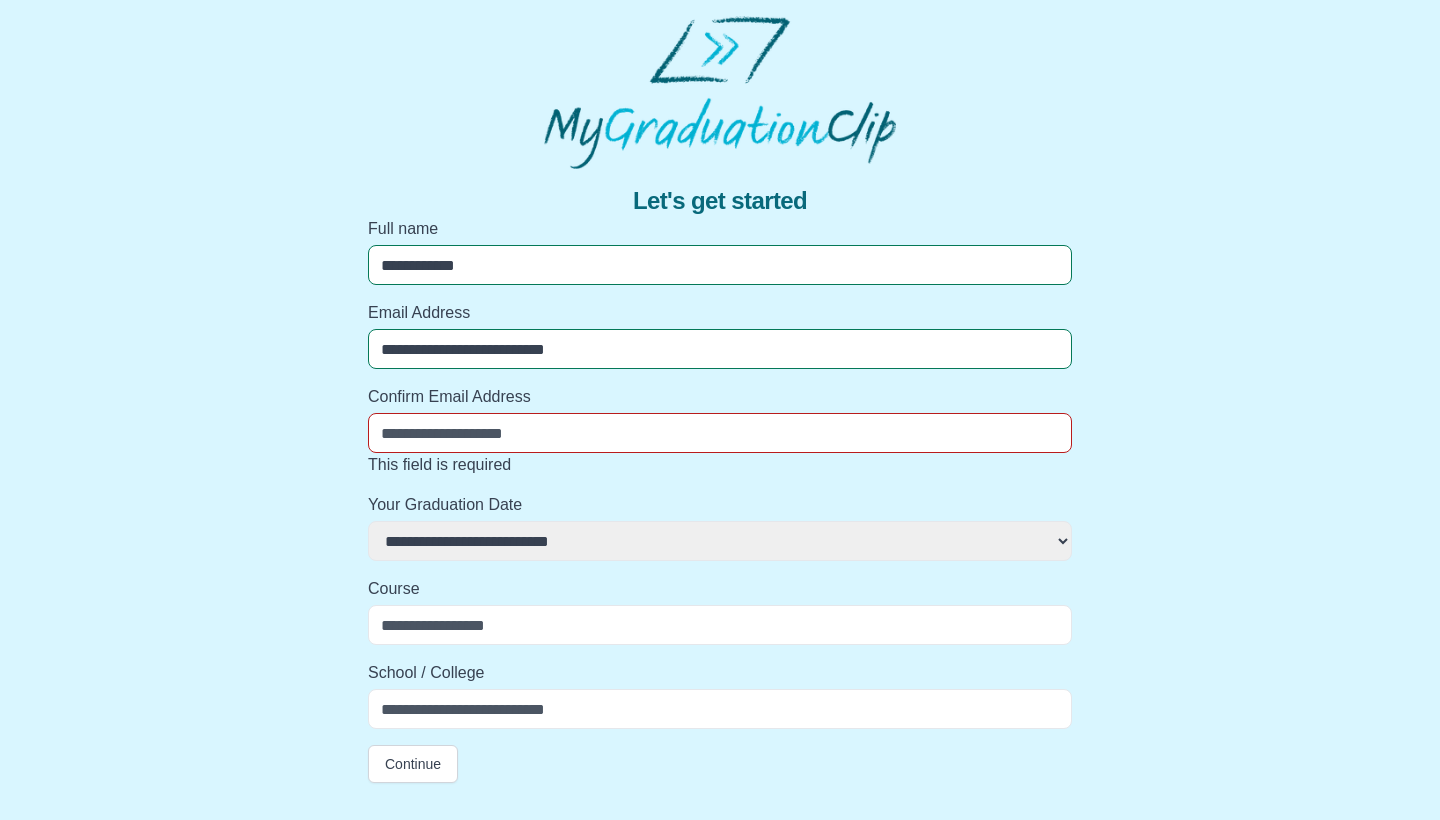 select 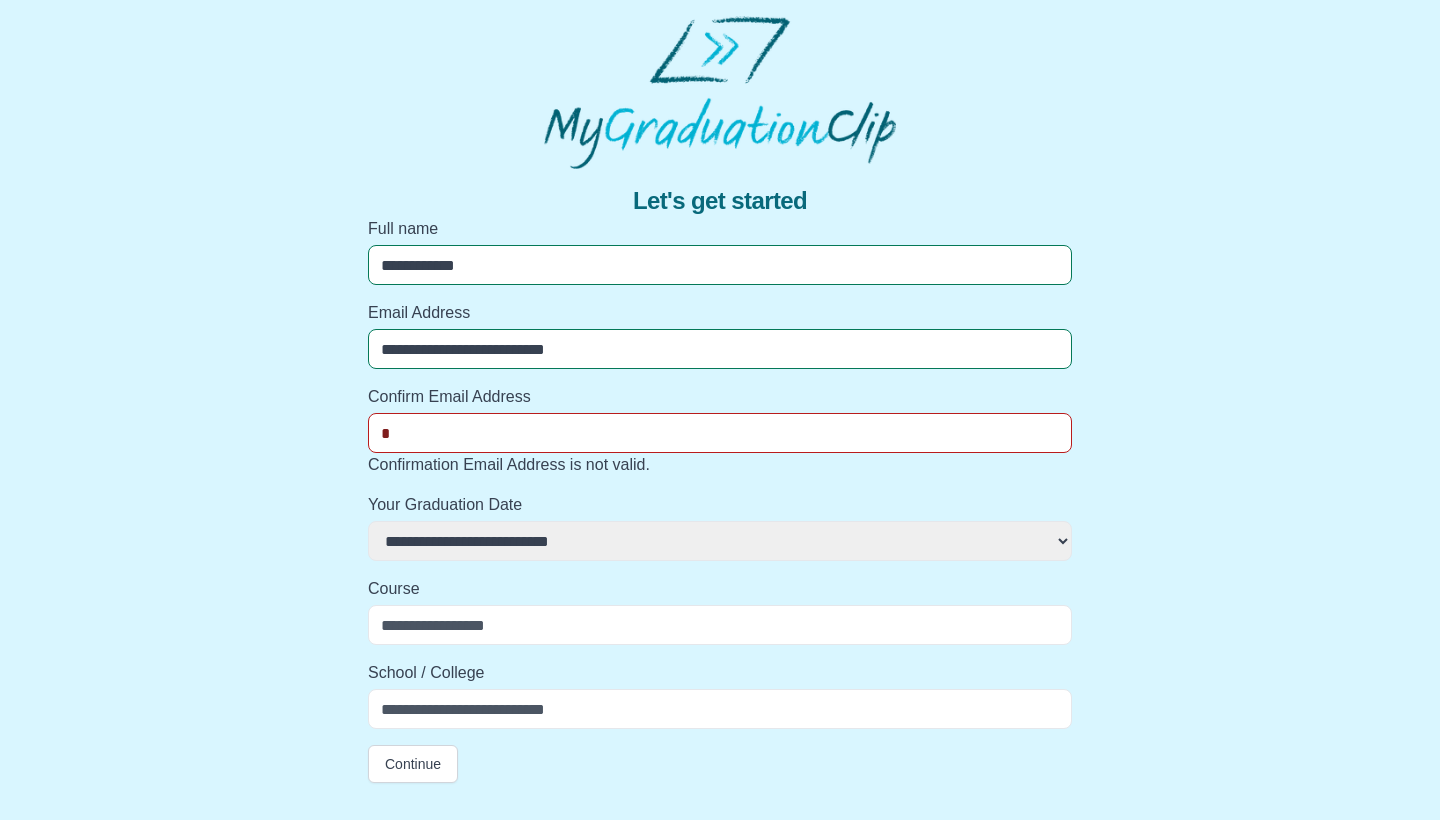 select 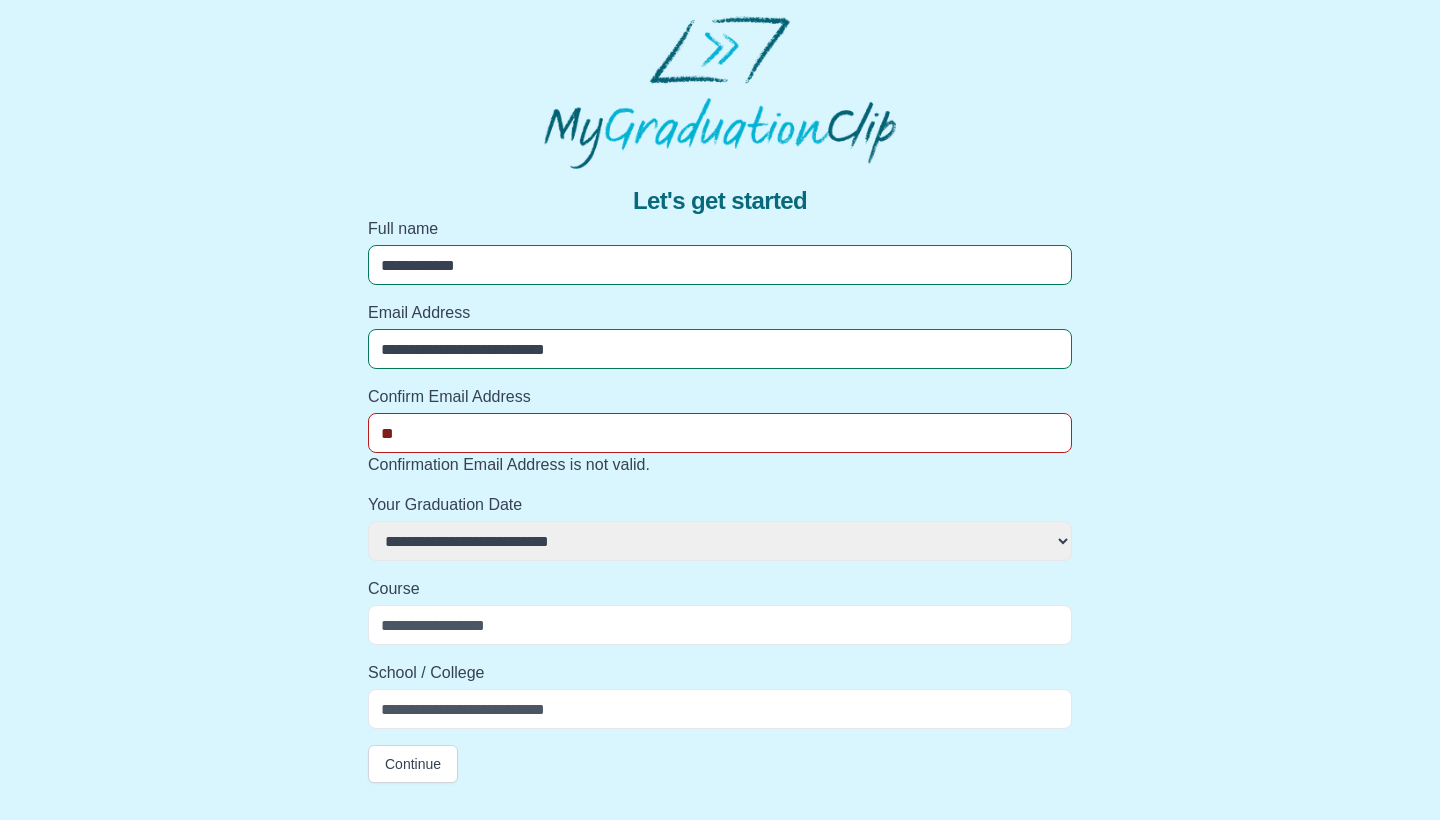 select 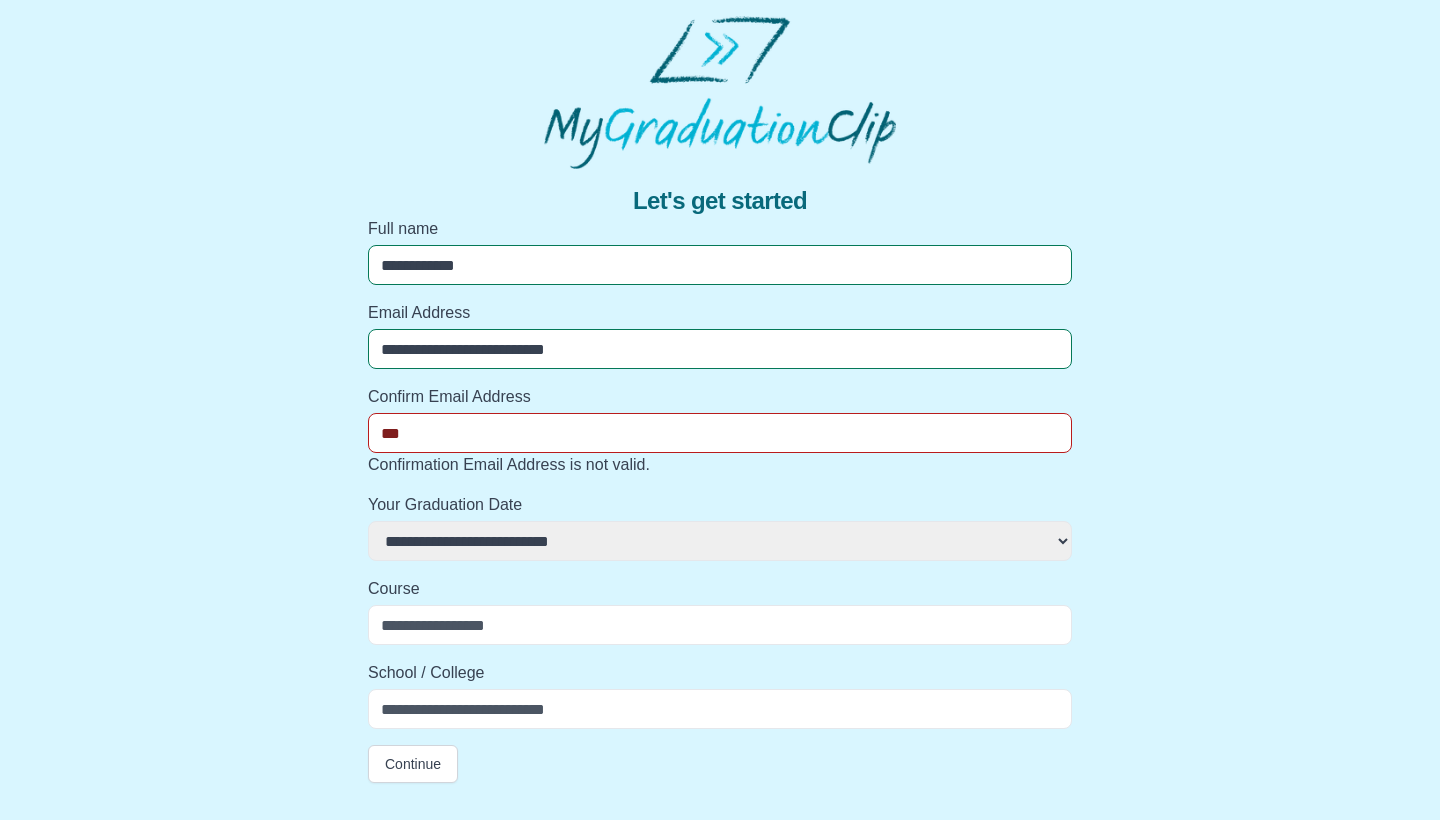 select 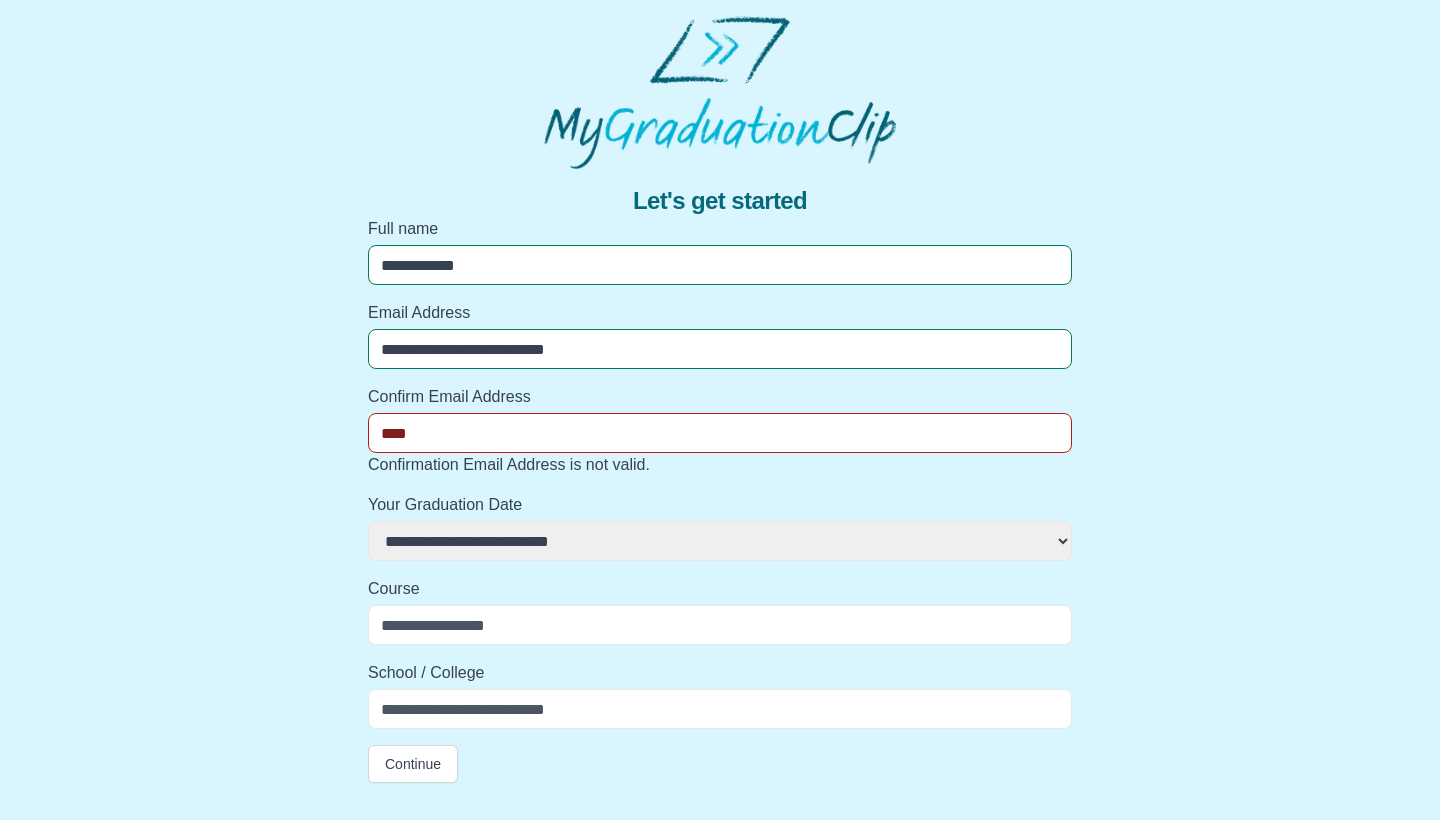 select 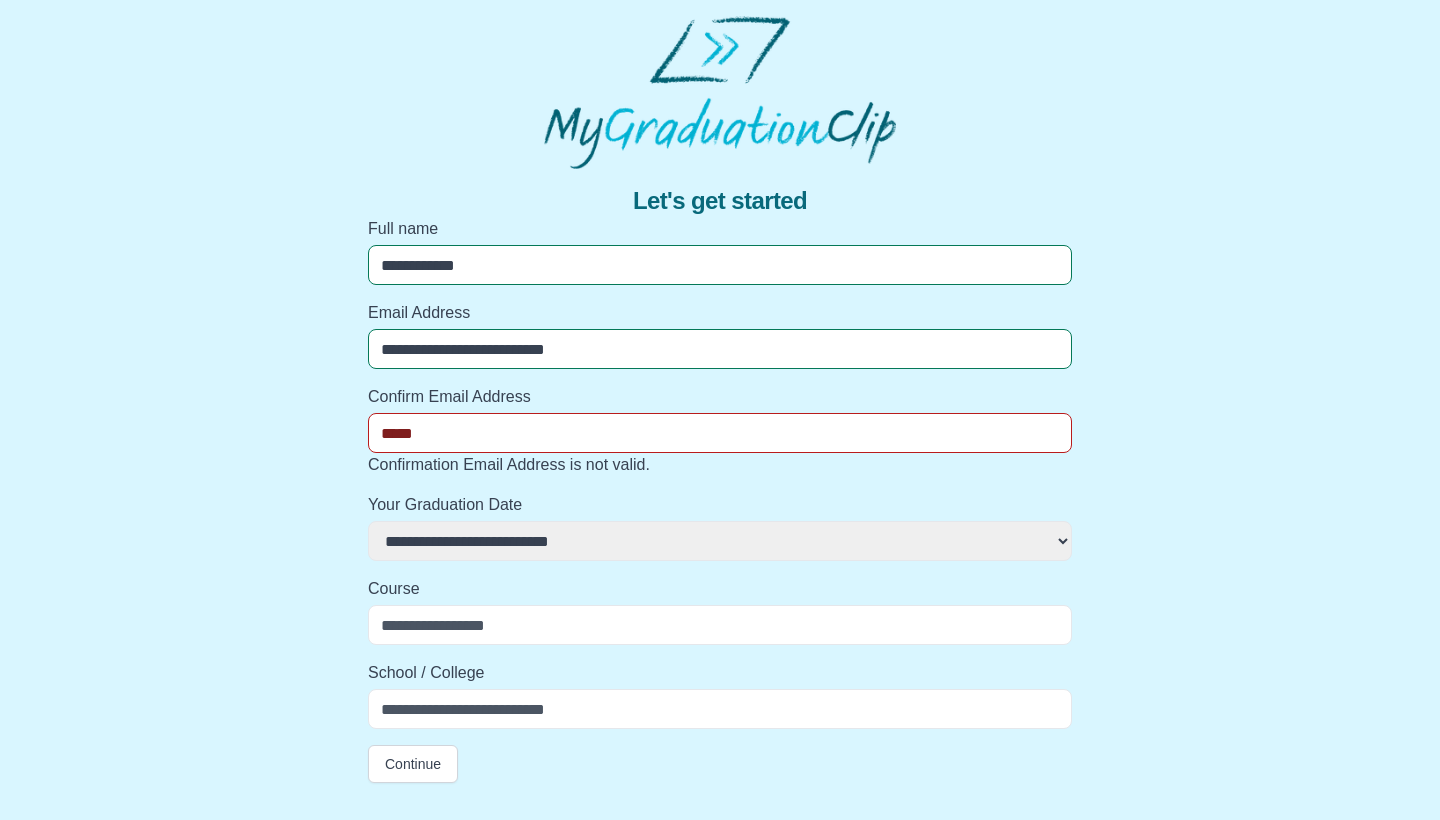 select 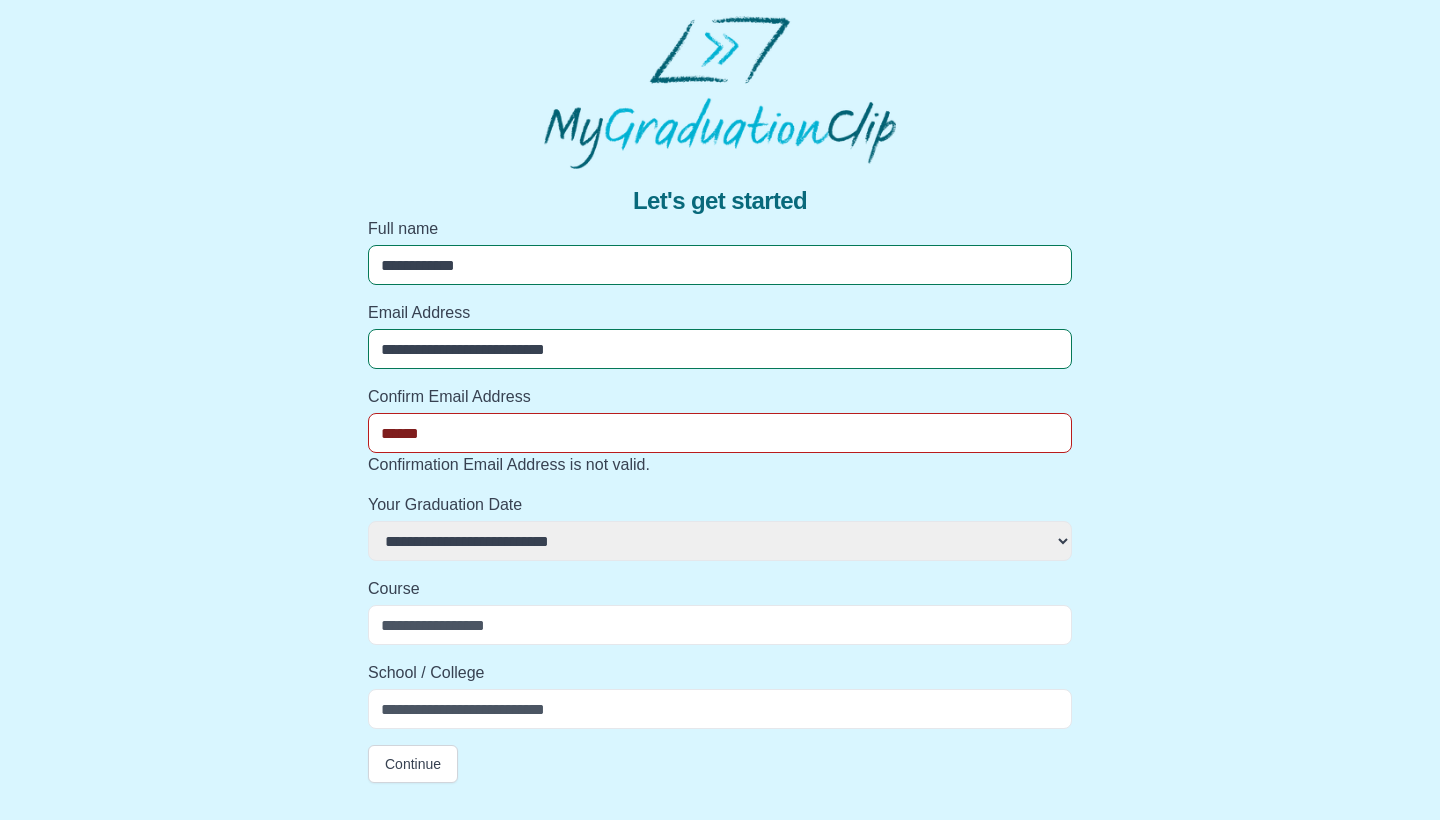 select 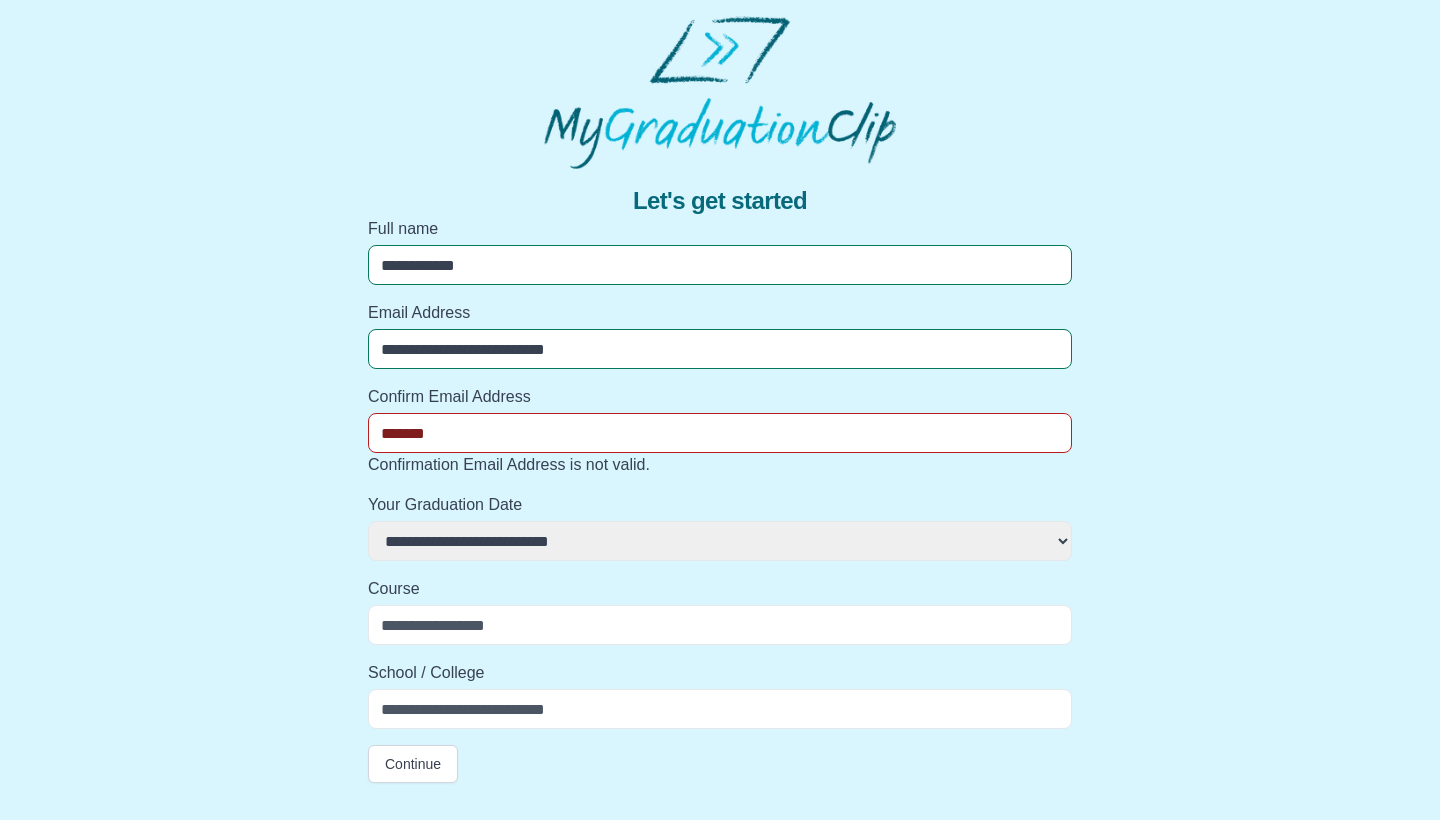 select 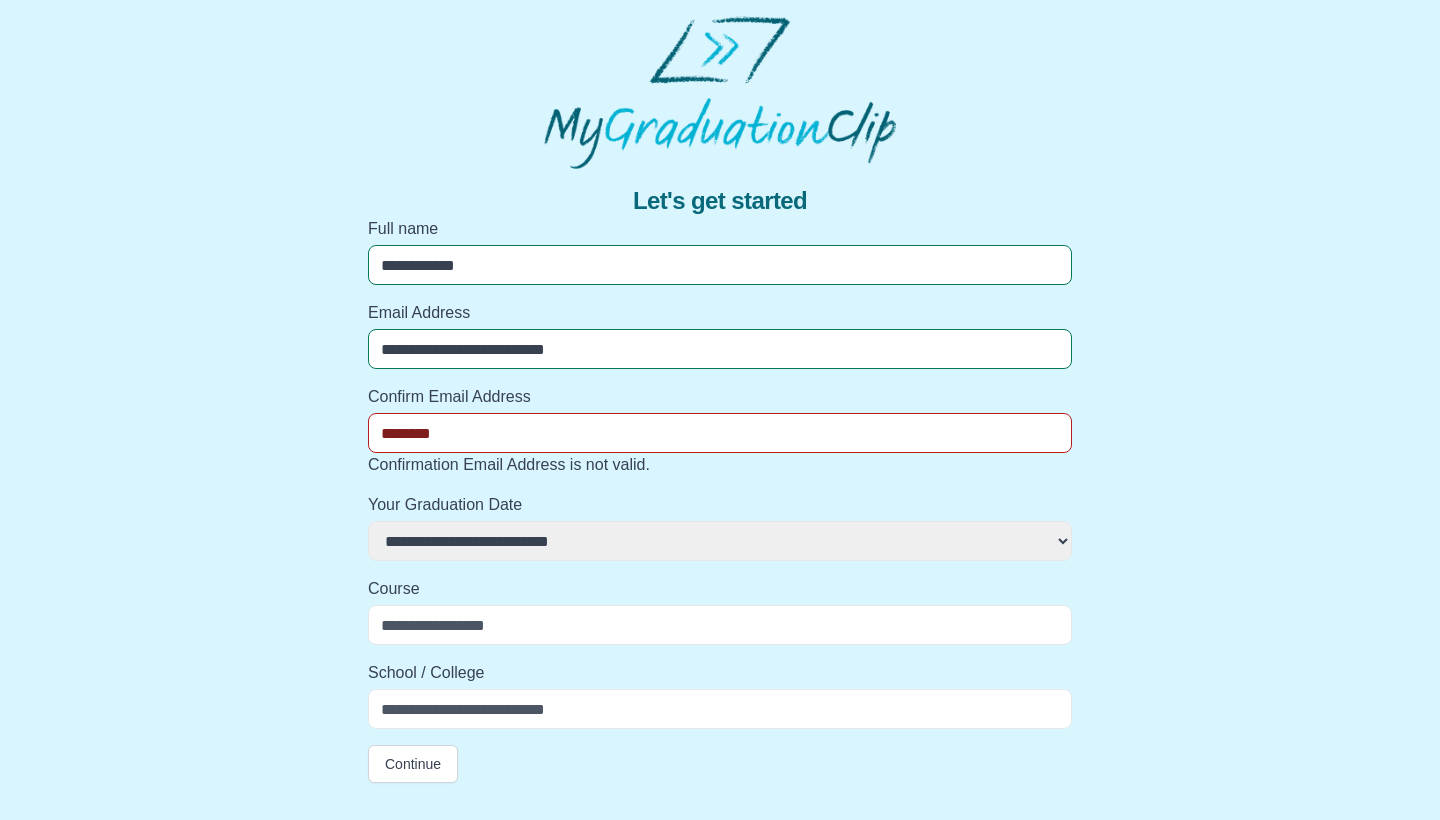 select 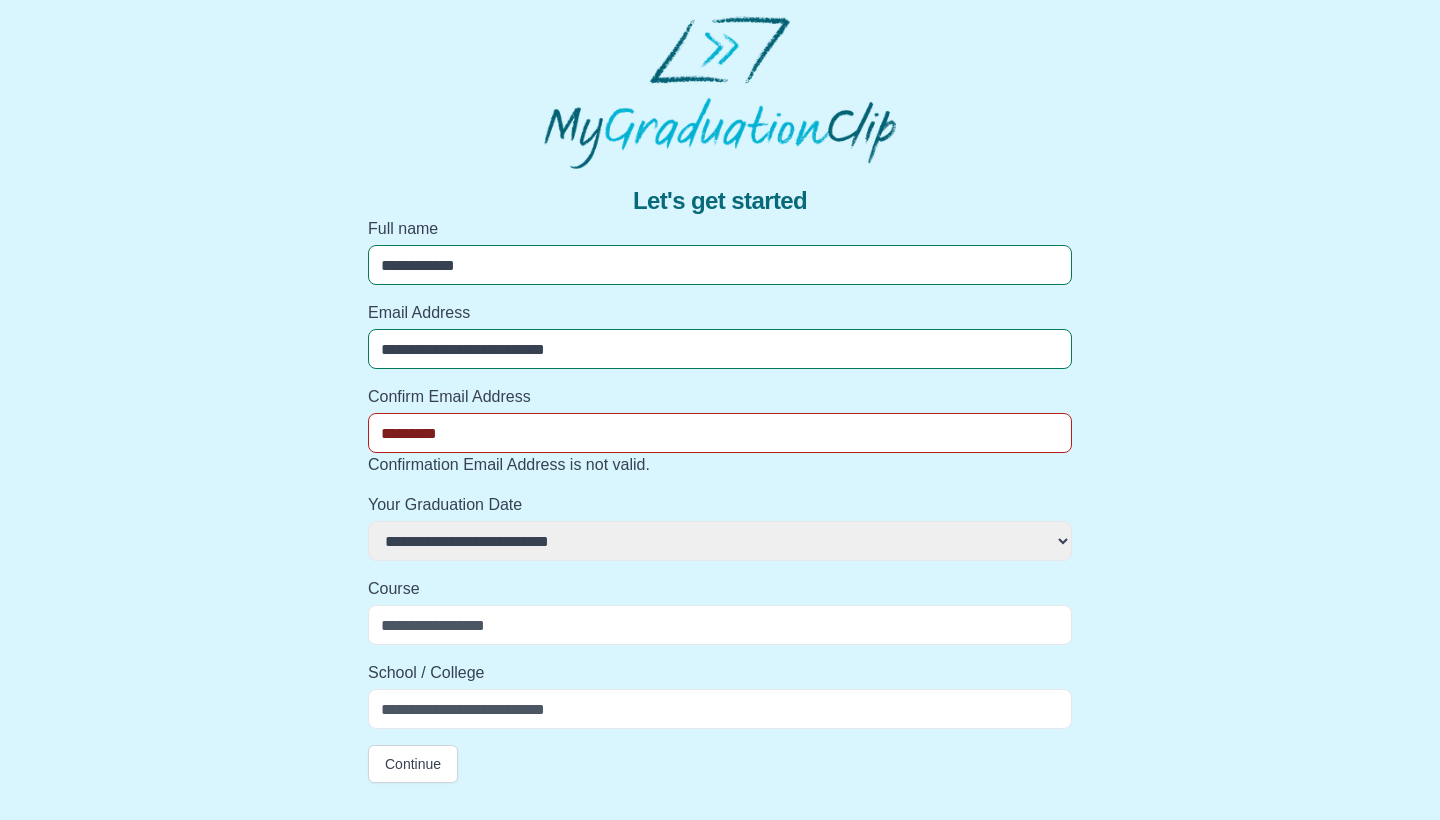 select 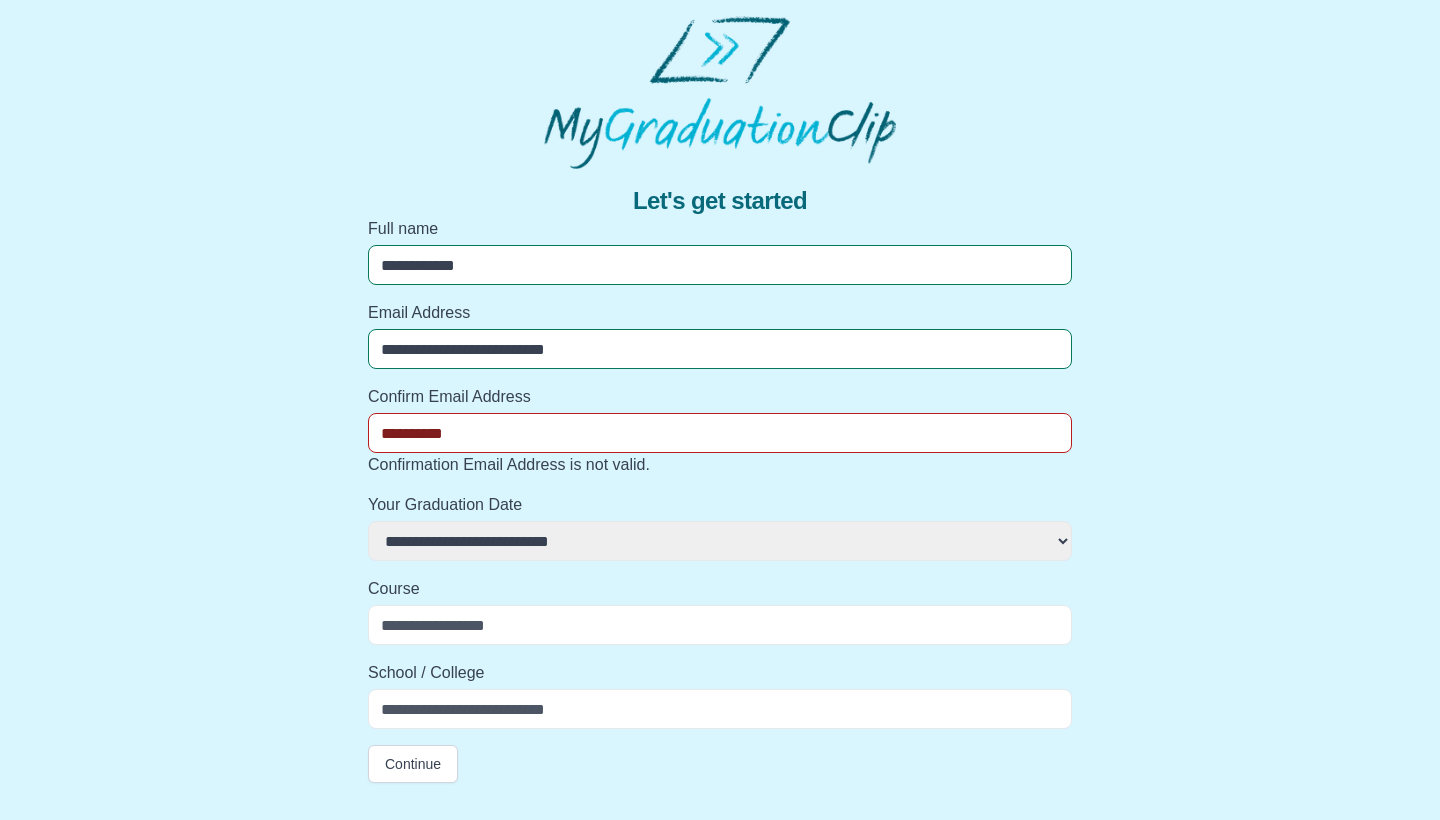 select 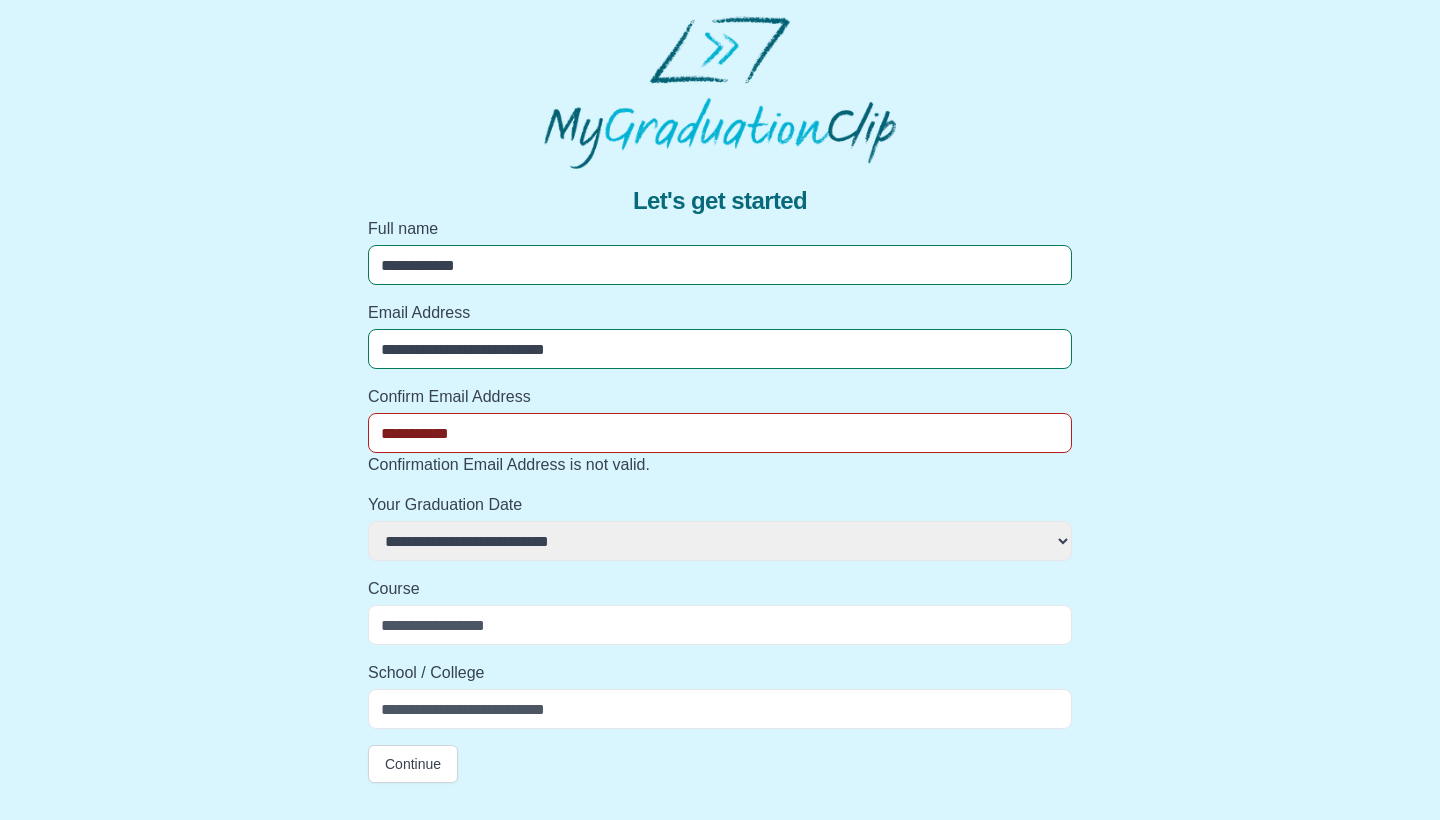 select 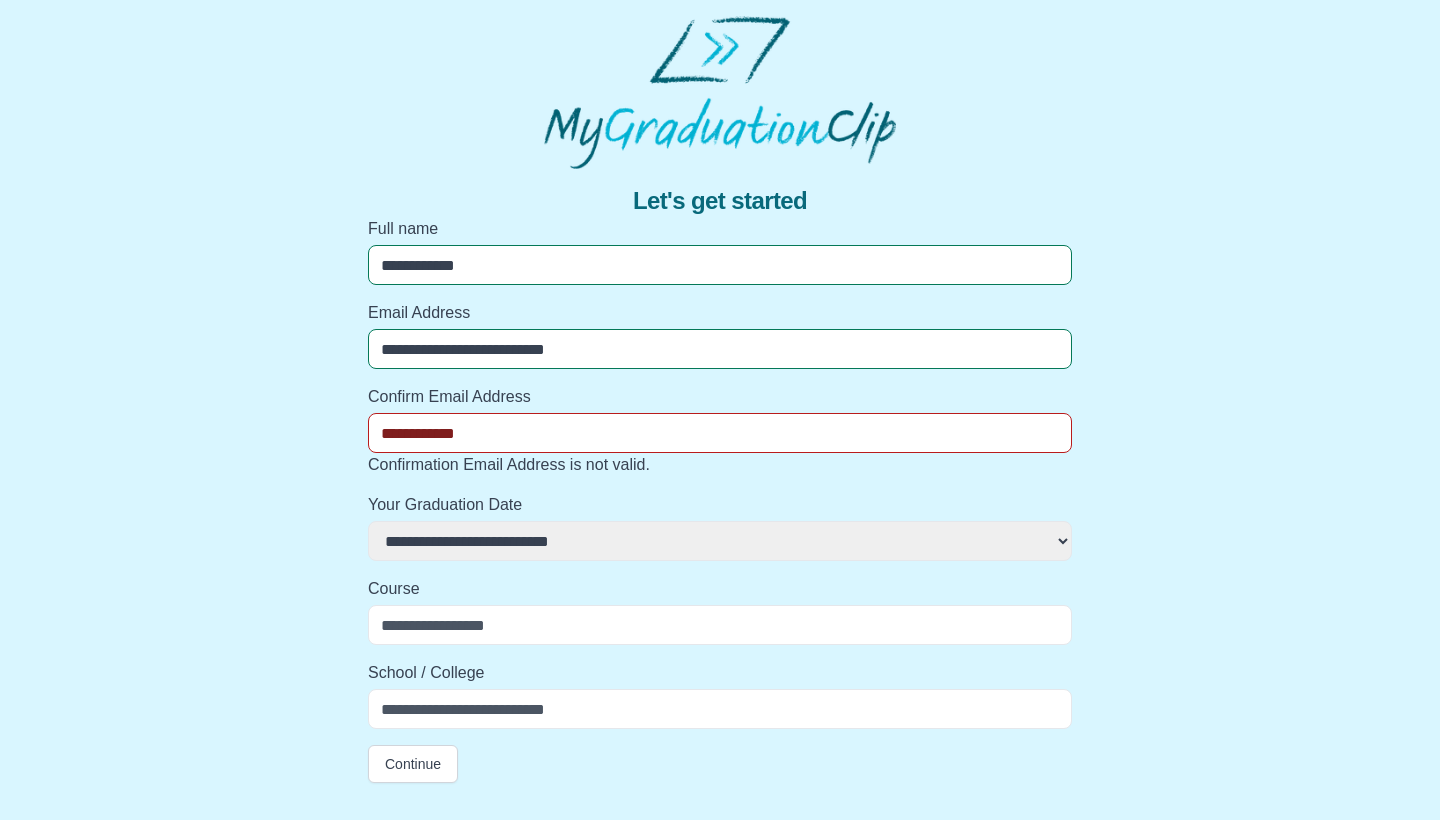 select 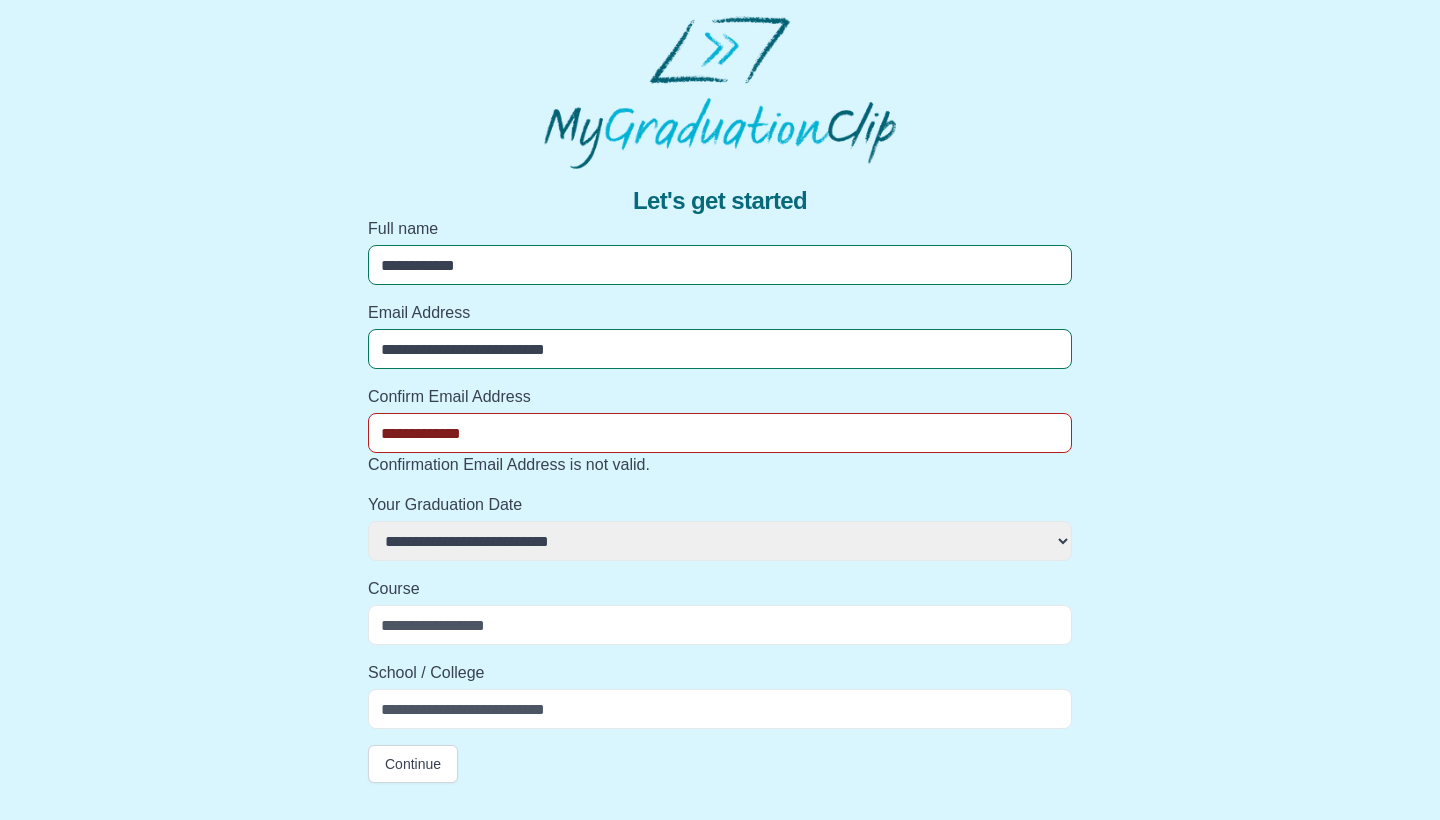 select 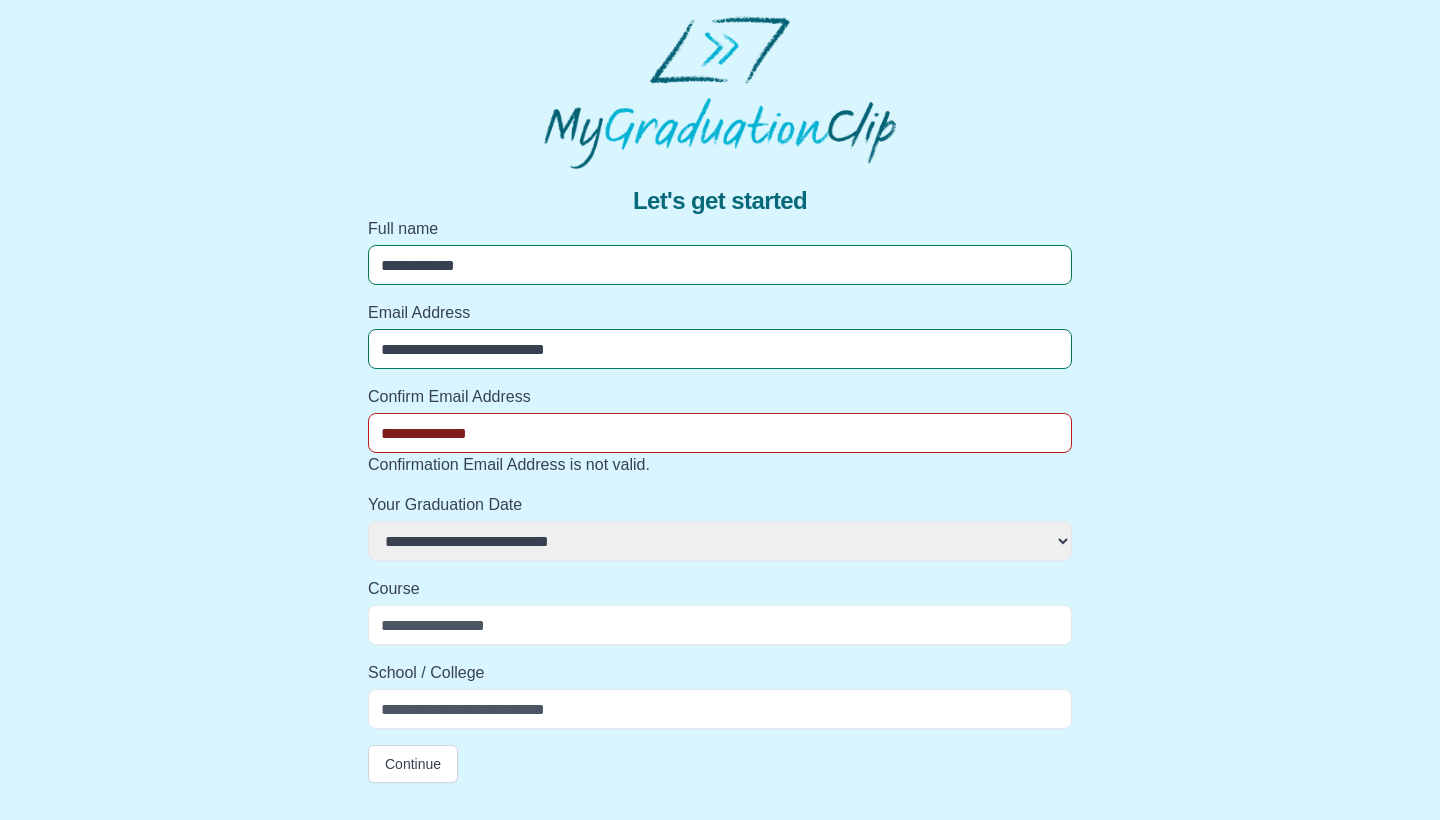 select 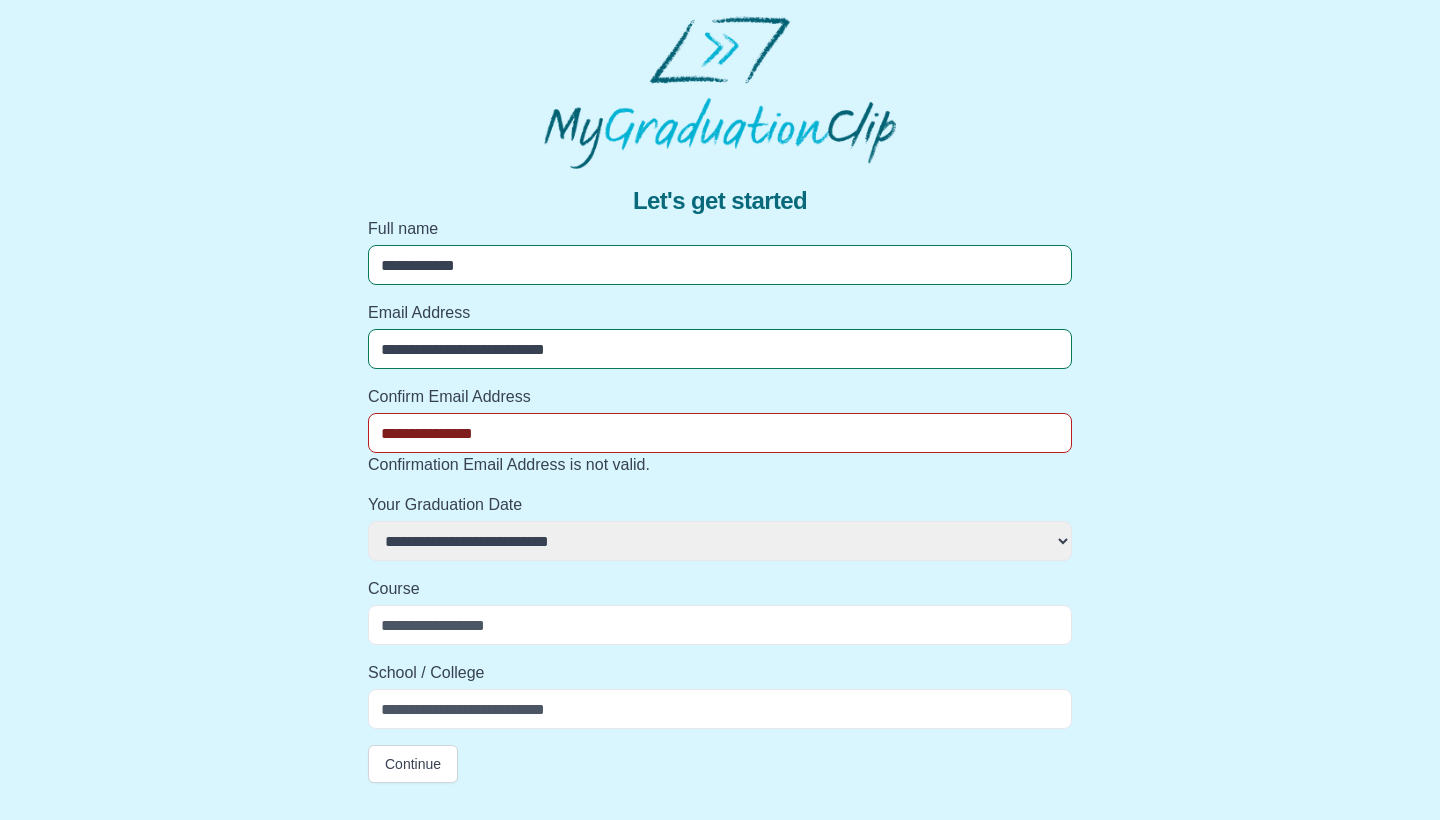 select 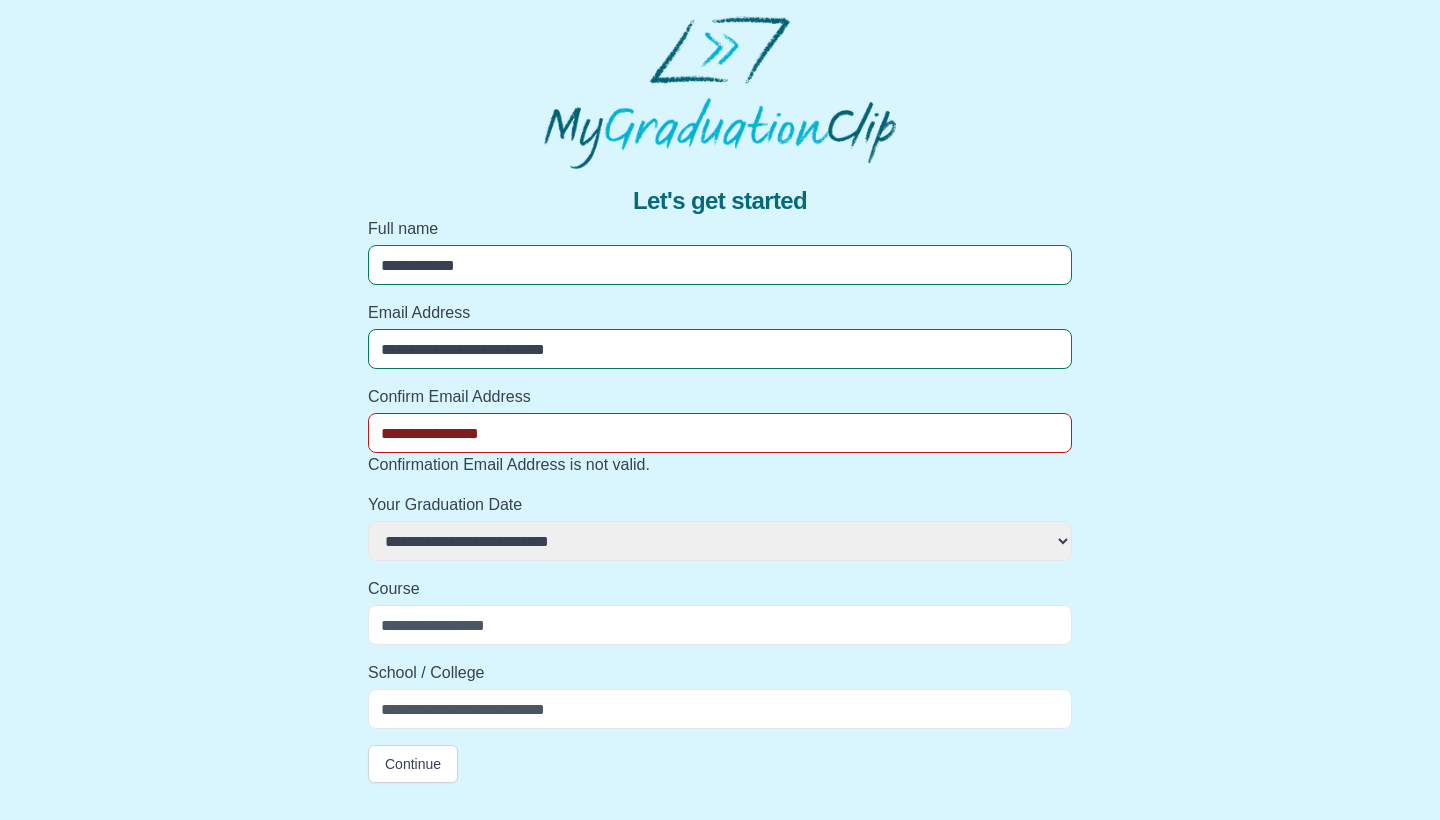 select 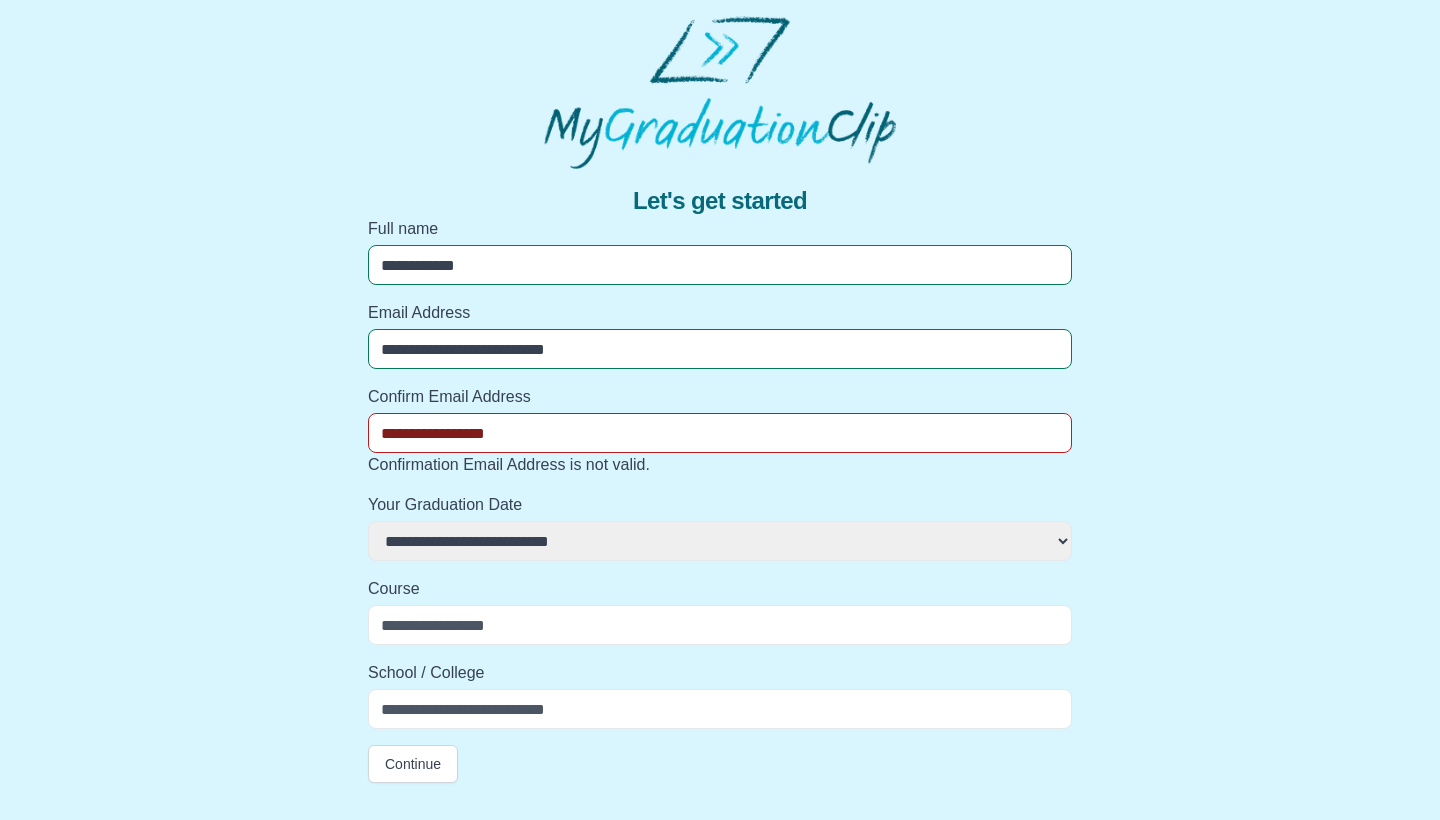 select 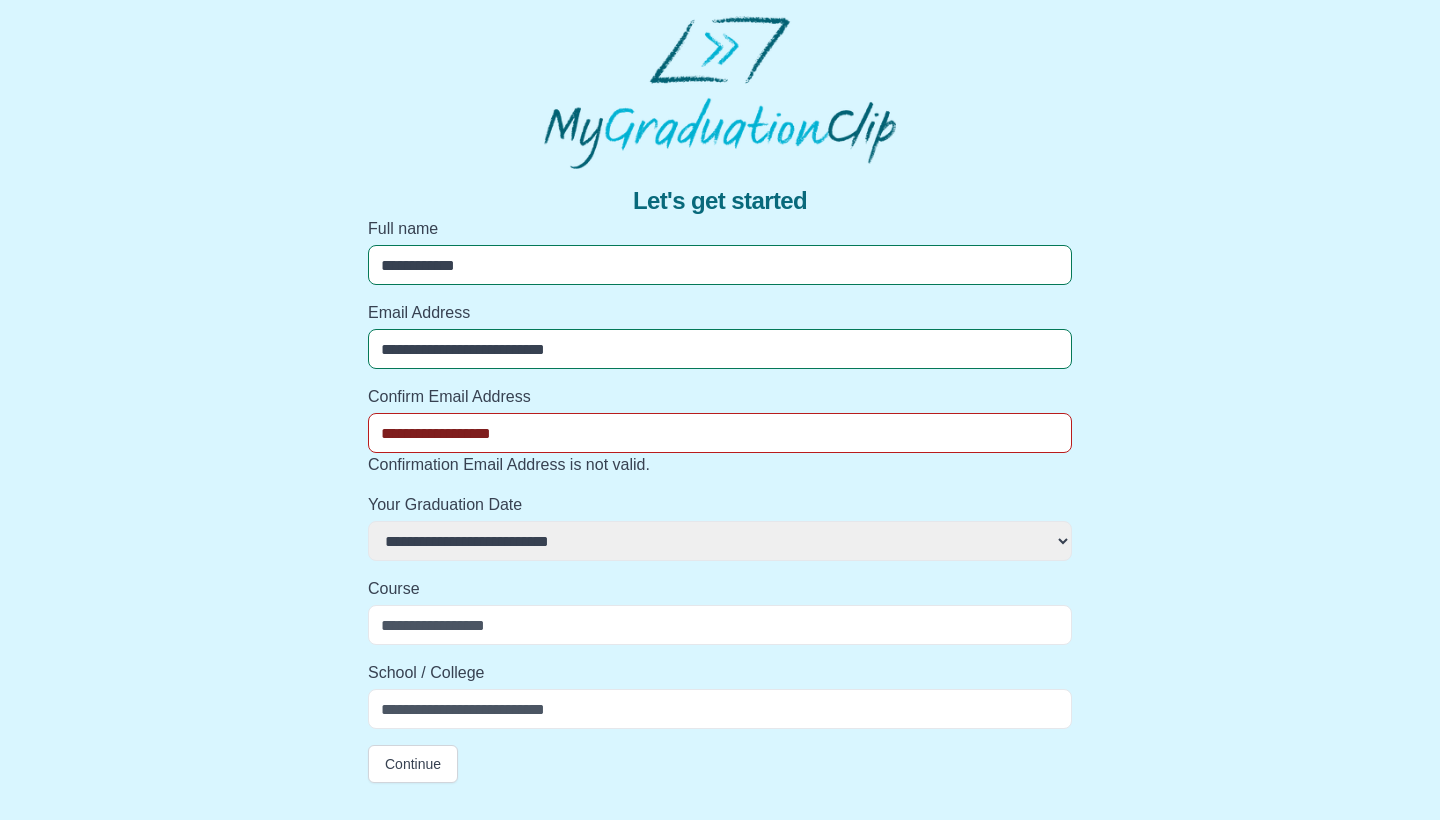 select 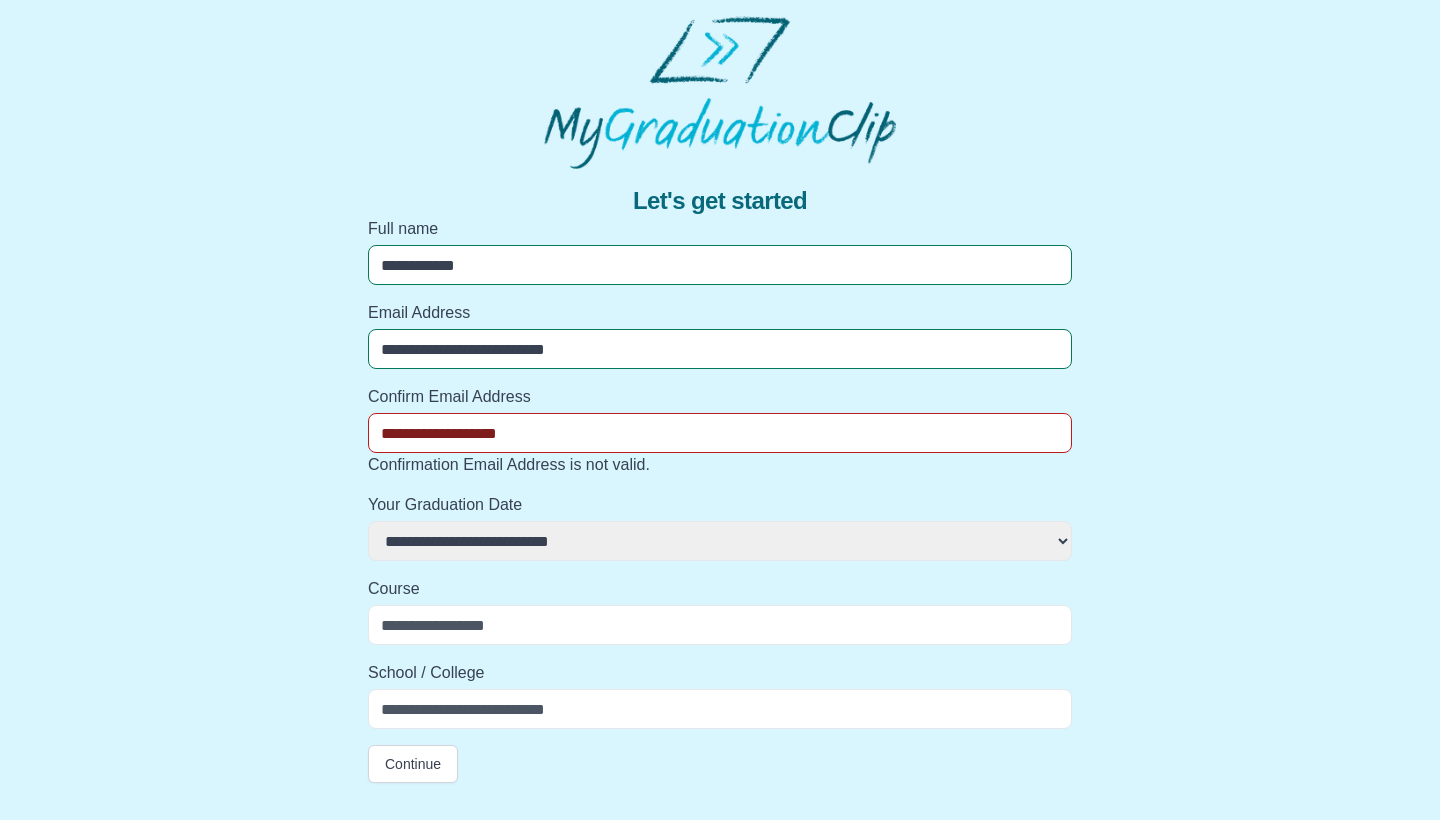 select 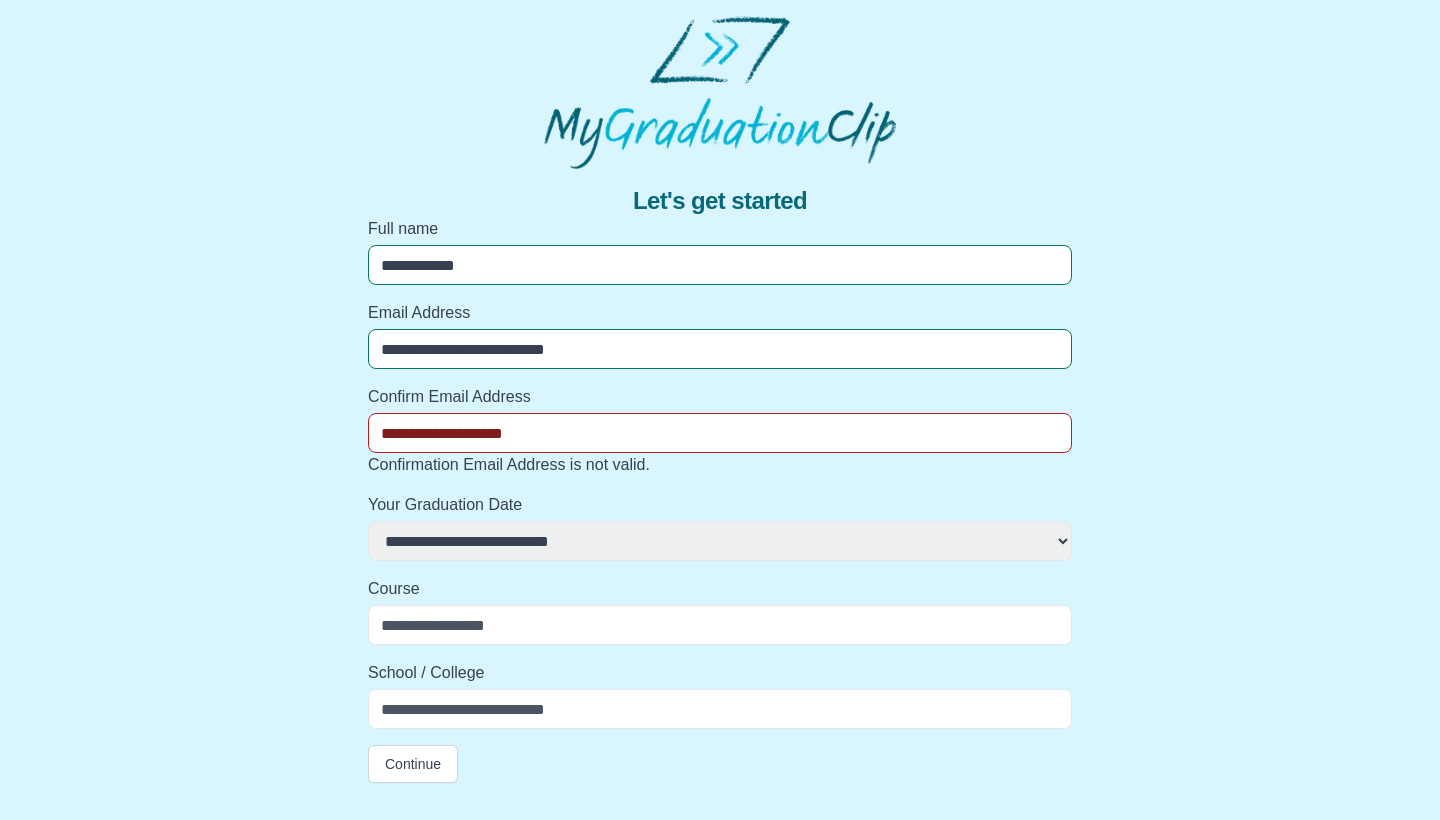 select 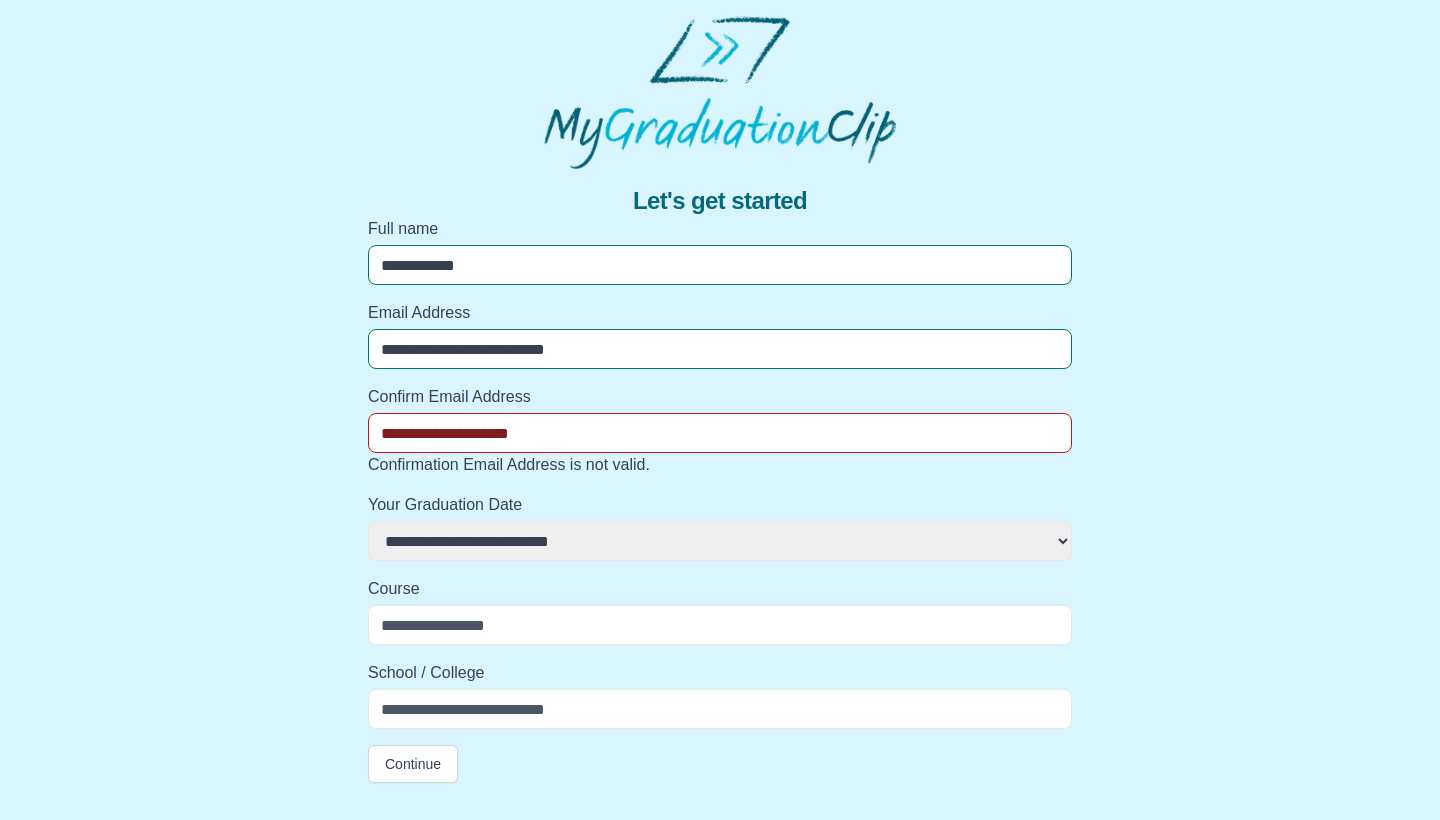select 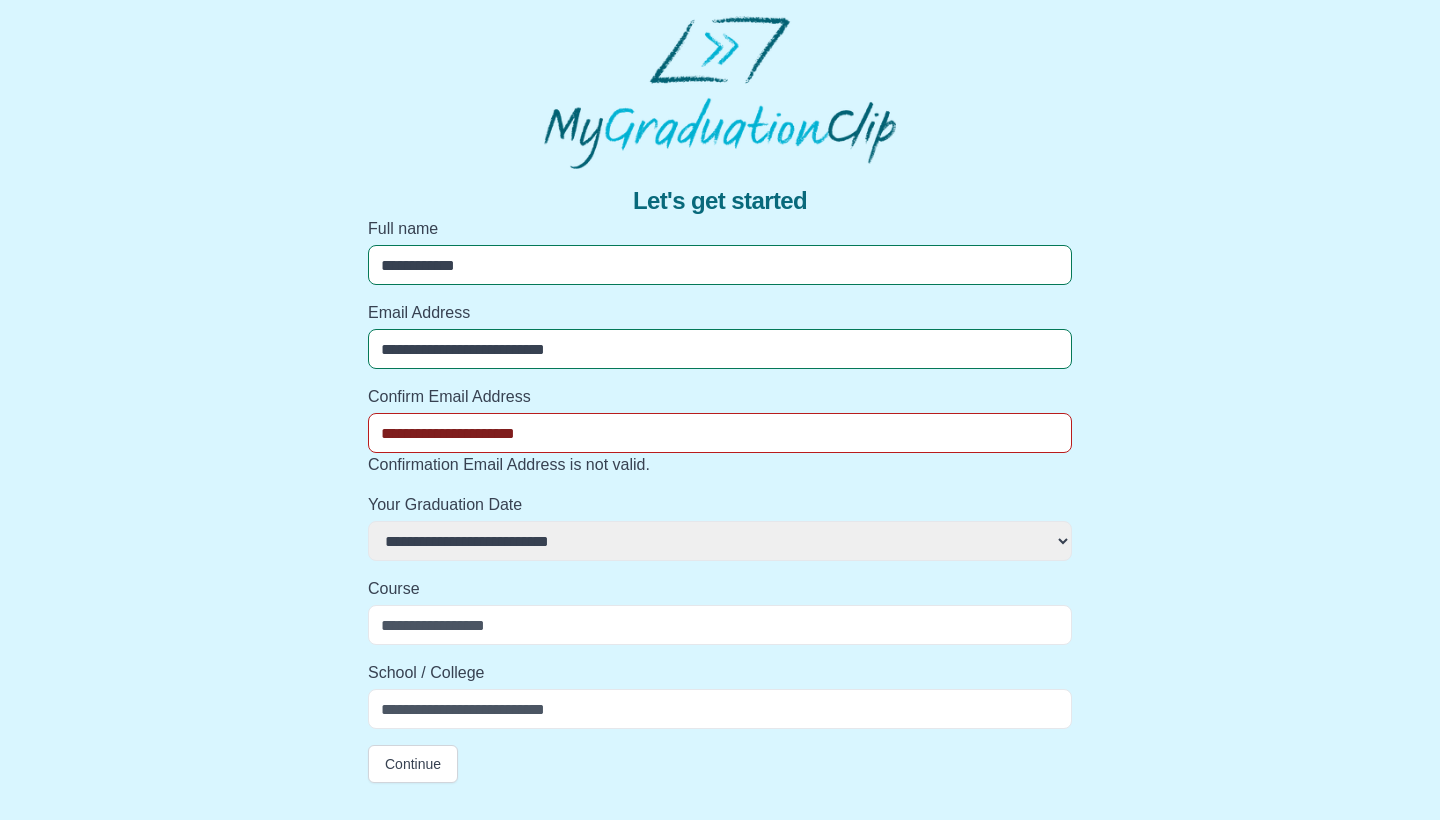 select 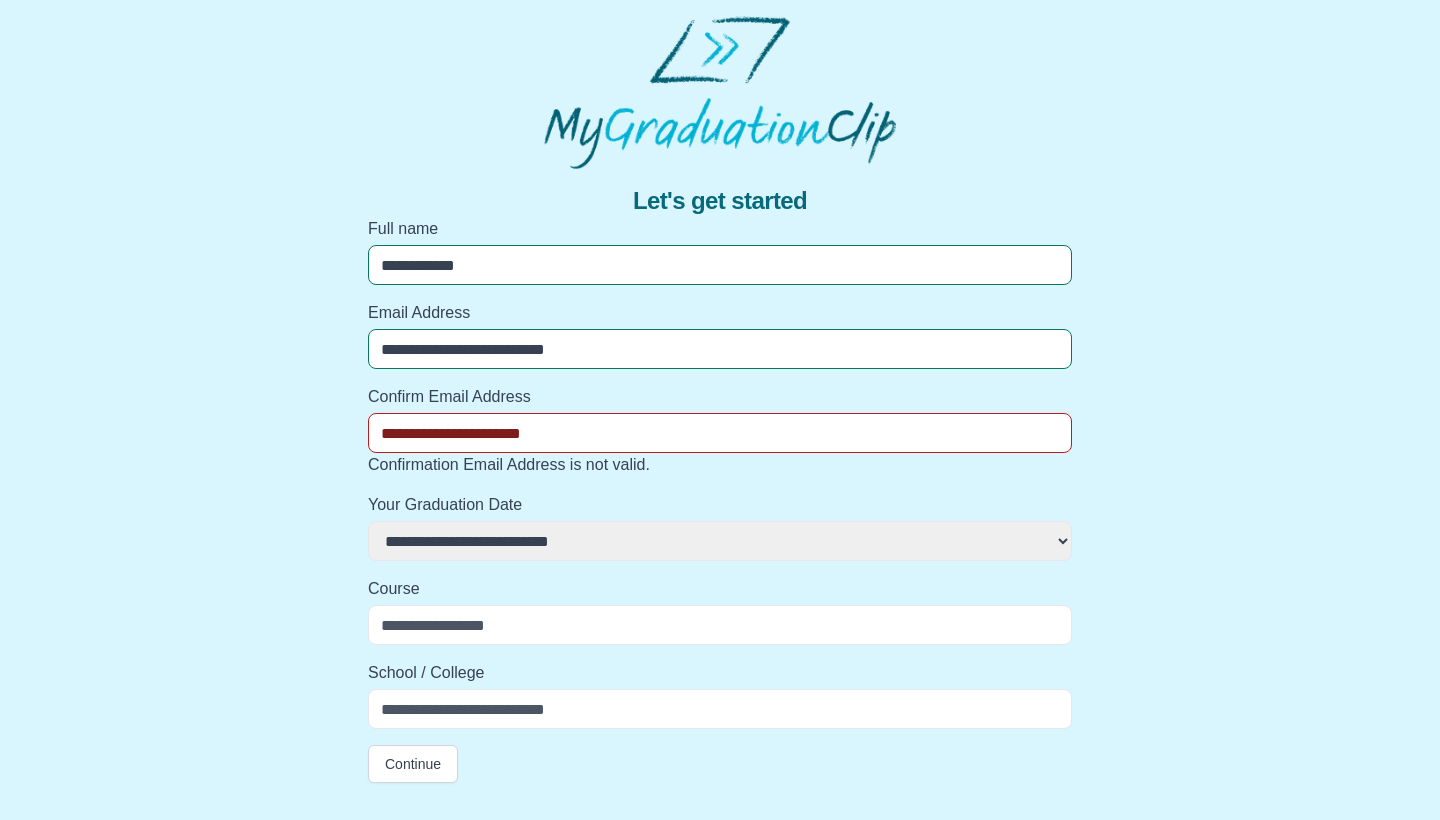 select 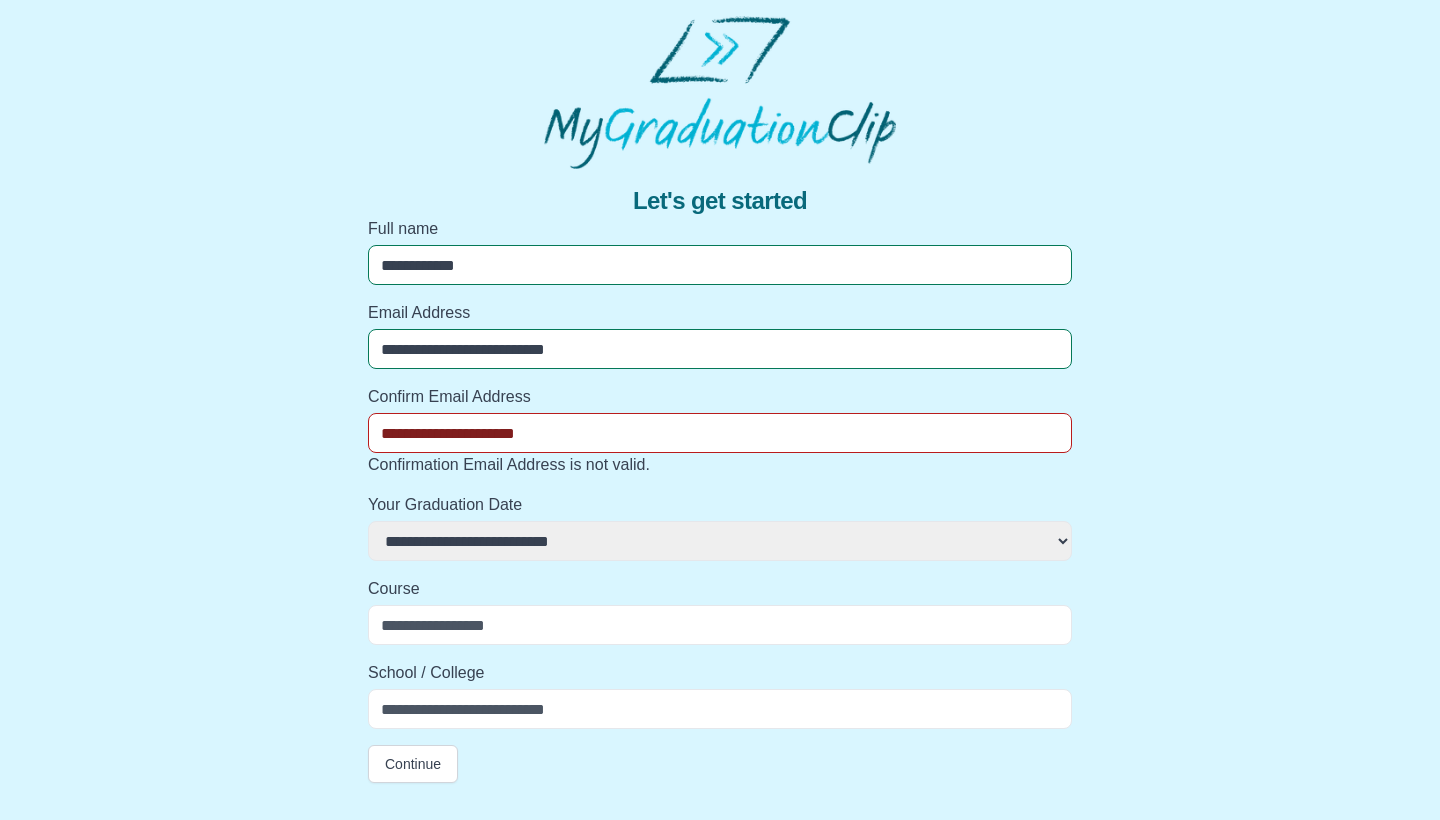 select 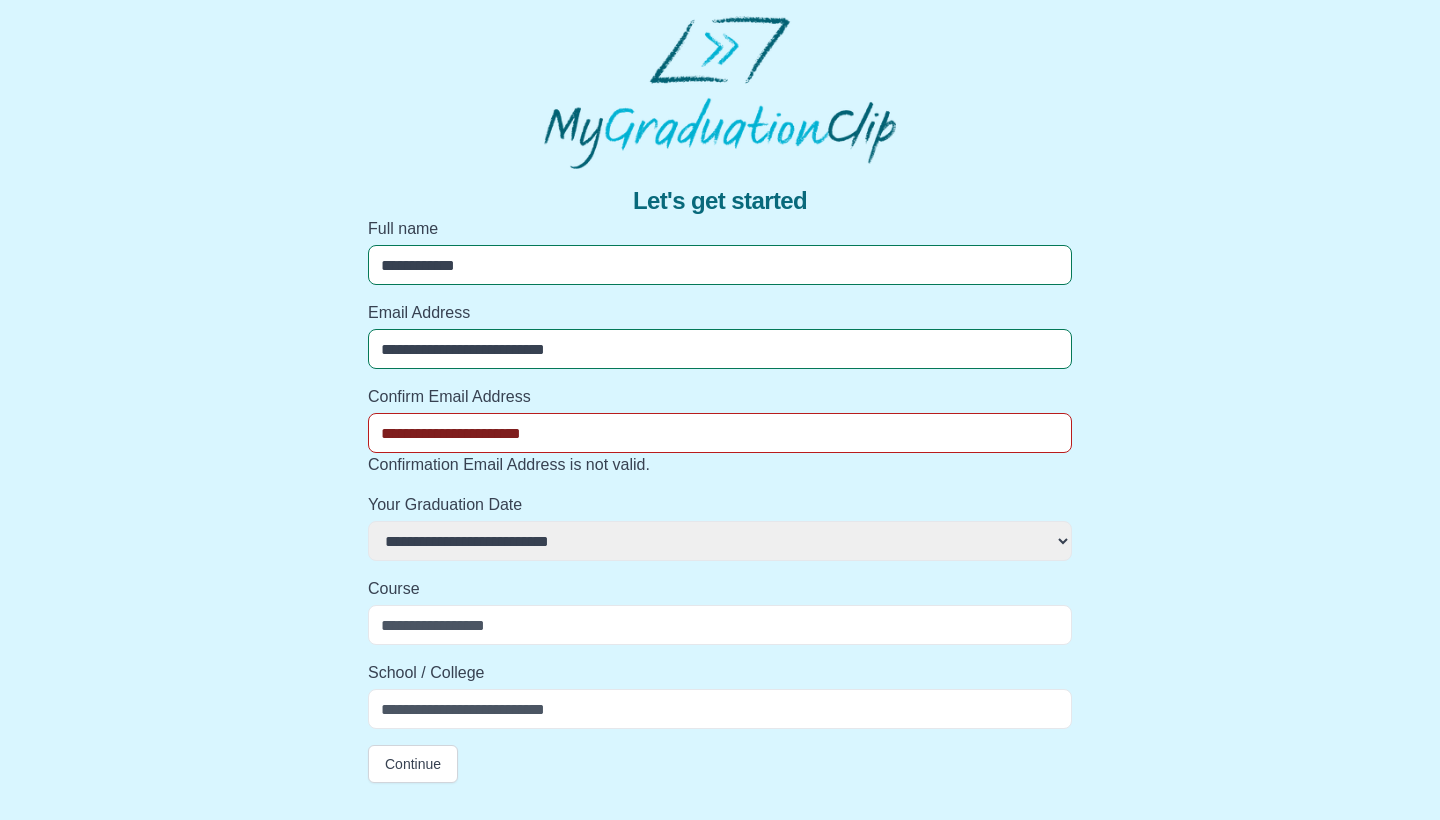 select 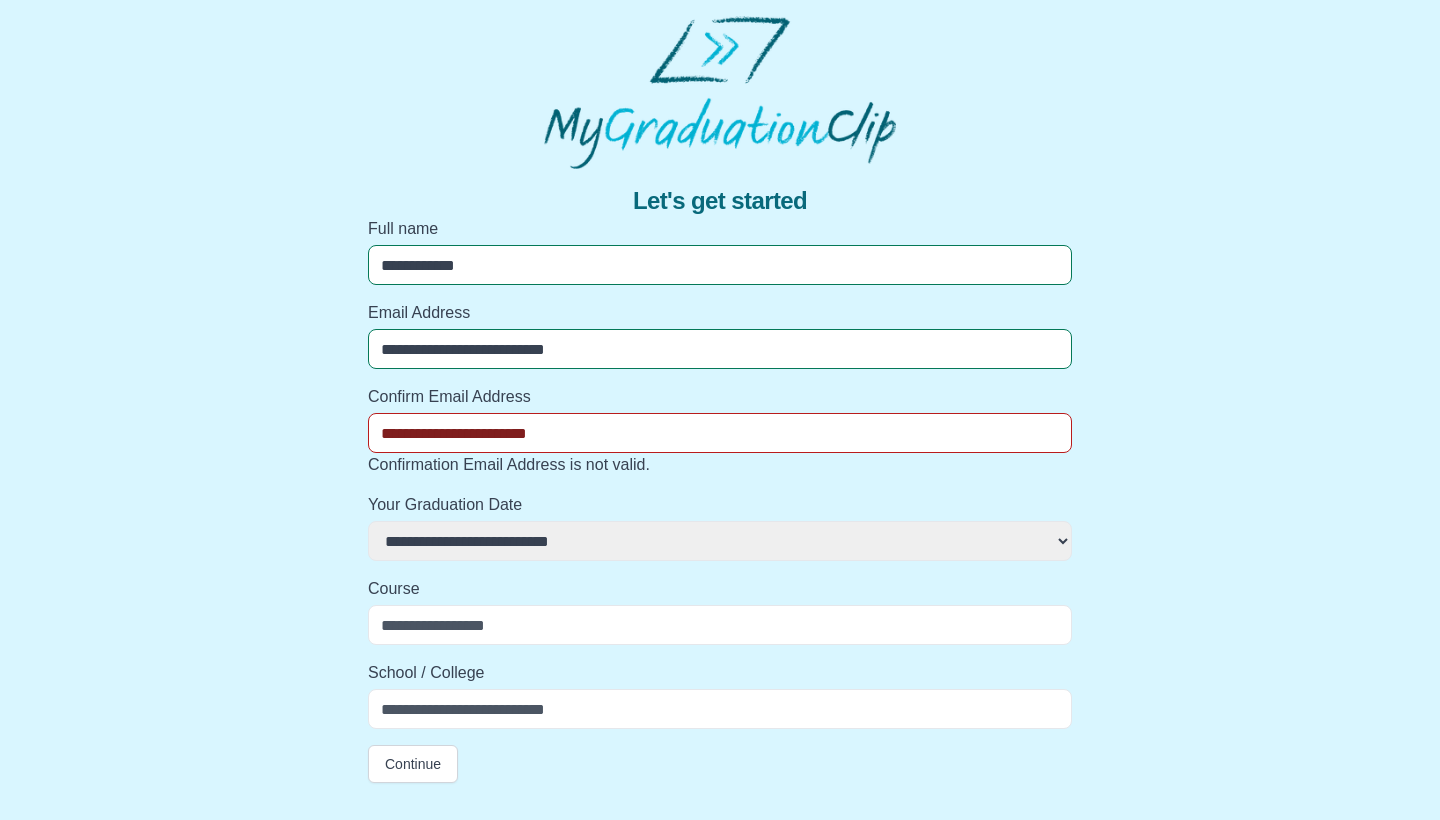 select 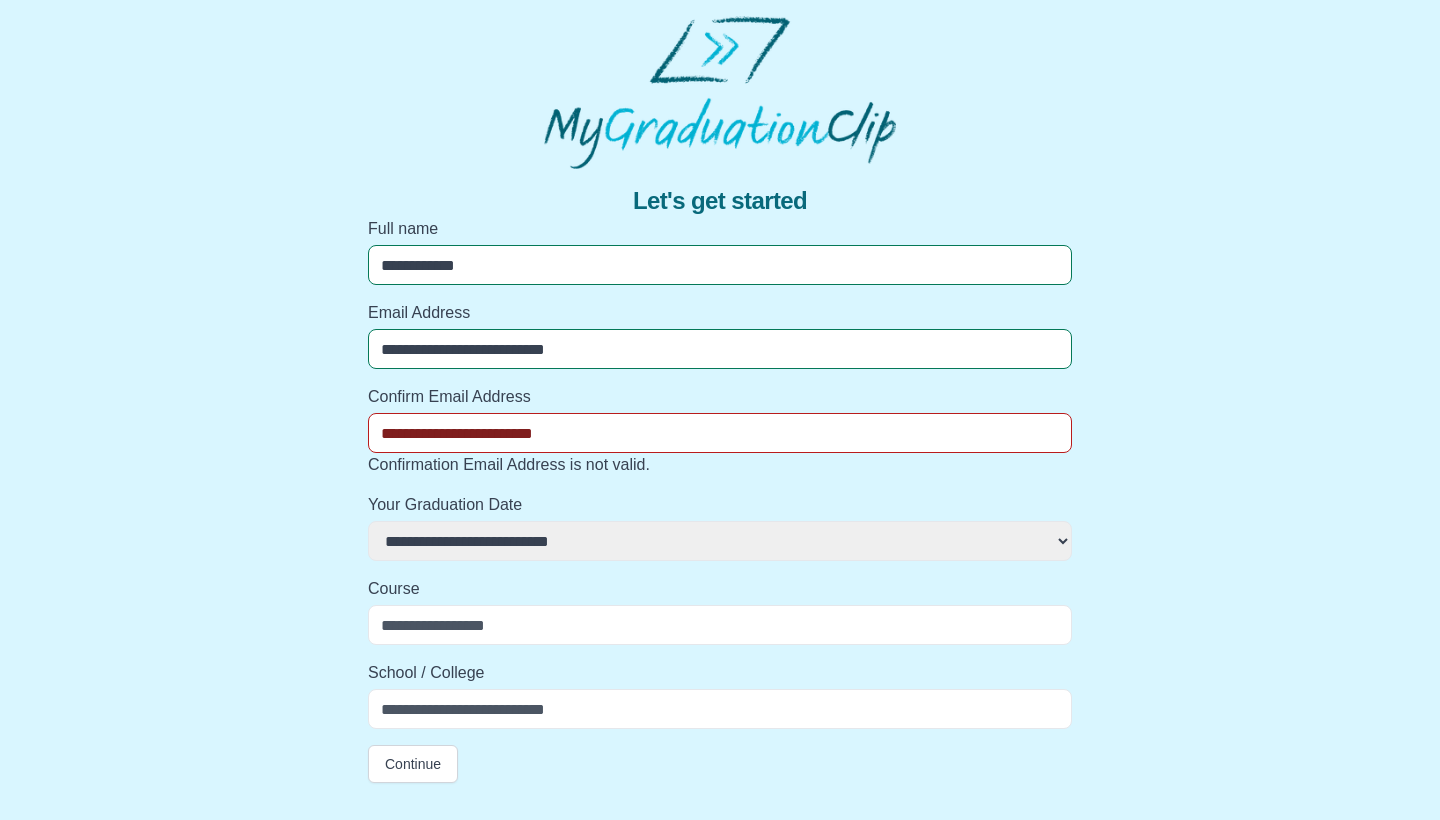 select 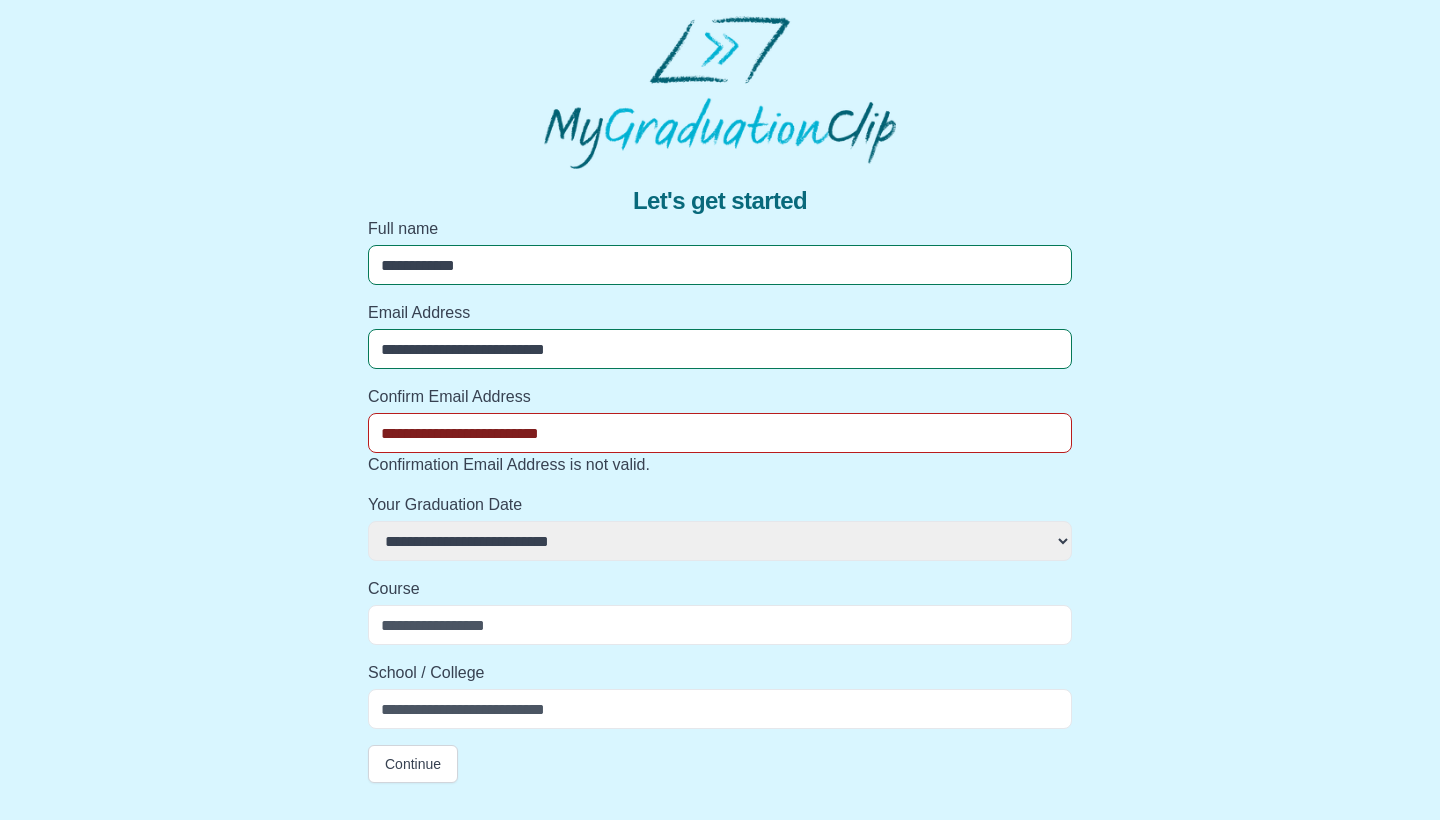 select 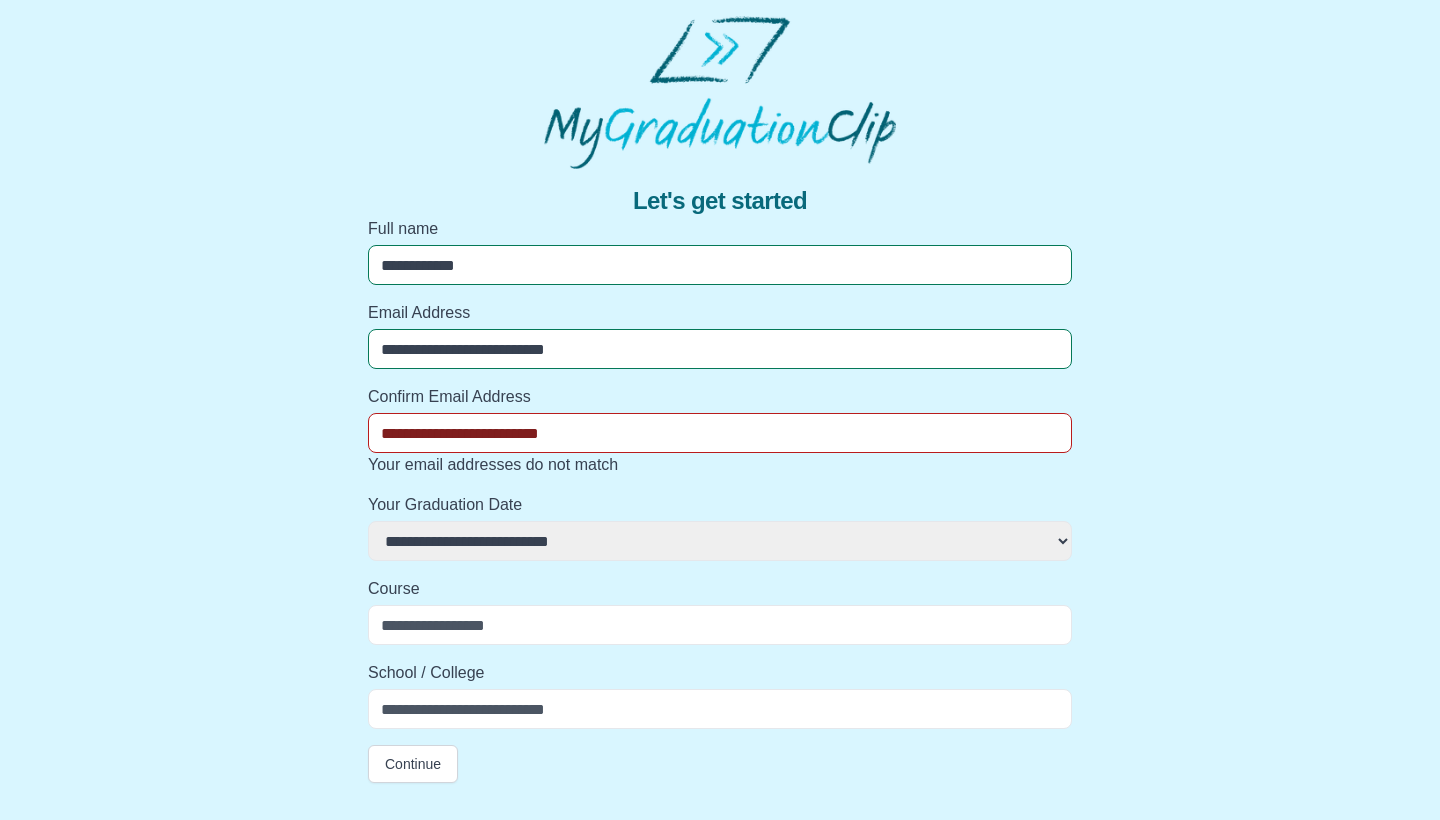 type on "**********" 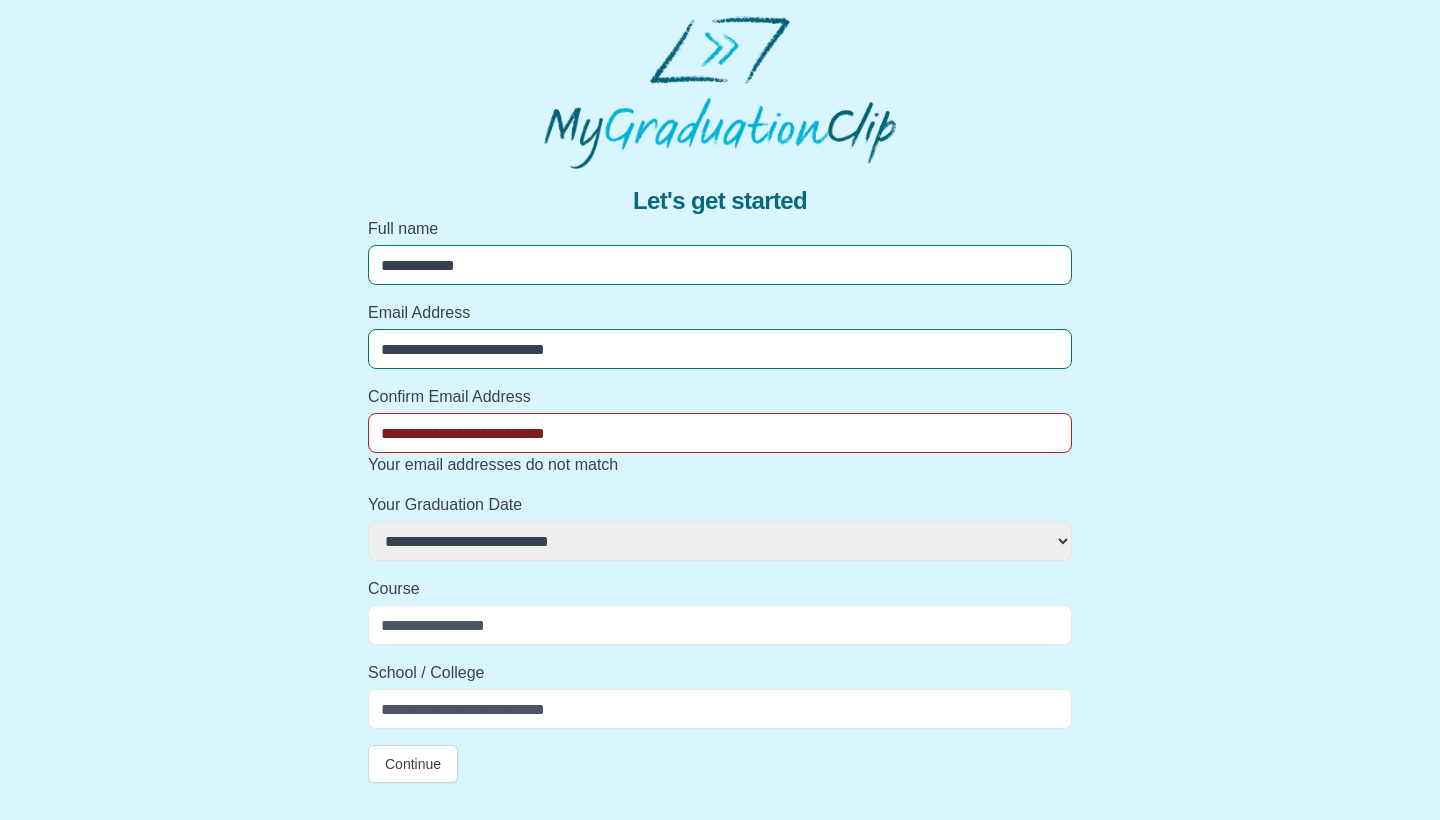 select 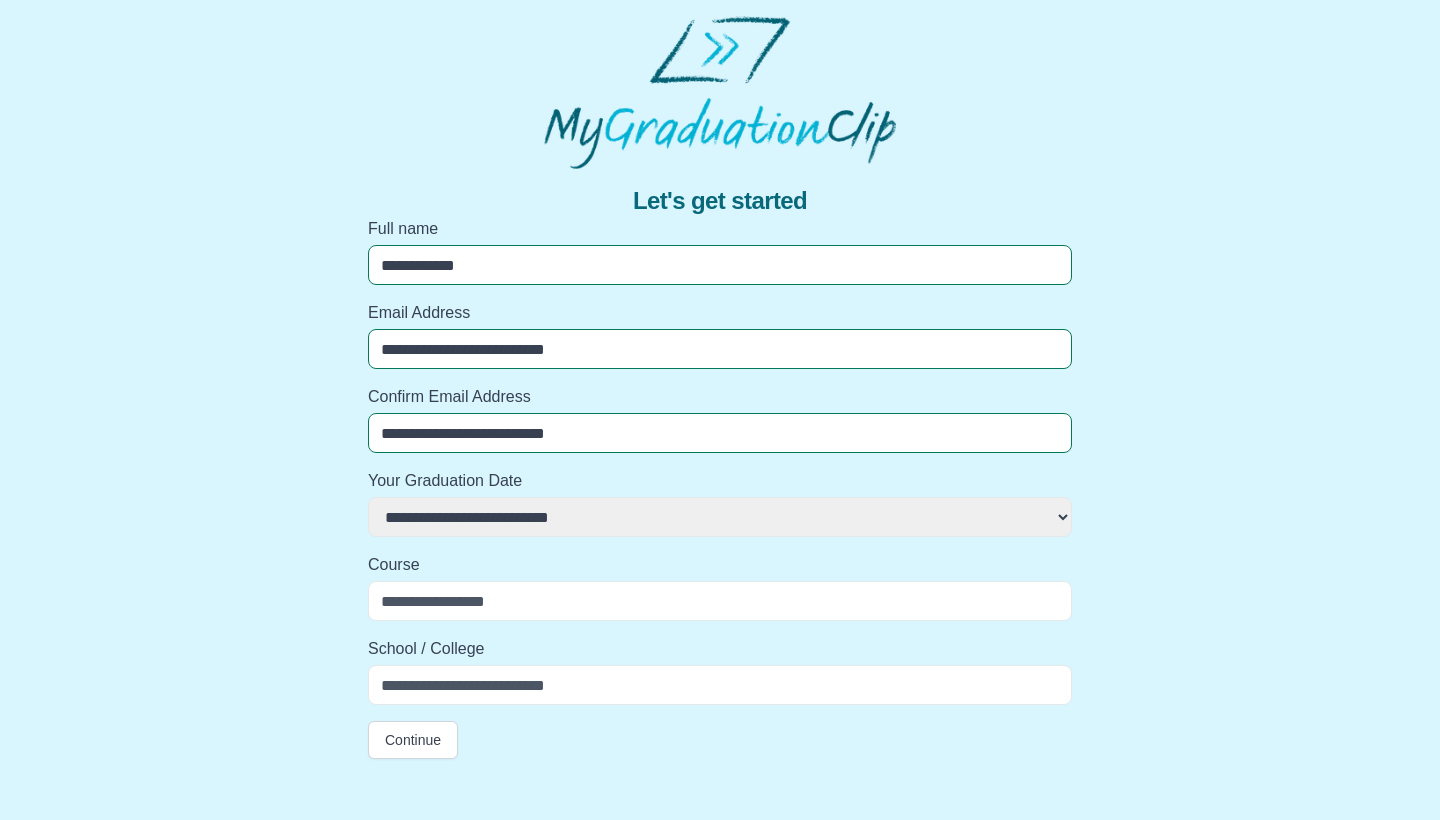 type on "**********" 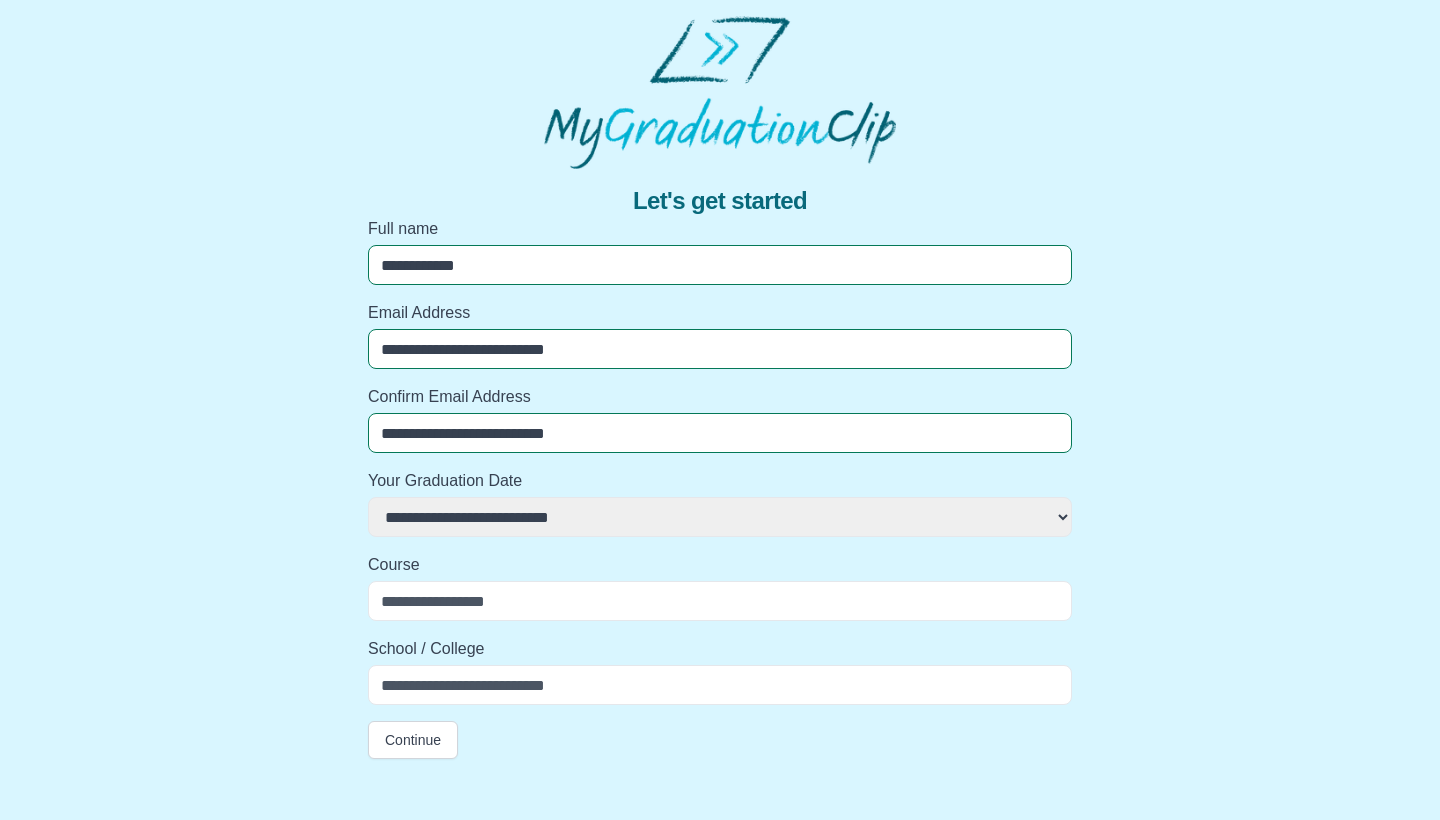 select on "**********" 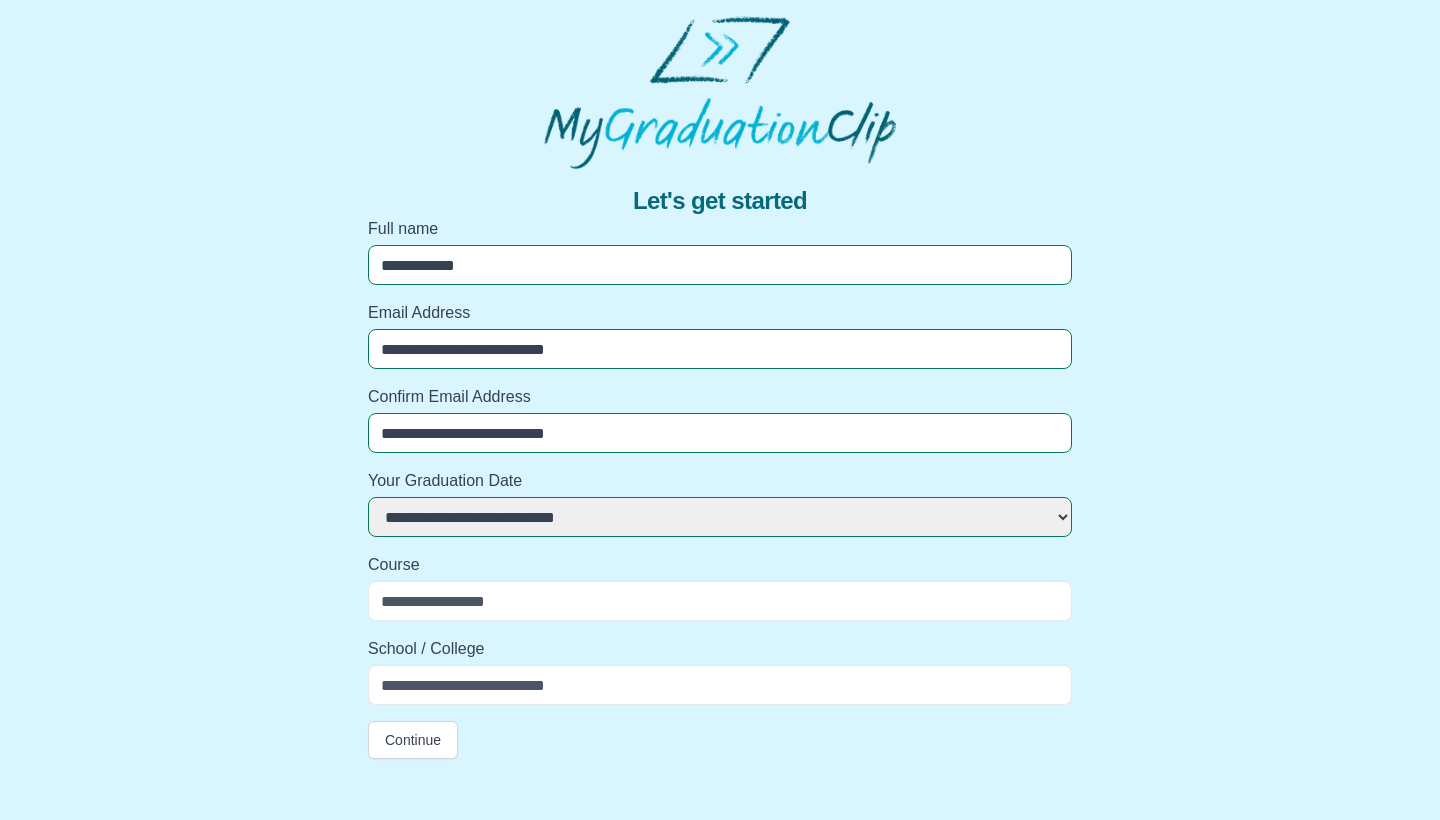 click on "Course" at bounding box center [720, 601] 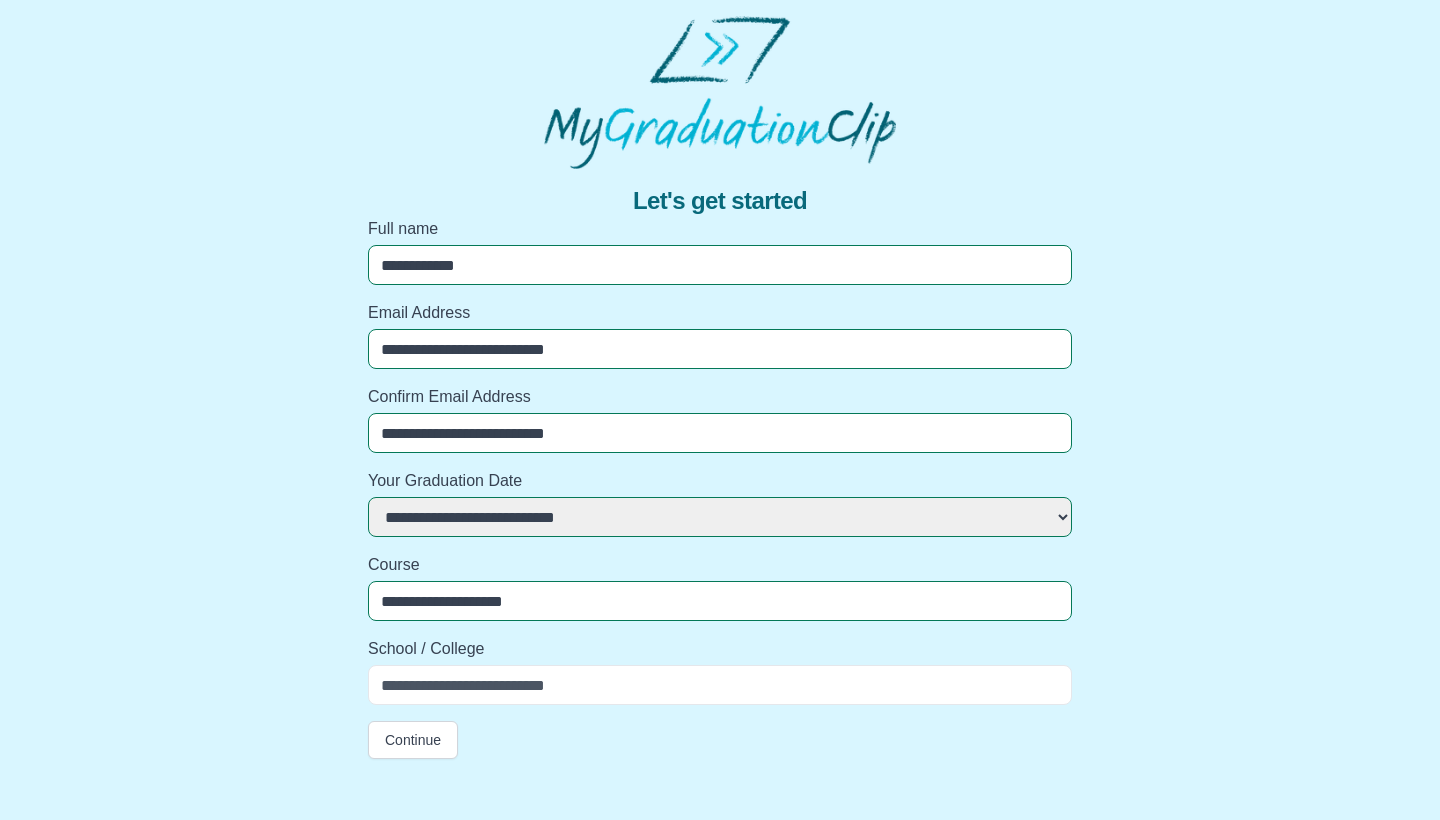 type 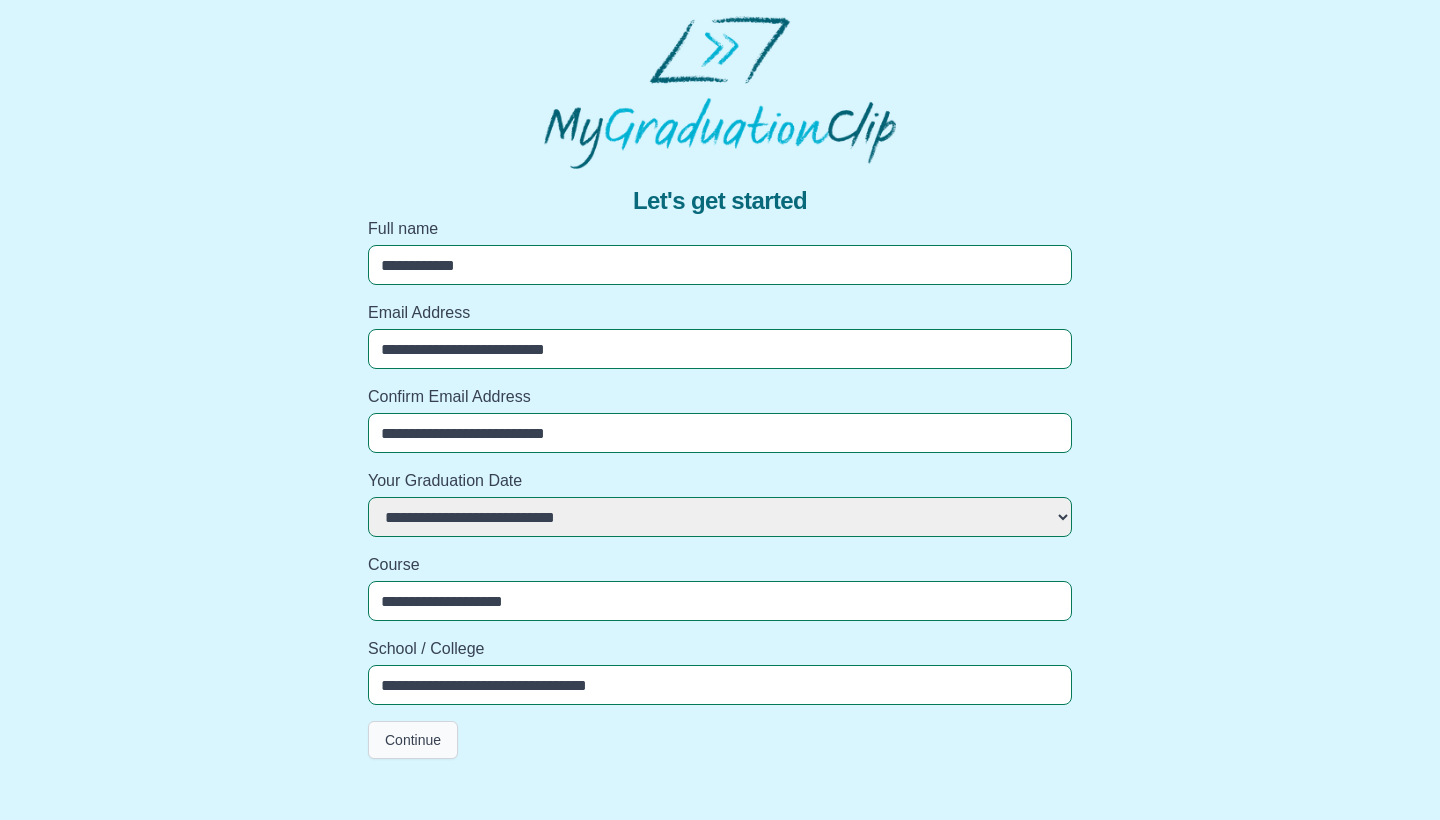 click on "Continue" at bounding box center (413, 740) 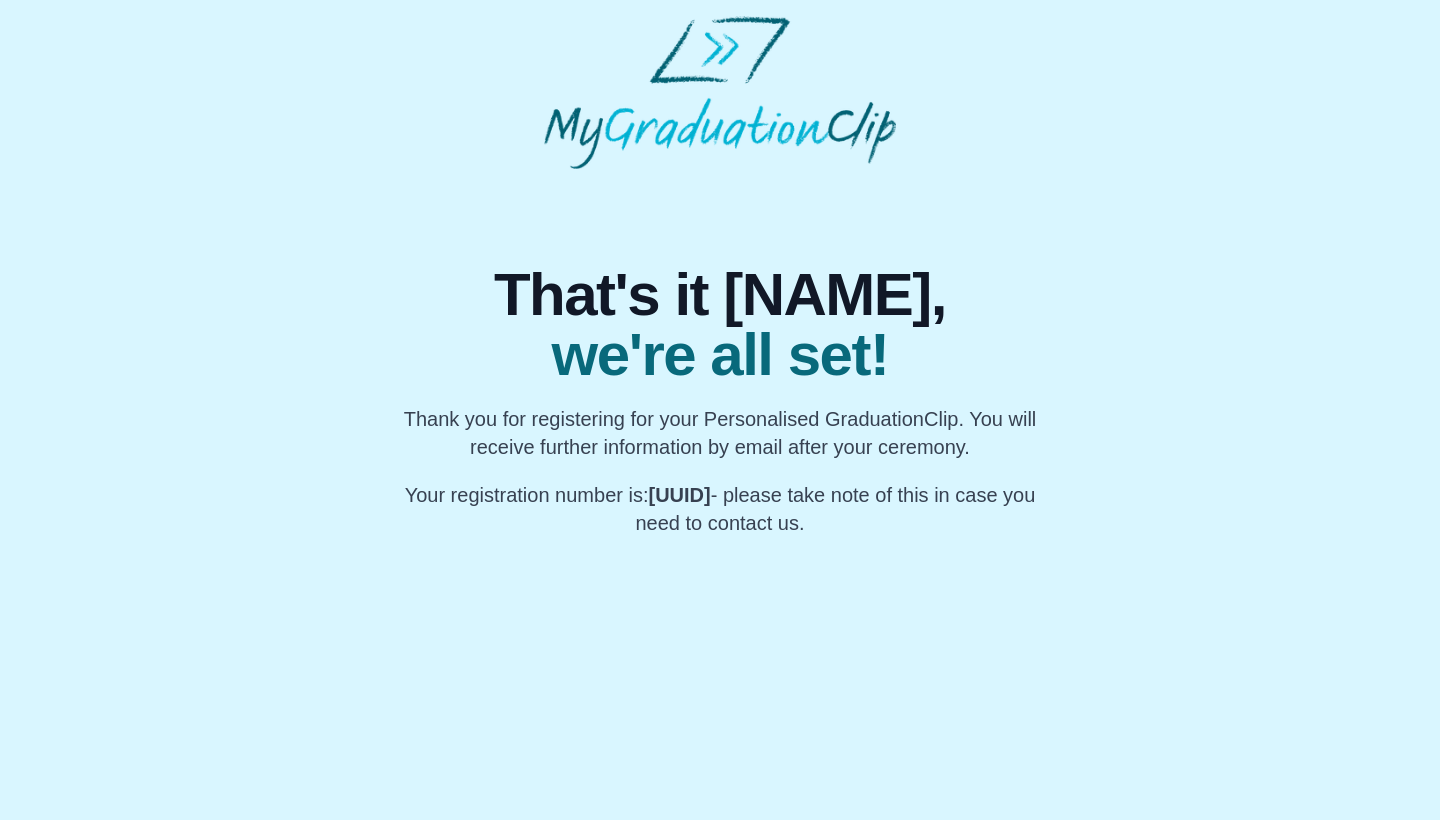 scroll, scrollTop: 0, scrollLeft: 0, axis: both 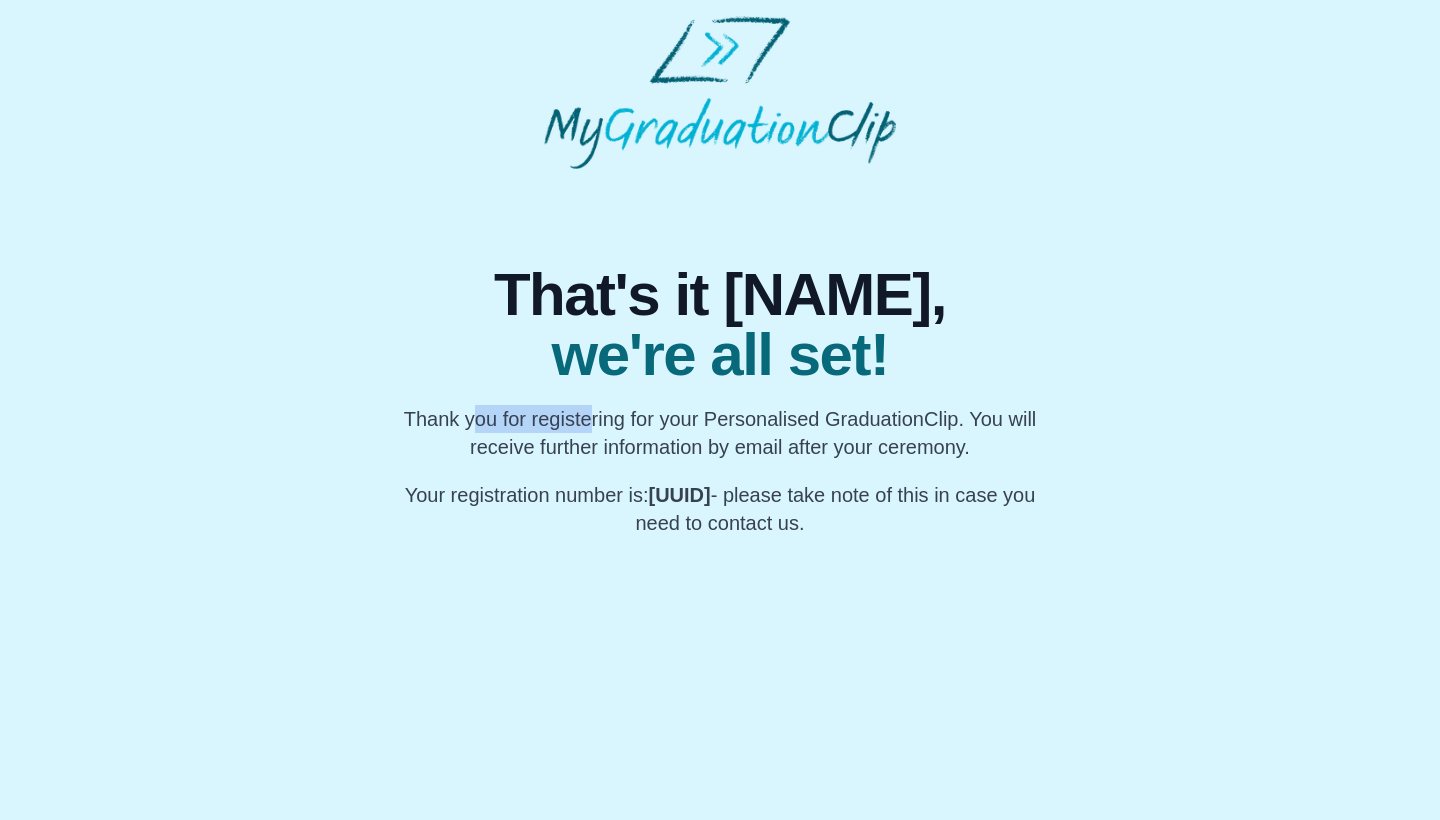 drag, startPoint x: 461, startPoint y: 426, endPoint x: 583, endPoint y: 430, distance: 122.06556 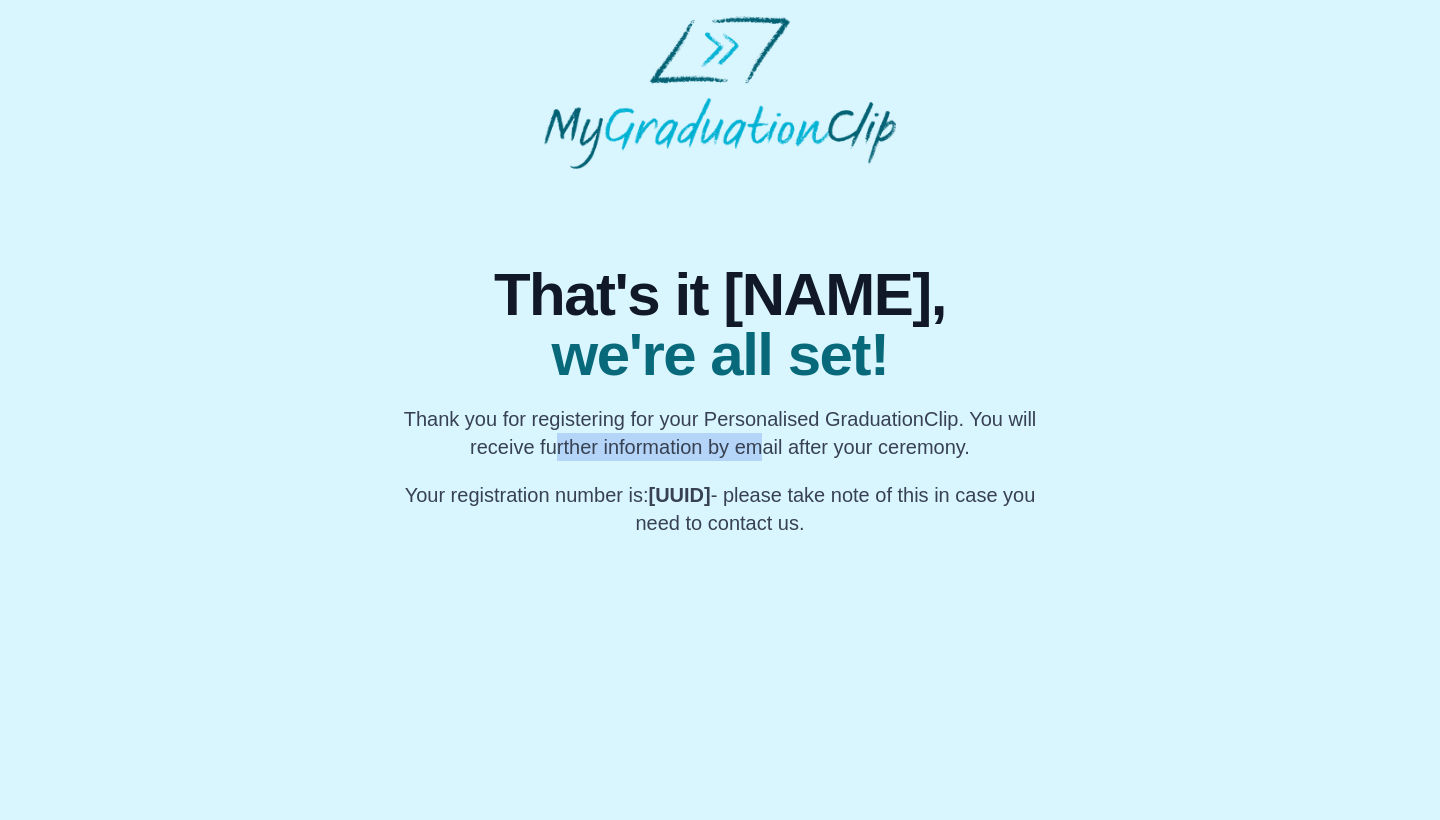 drag, startPoint x: 540, startPoint y: 442, endPoint x: 753, endPoint y: 440, distance: 213.00938 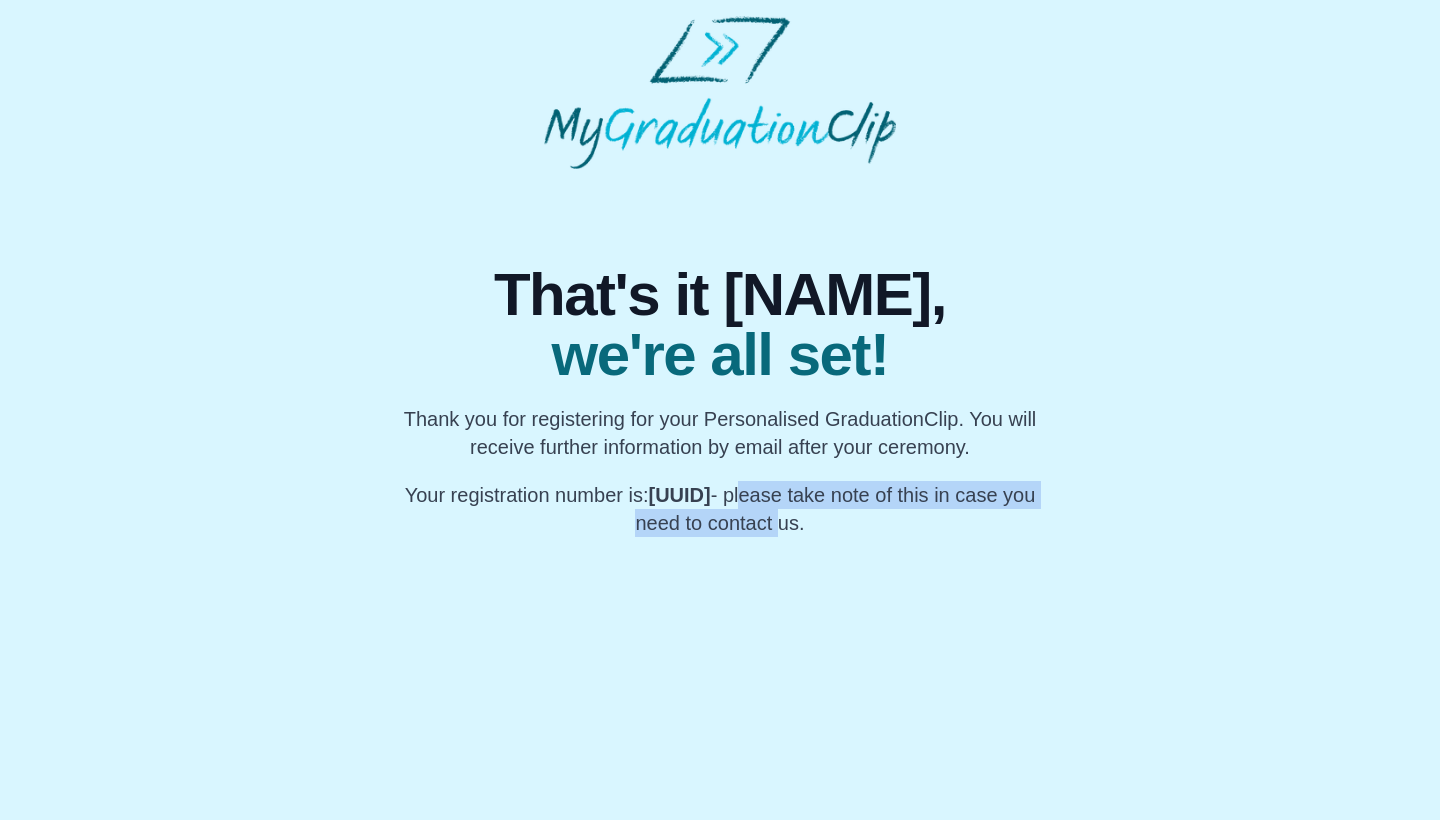 drag, startPoint x: 486, startPoint y: 524, endPoint x: 948, endPoint y: 524, distance: 462 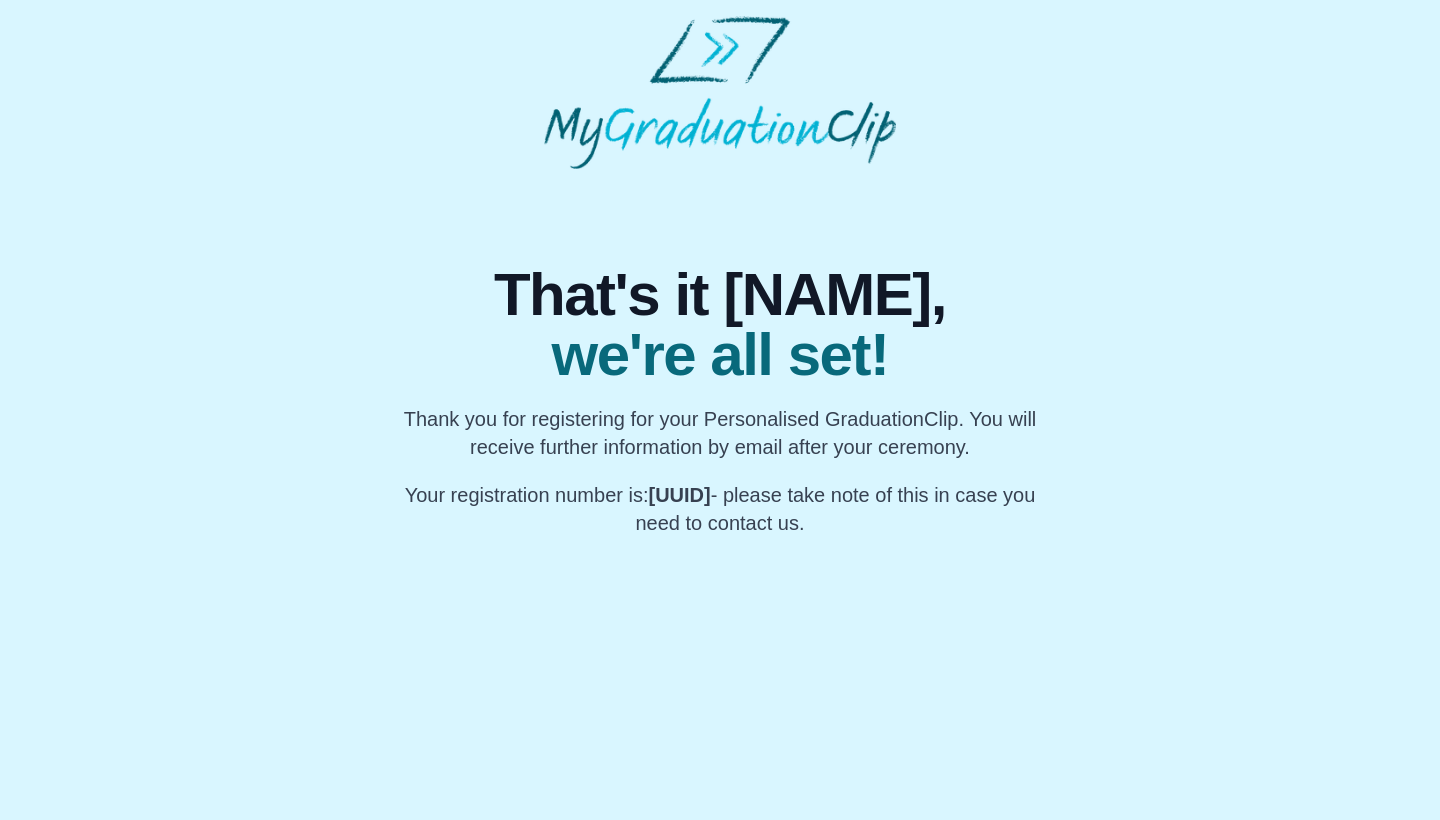 click on "Your registration number is:  [UUID]  - please take note of this in case you need to contact us." at bounding box center (720, 509) 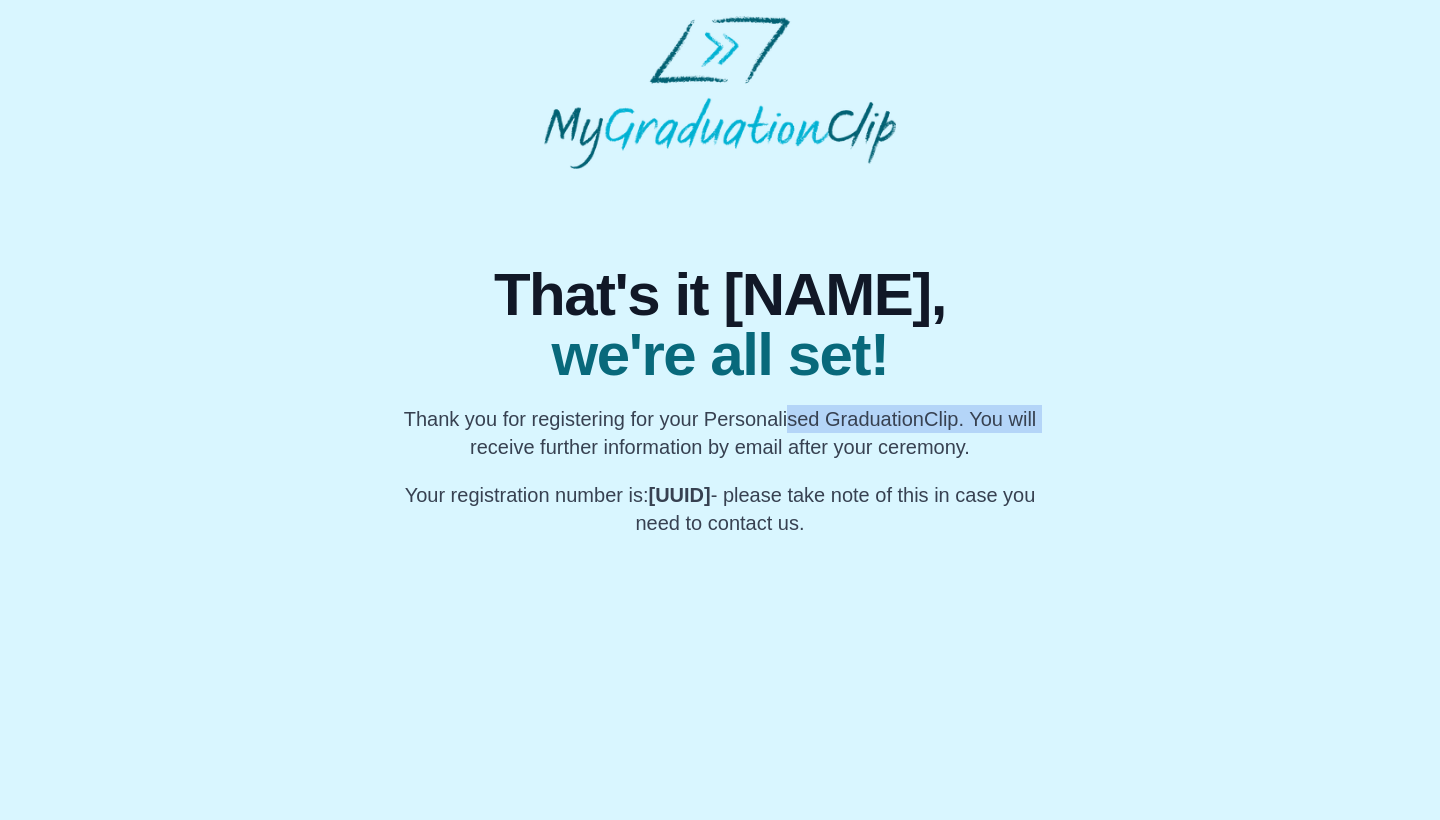 drag, startPoint x: 779, startPoint y: 416, endPoint x: 1098, endPoint y: 417, distance: 319.00156 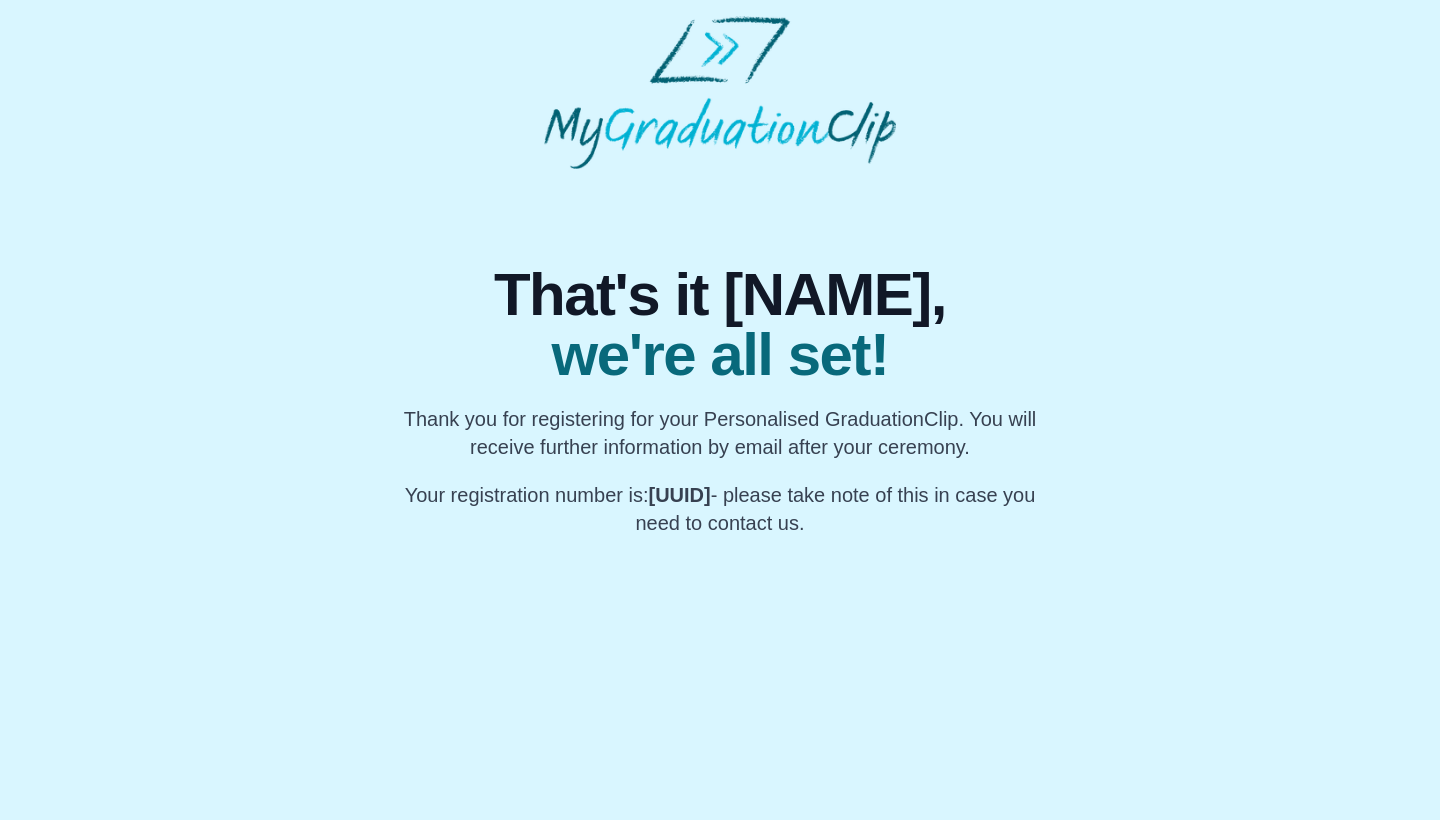 click on "Thank you for registering for your Personalised GraduationClip. You will receive further information by email after your ceremony." at bounding box center (720, 433) 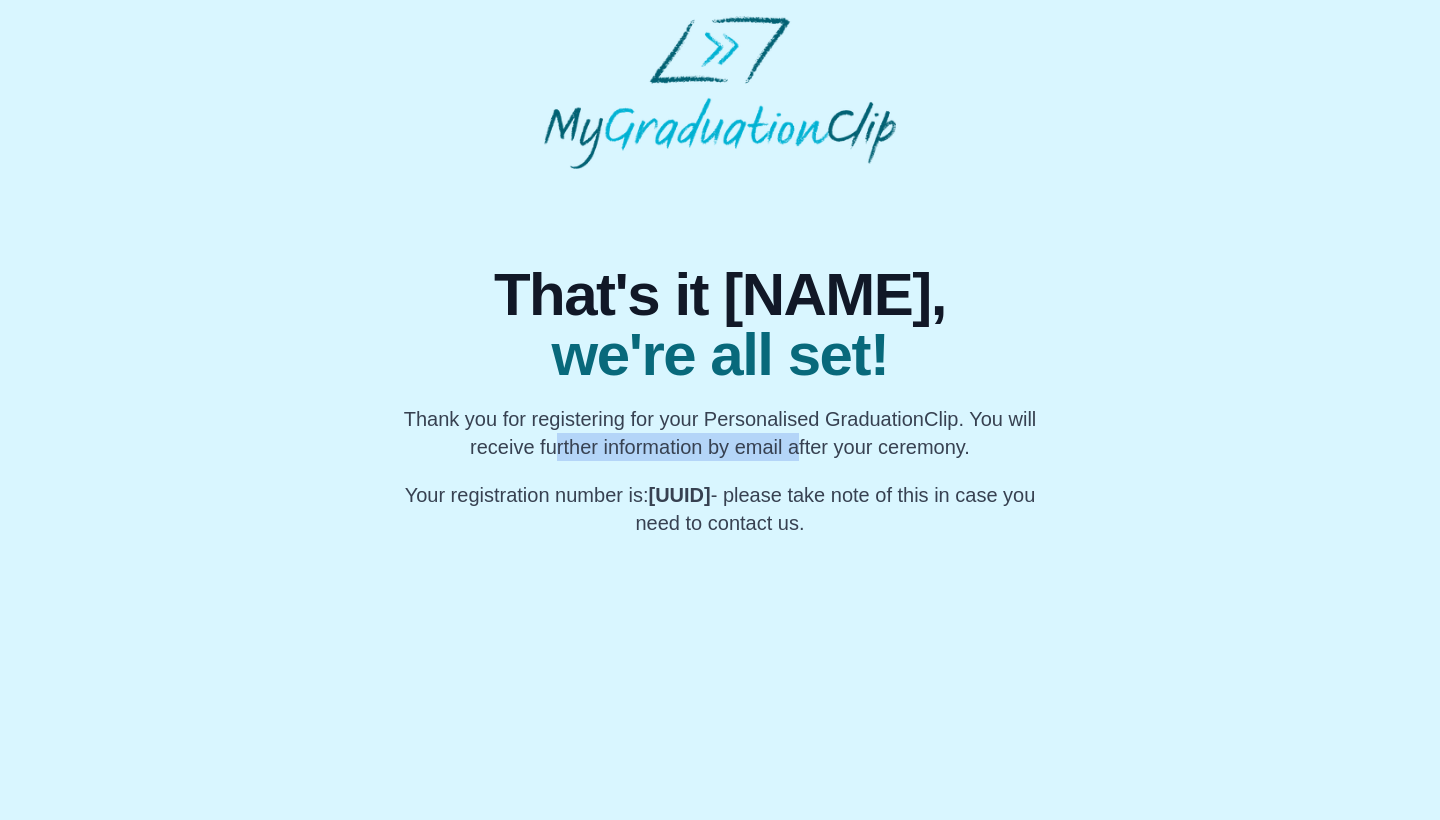 drag, startPoint x: 574, startPoint y: 445, endPoint x: 894, endPoint y: 445, distance: 320 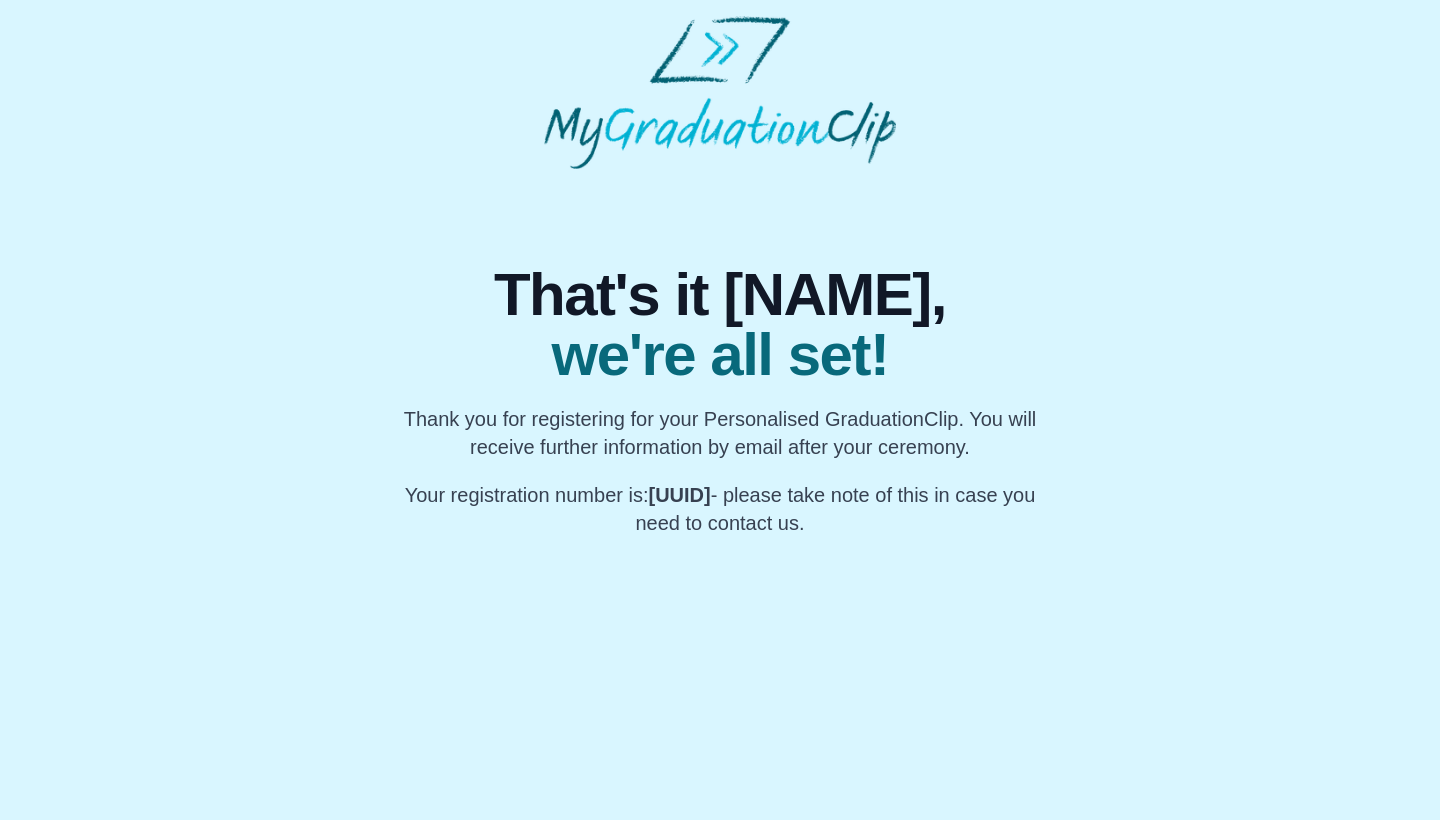 click on "Thank you for registering for your Personalised GraduationClip. You will receive further information by email after your ceremony." at bounding box center (720, 433) 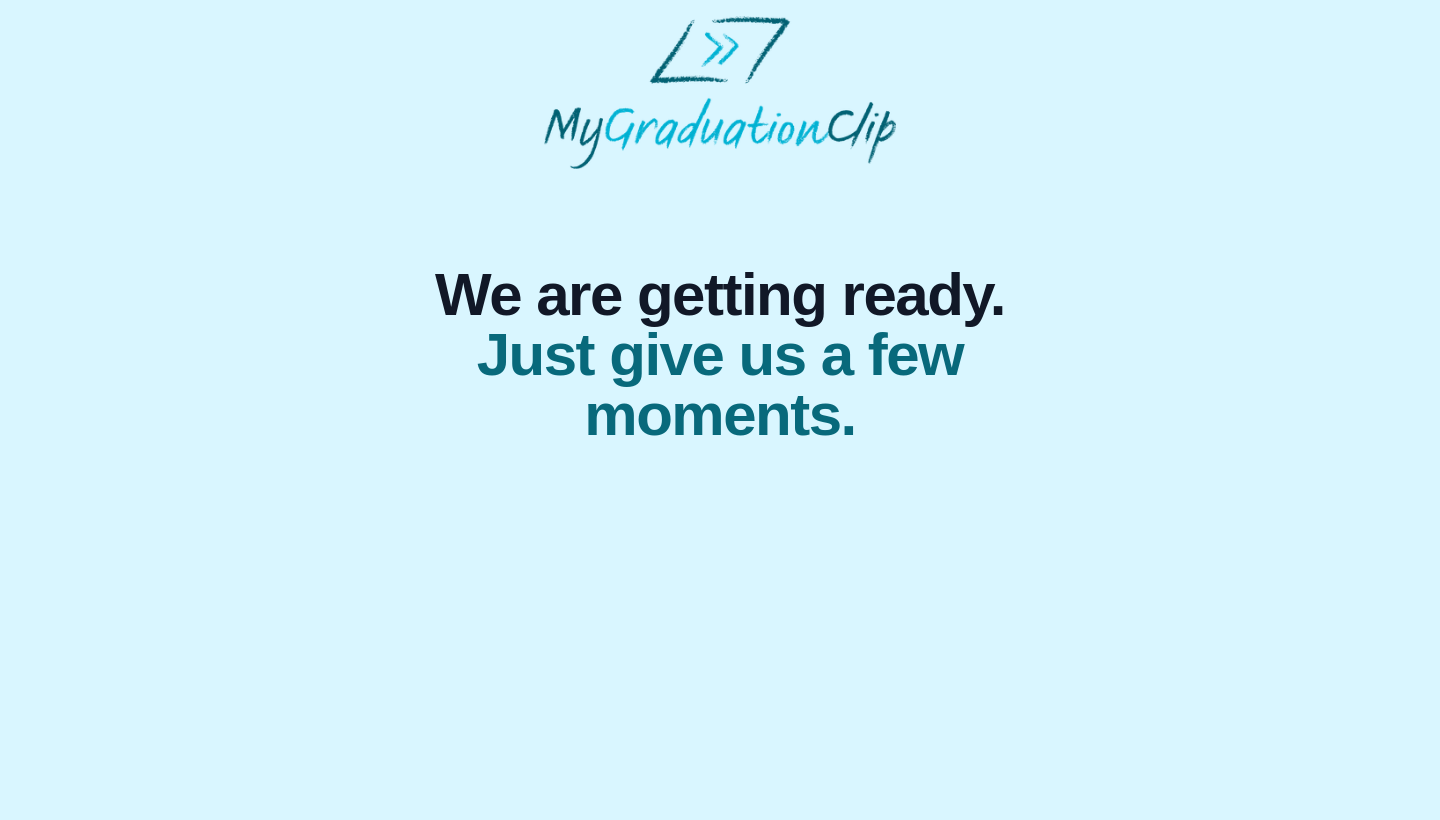 scroll, scrollTop: 0, scrollLeft: 0, axis: both 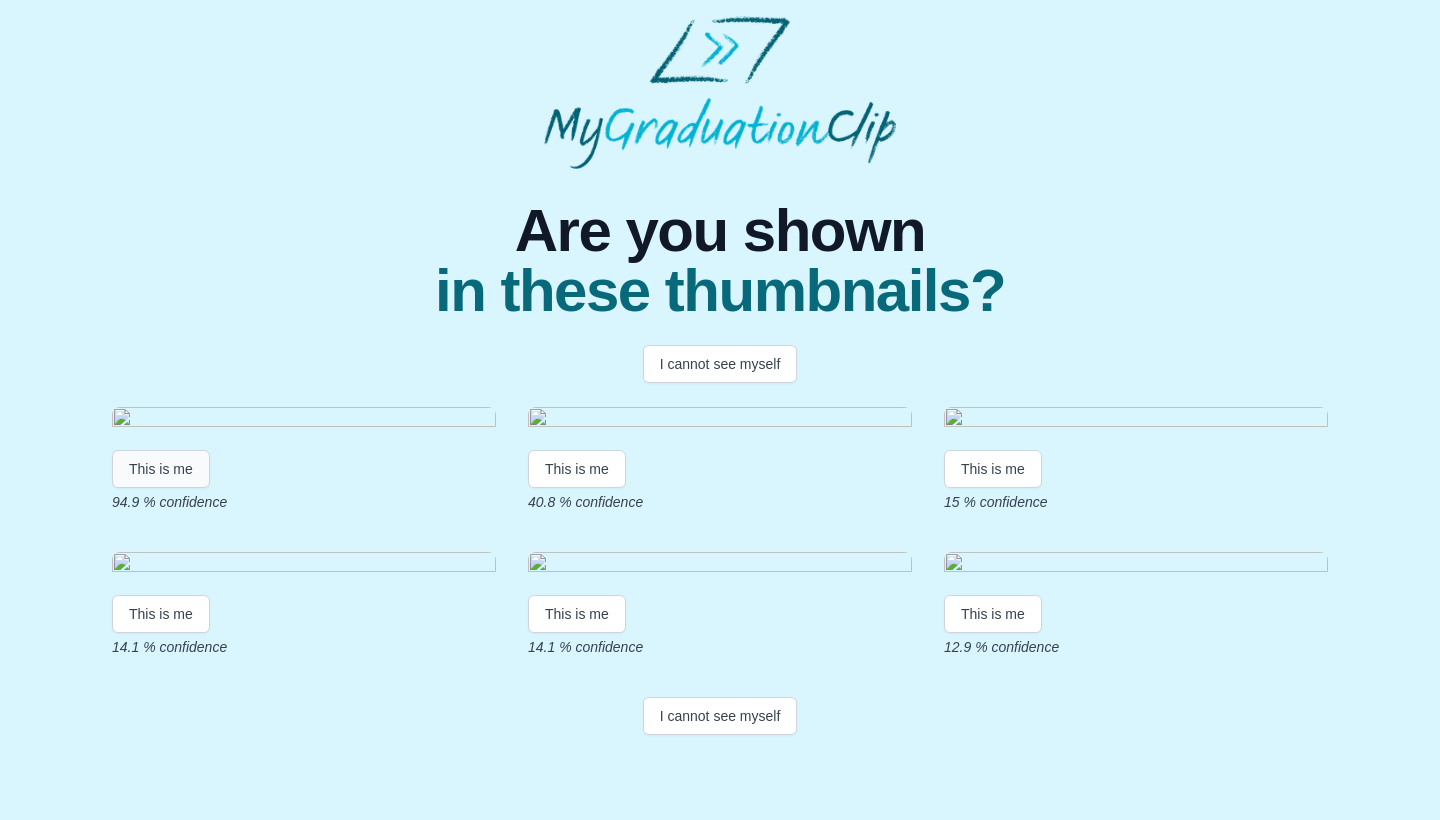 click on "This is me" at bounding box center (161, 469) 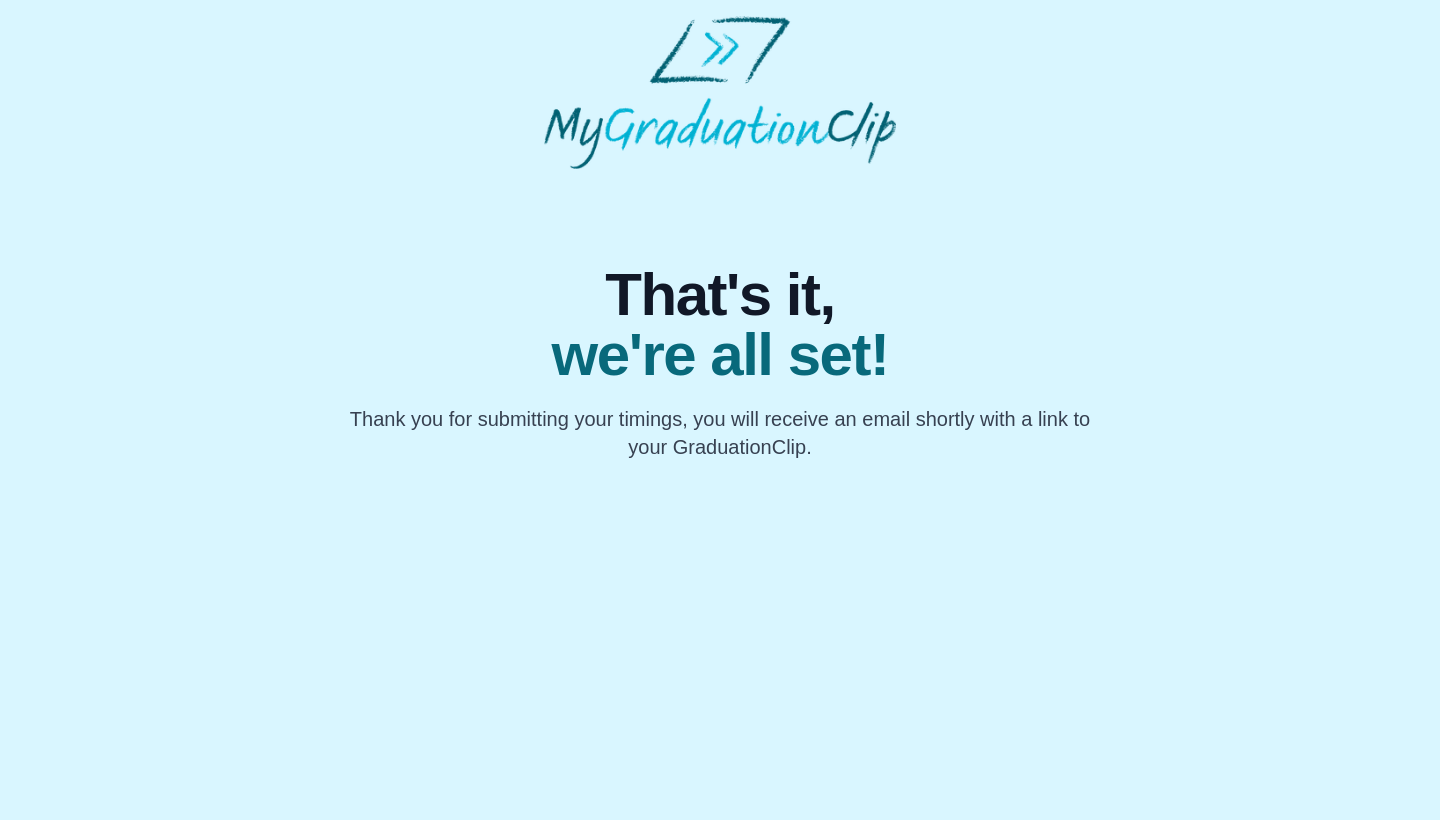 scroll, scrollTop: 0, scrollLeft: 0, axis: both 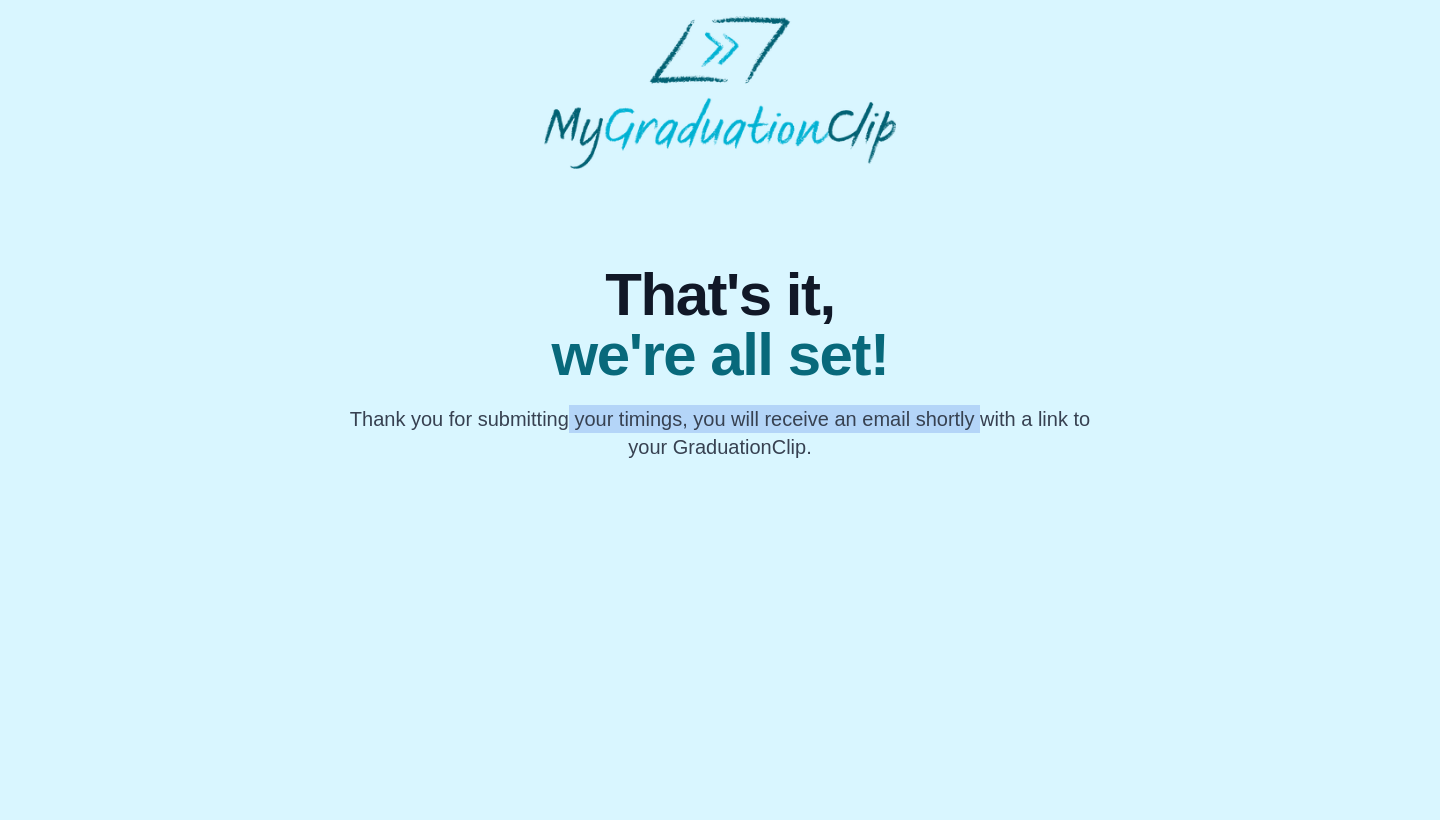 drag, startPoint x: 561, startPoint y: 419, endPoint x: 982, endPoint y: 419, distance: 421 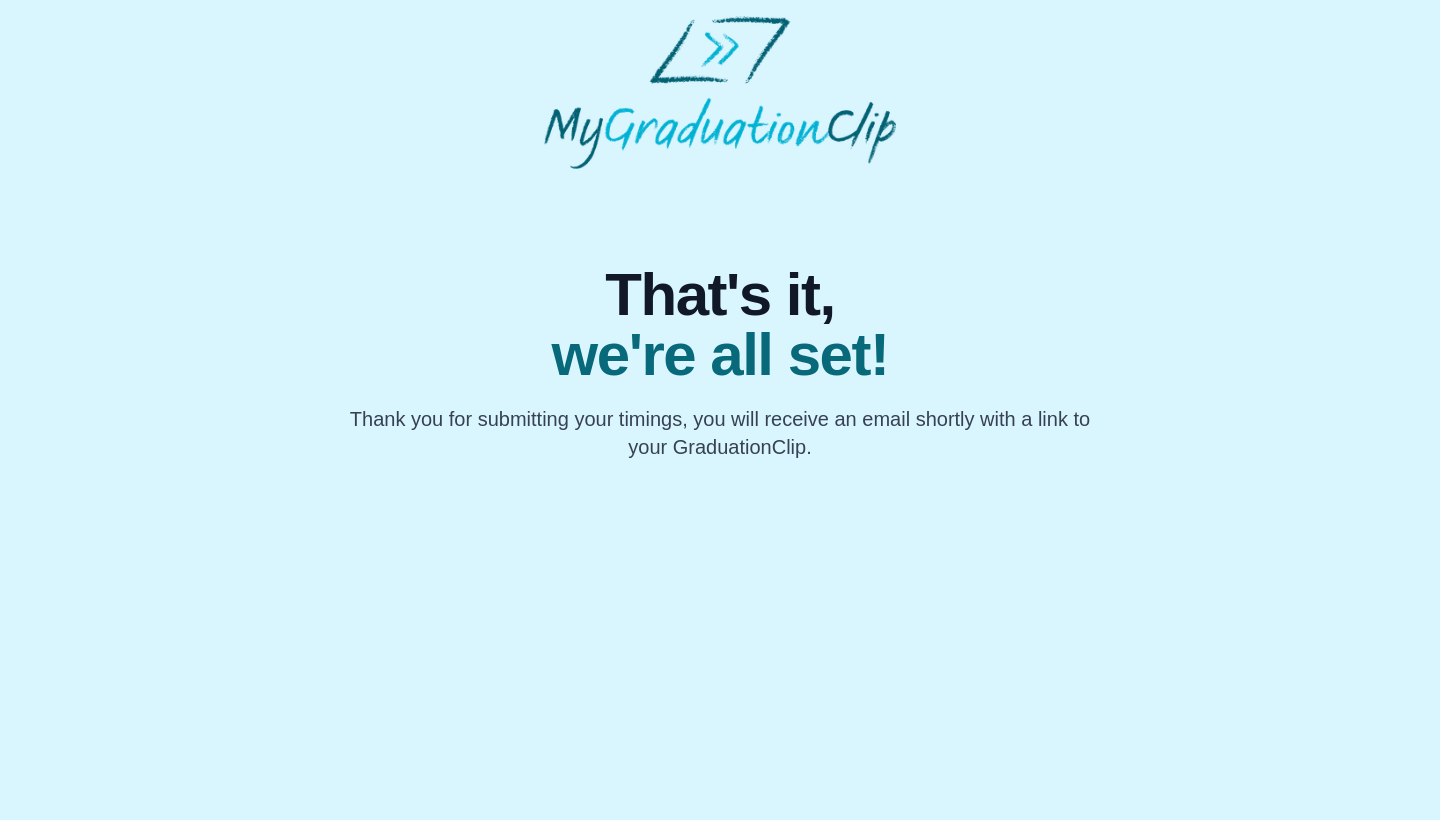 click on "Thank you for submitting your timings, you will receive an email shortly with a link to your GraduationClip." at bounding box center [720, 433] 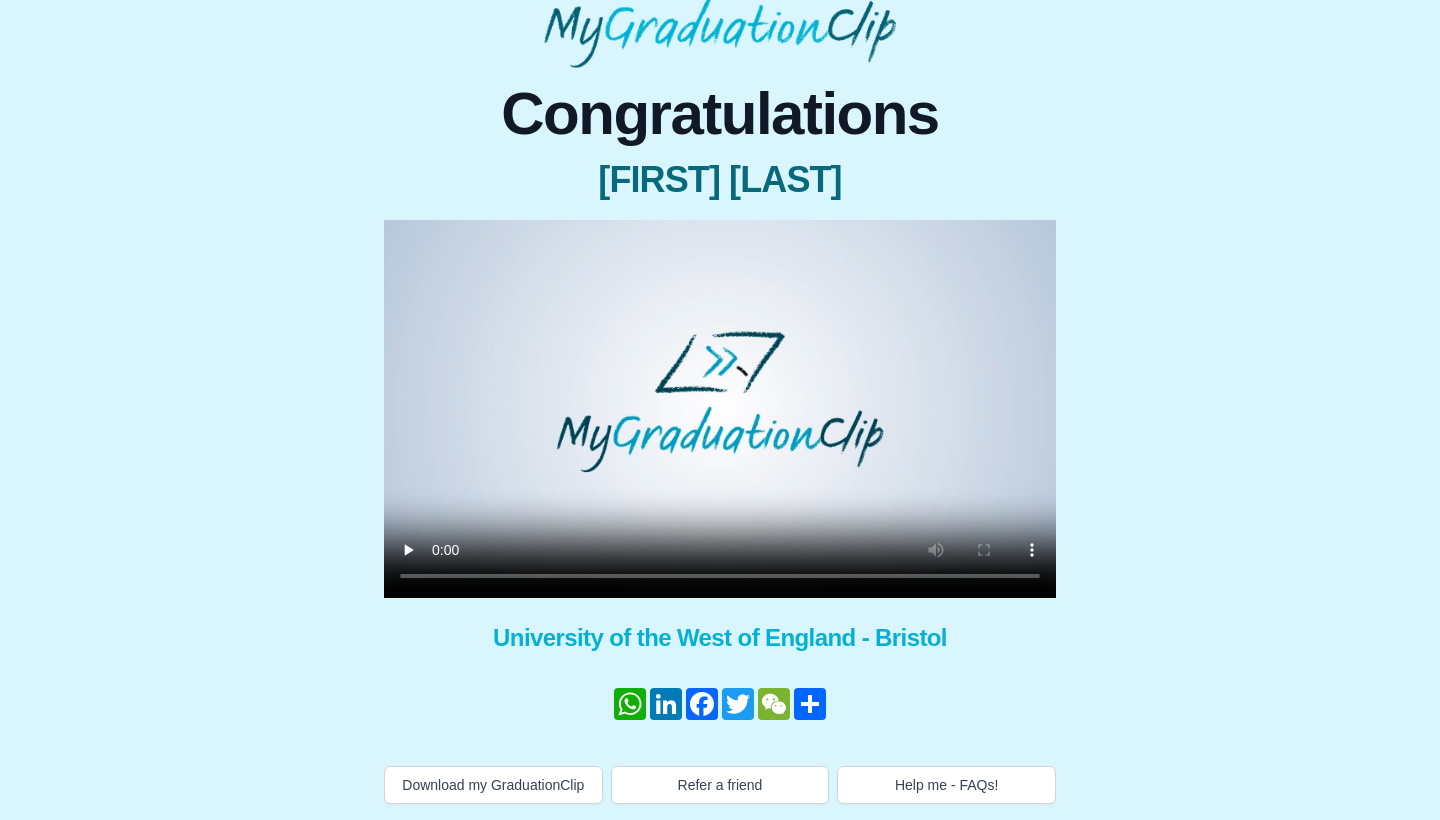 scroll, scrollTop: 121, scrollLeft: 0, axis: vertical 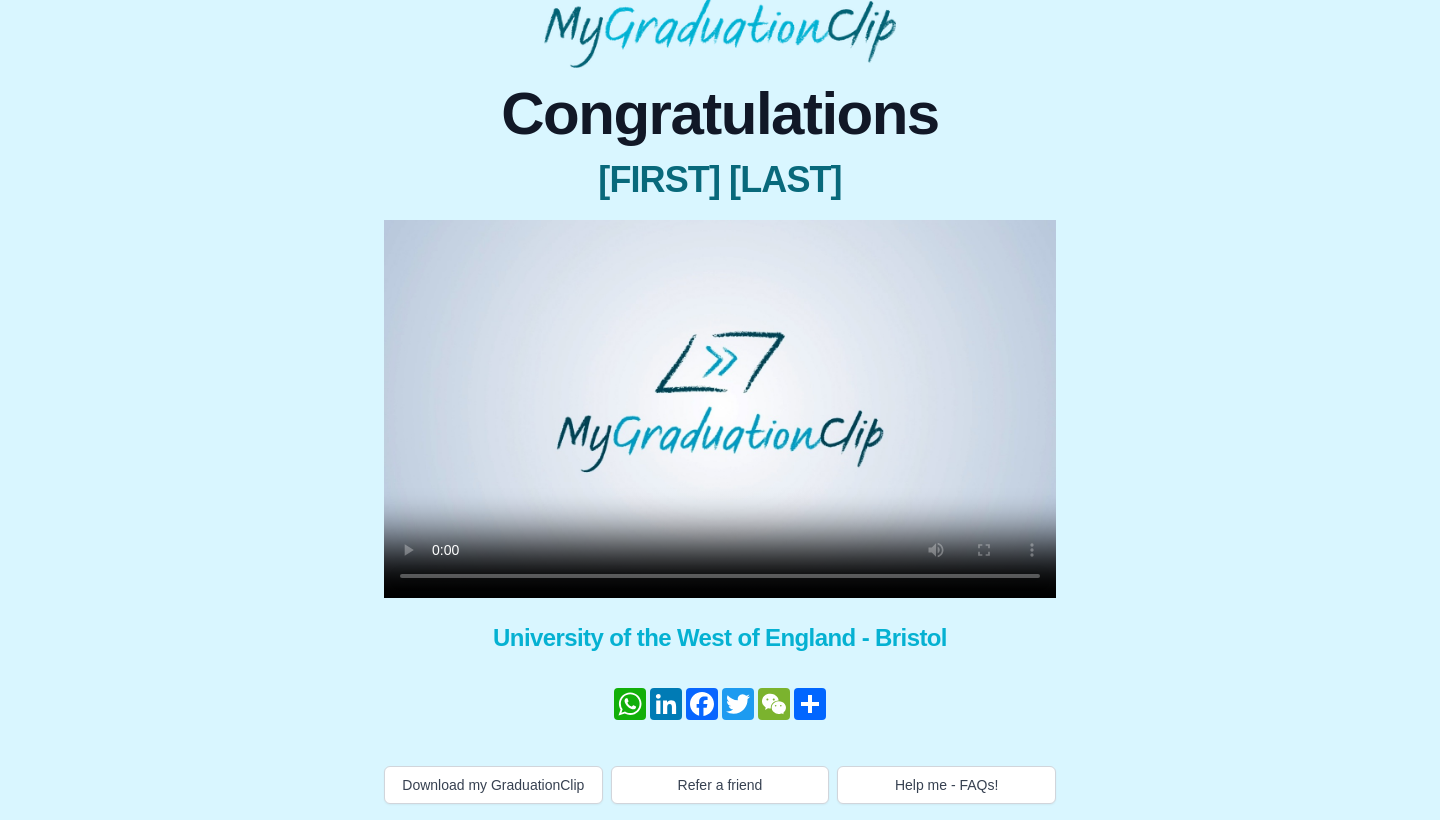 click at bounding box center [720, 409] 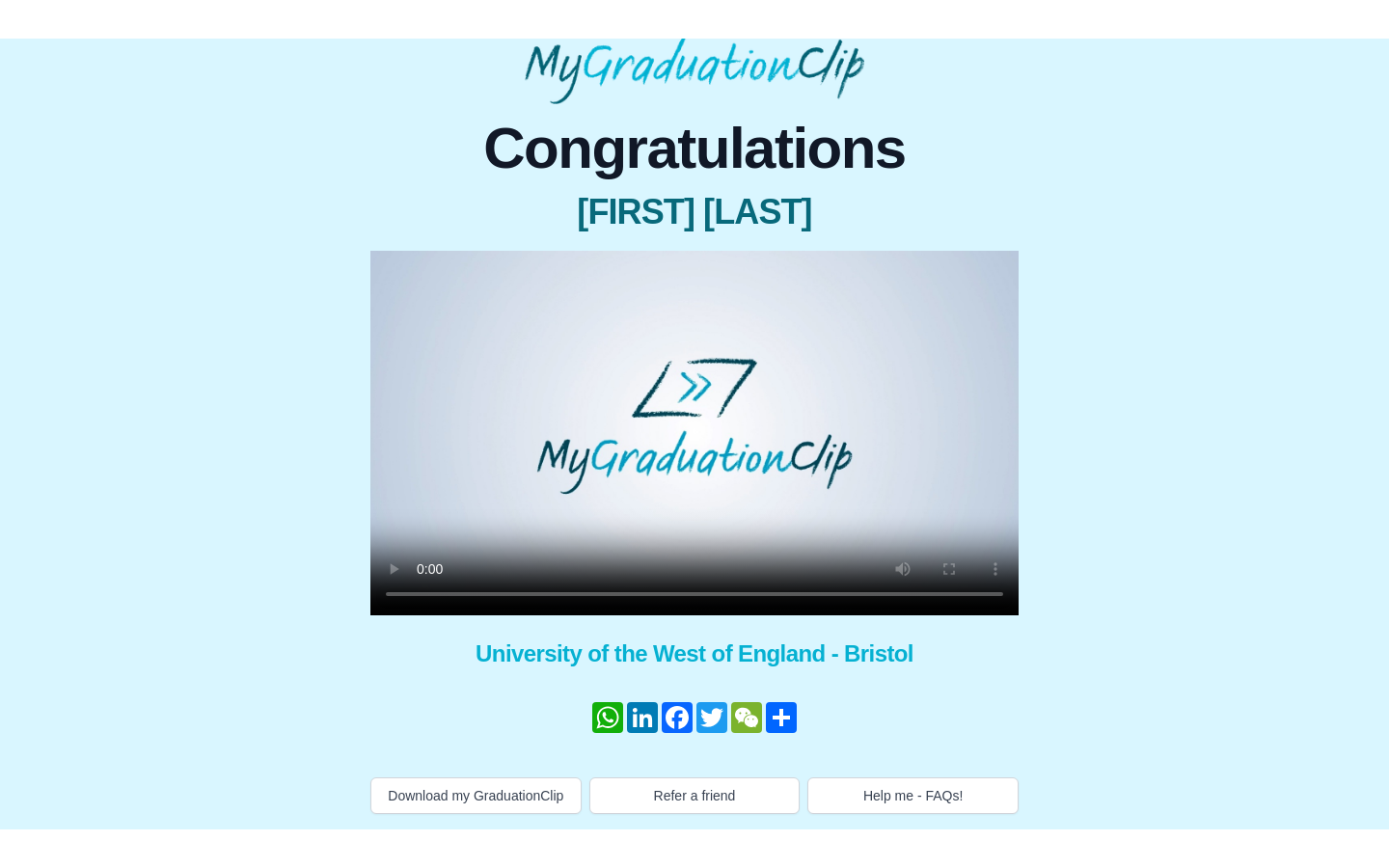 scroll, scrollTop: 0, scrollLeft: 0, axis: both 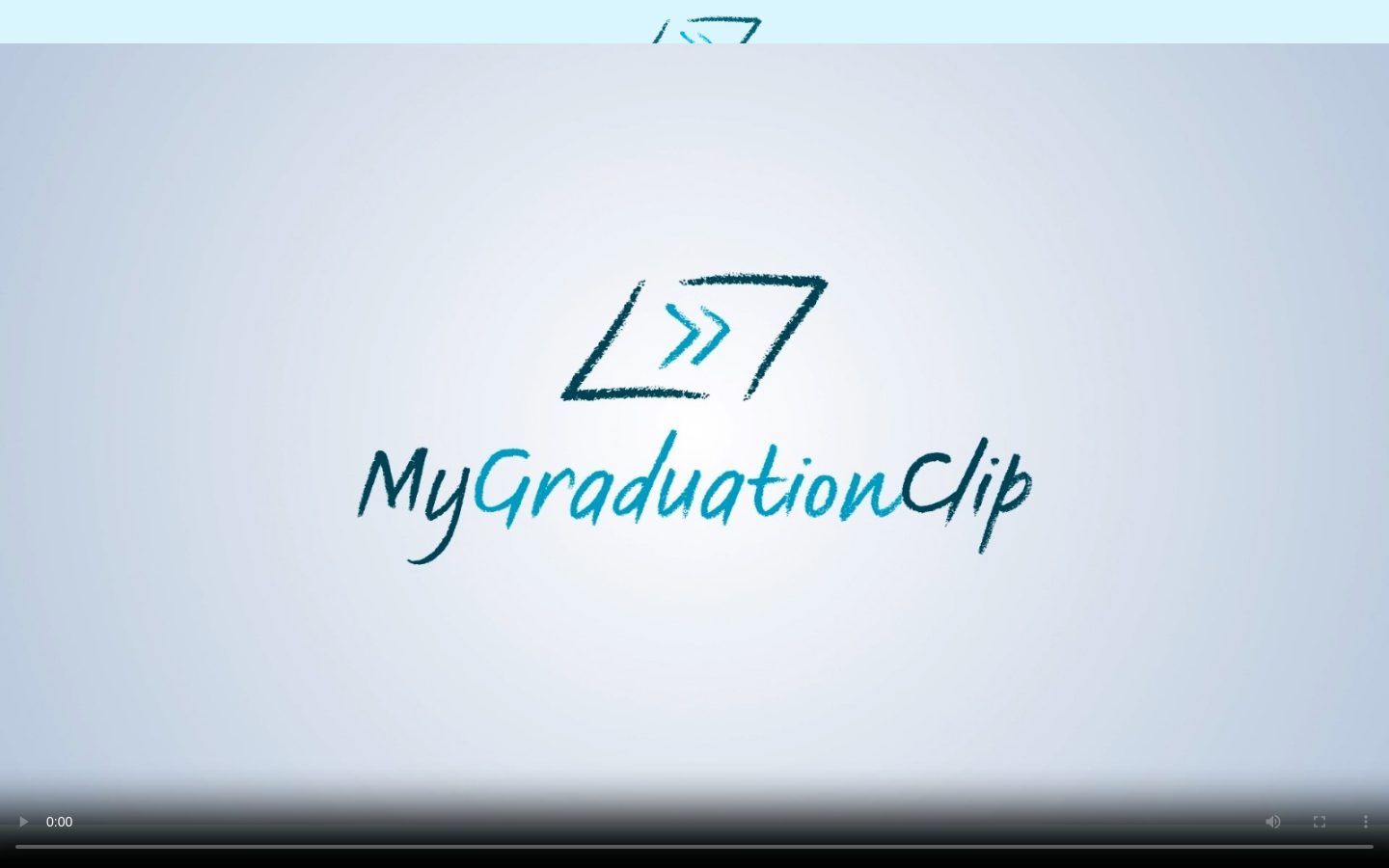 click at bounding box center (694, 434) 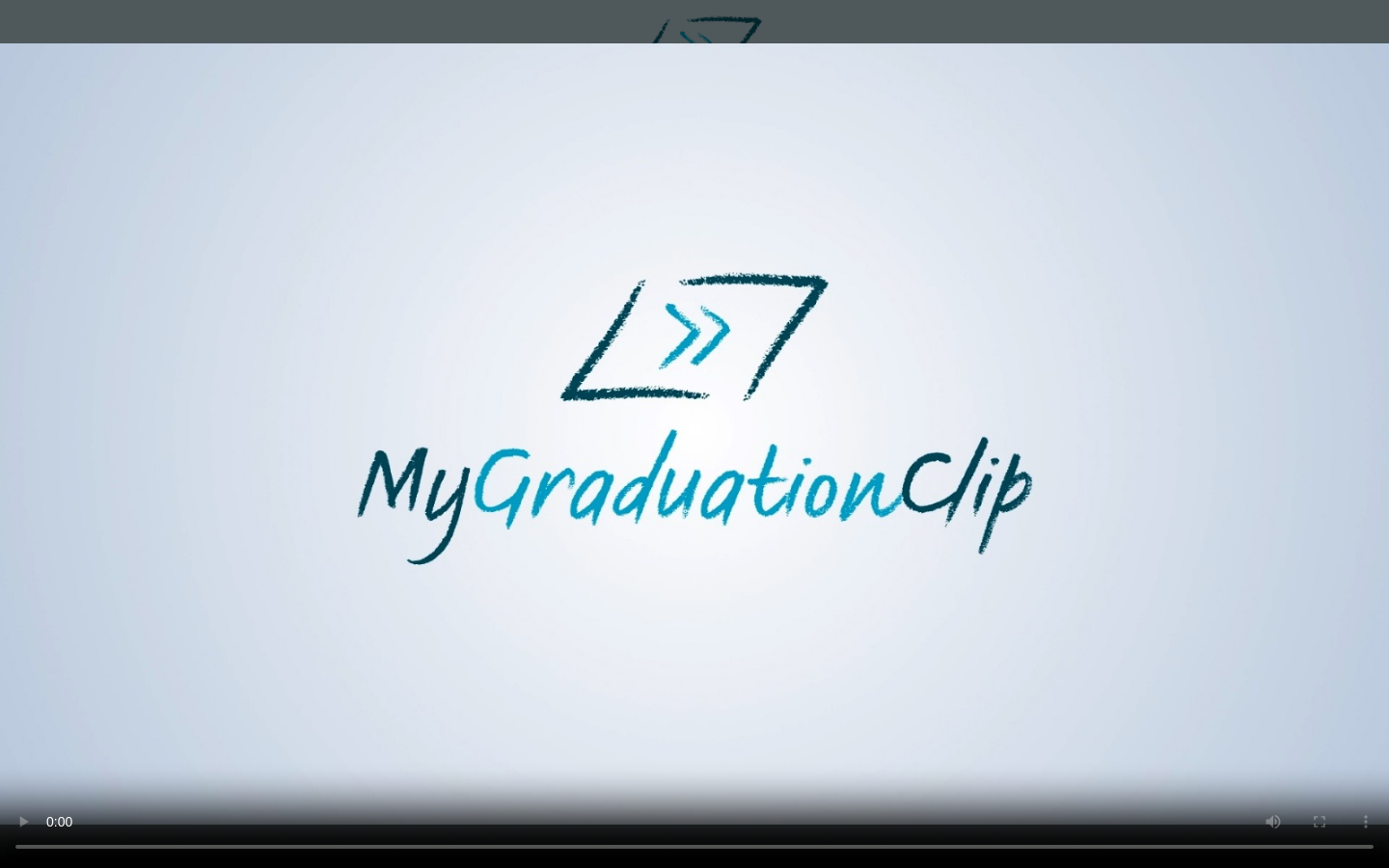click at bounding box center (694, 434) 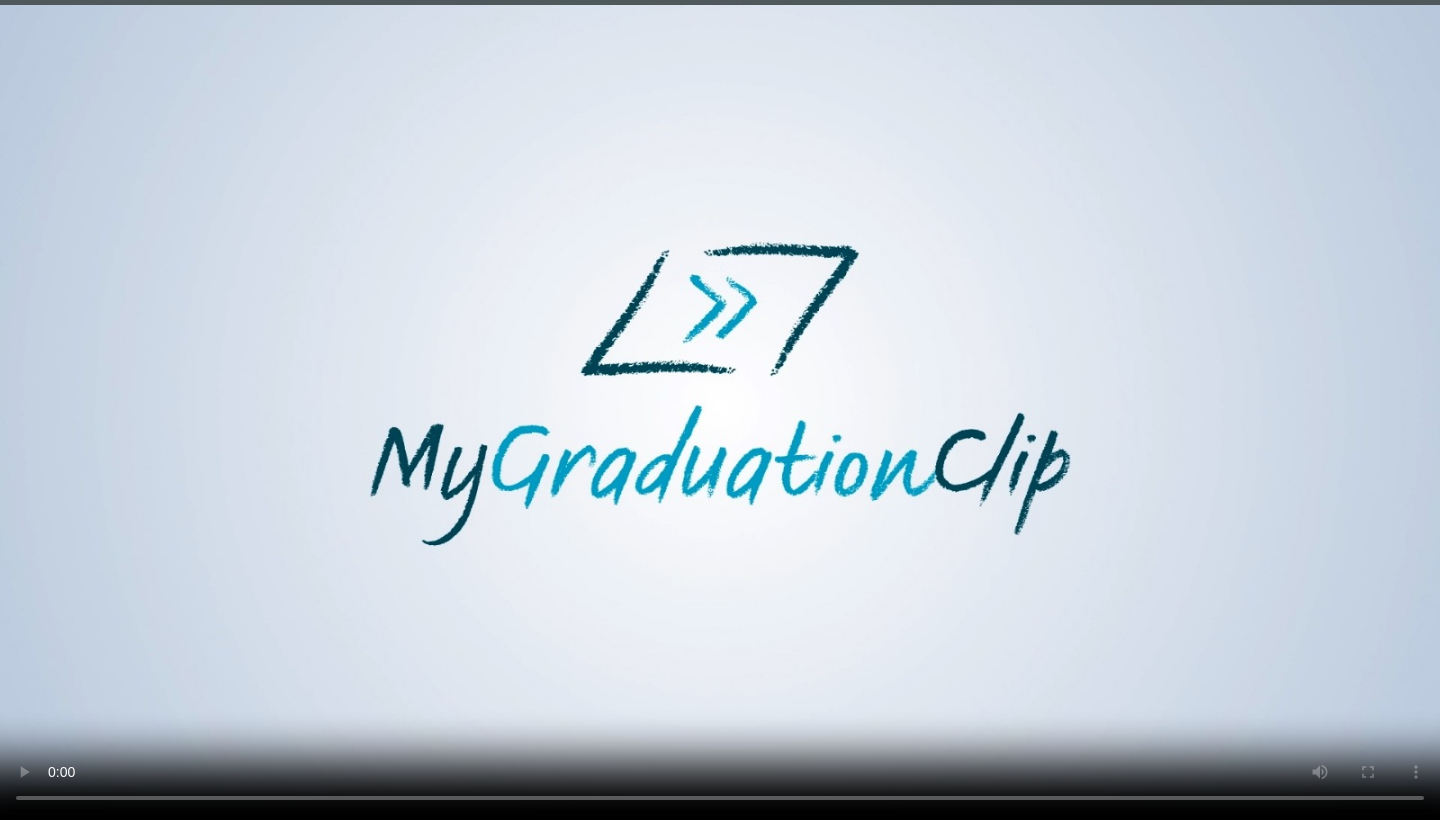 scroll, scrollTop: 79, scrollLeft: 0, axis: vertical 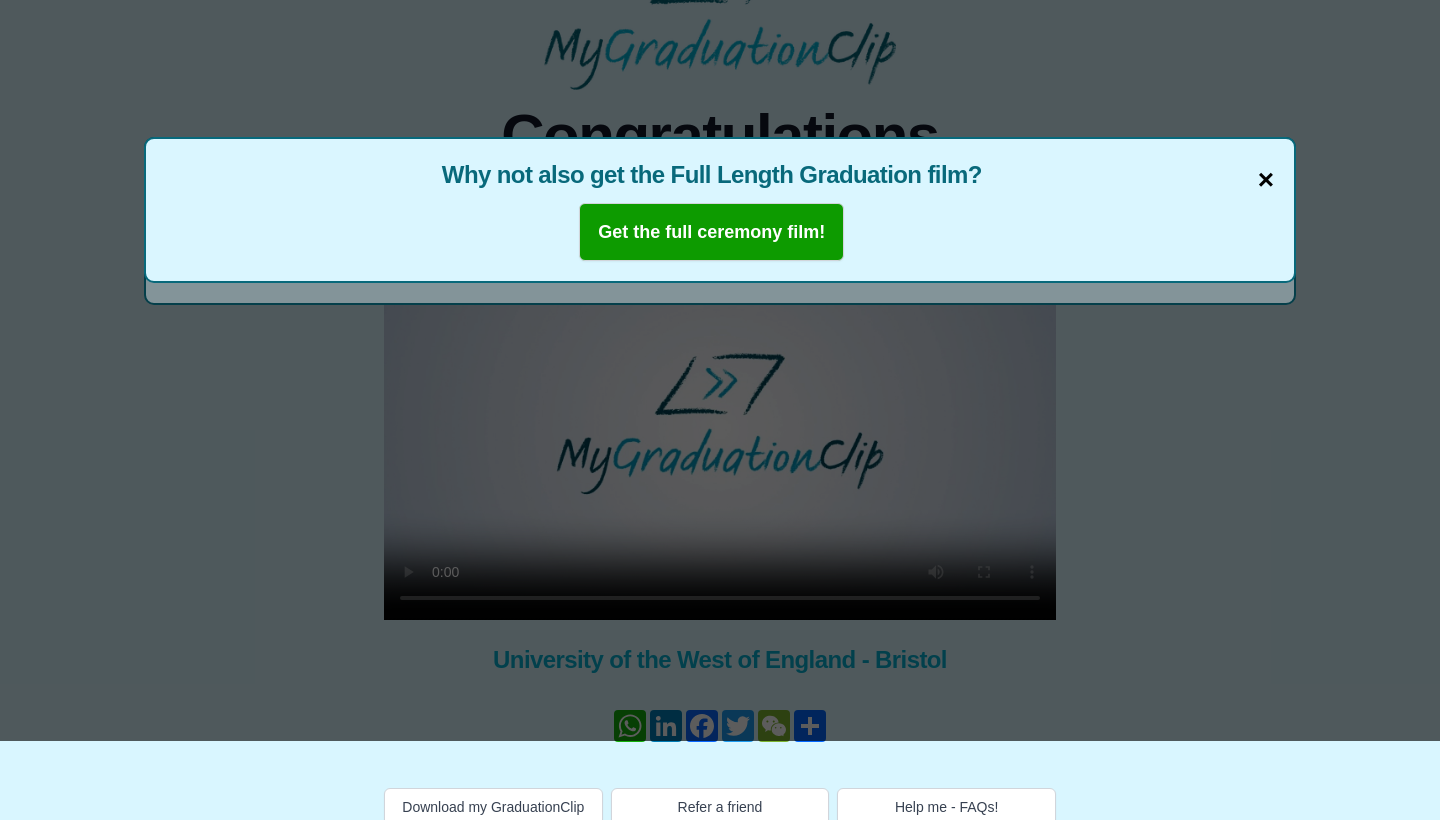click on "×" at bounding box center [1266, 180] 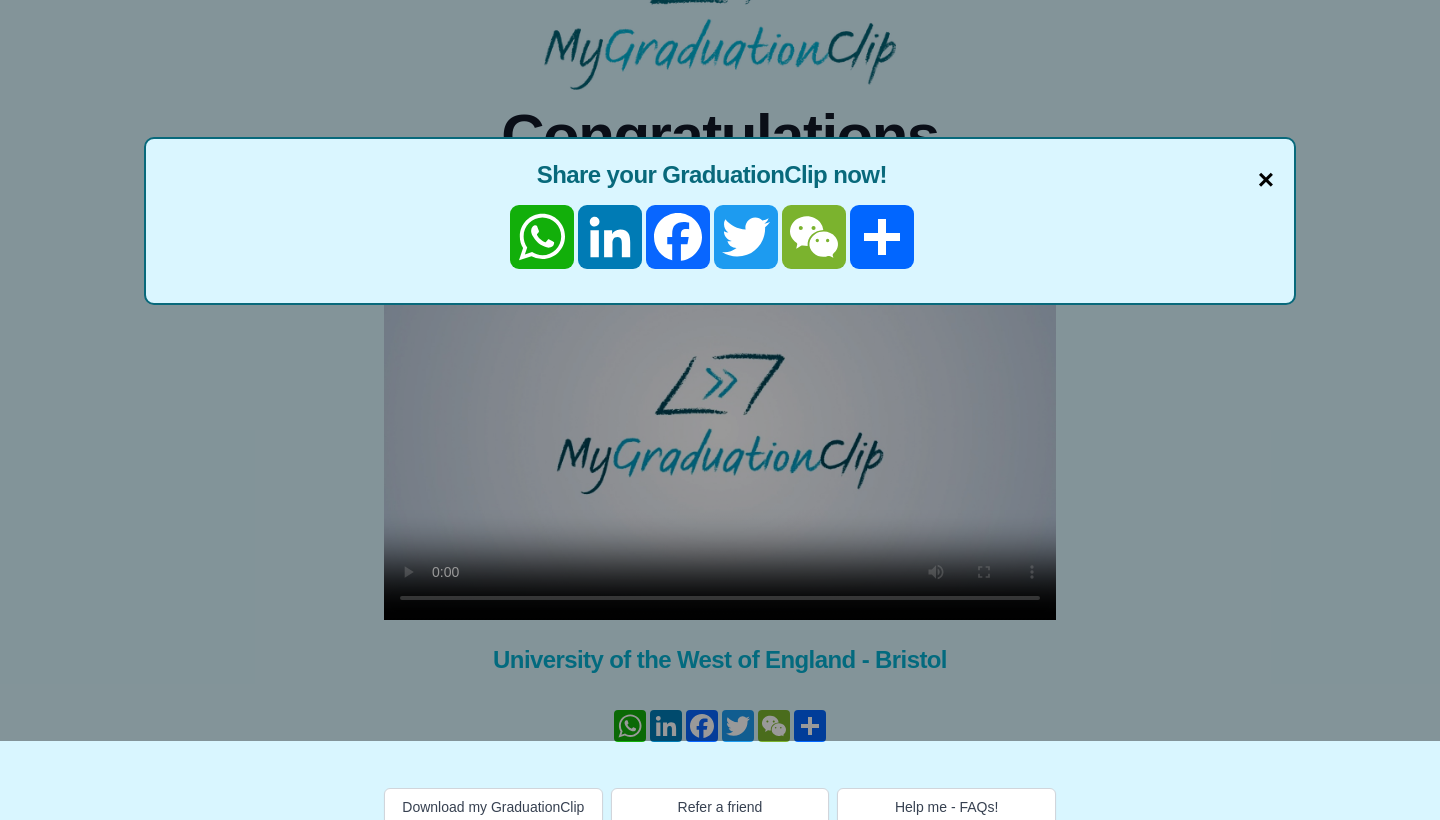 click on "×" at bounding box center (1266, 180) 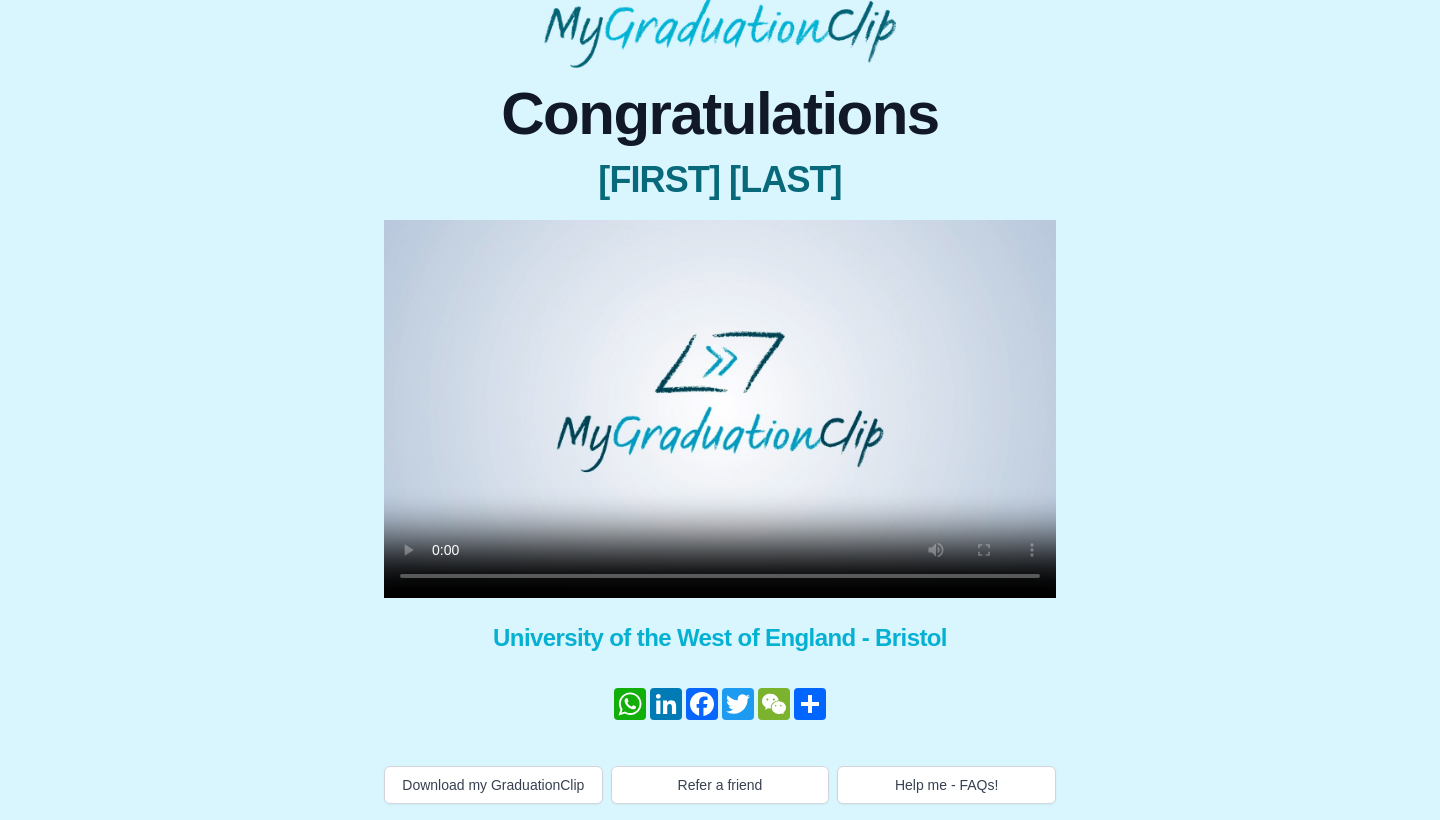 scroll, scrollTop: 121, scrollLeft: 0, axis: vertical 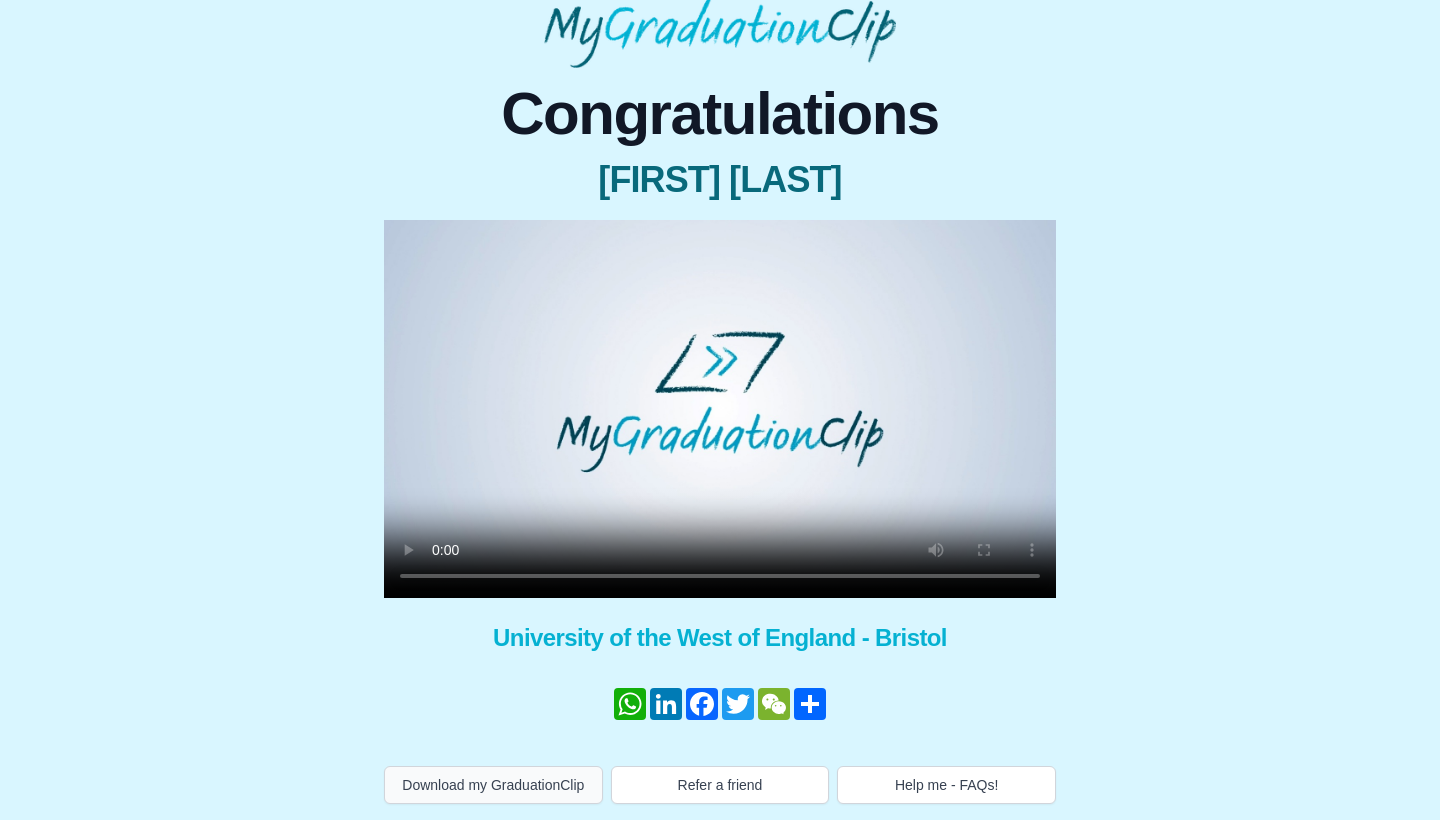 click on "Download my GraduationClip" at bounding box center (493, 785) 